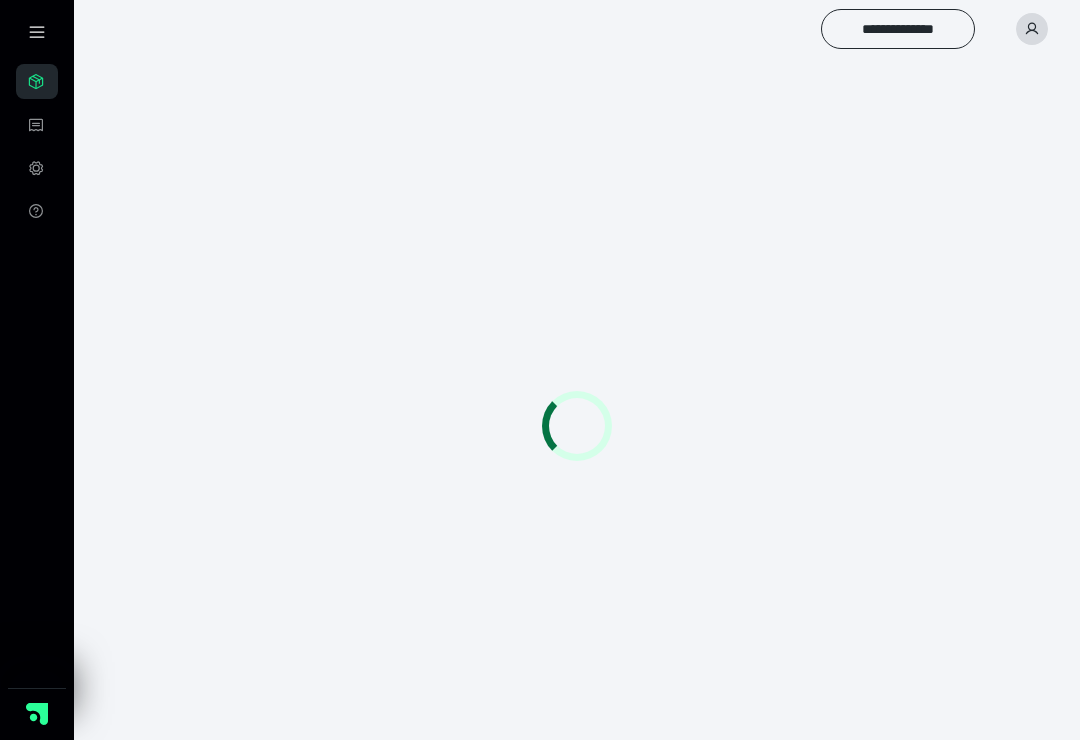 scroll, scrollTop: 0, scrollLeft: 0, axis: both 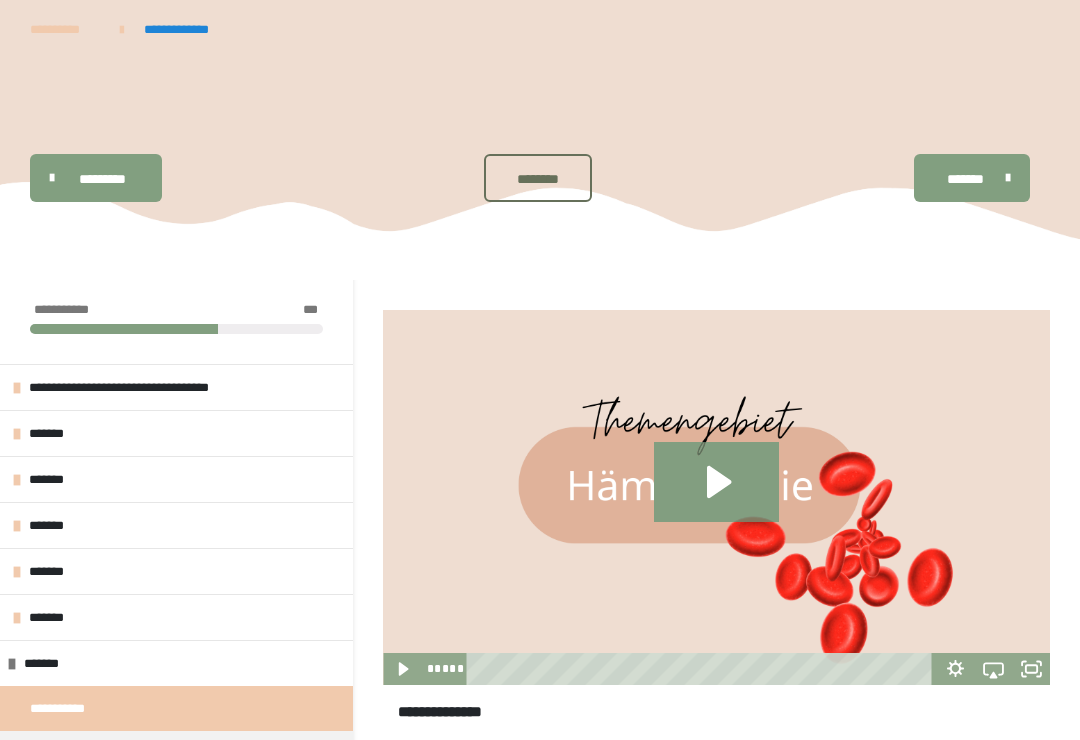 click 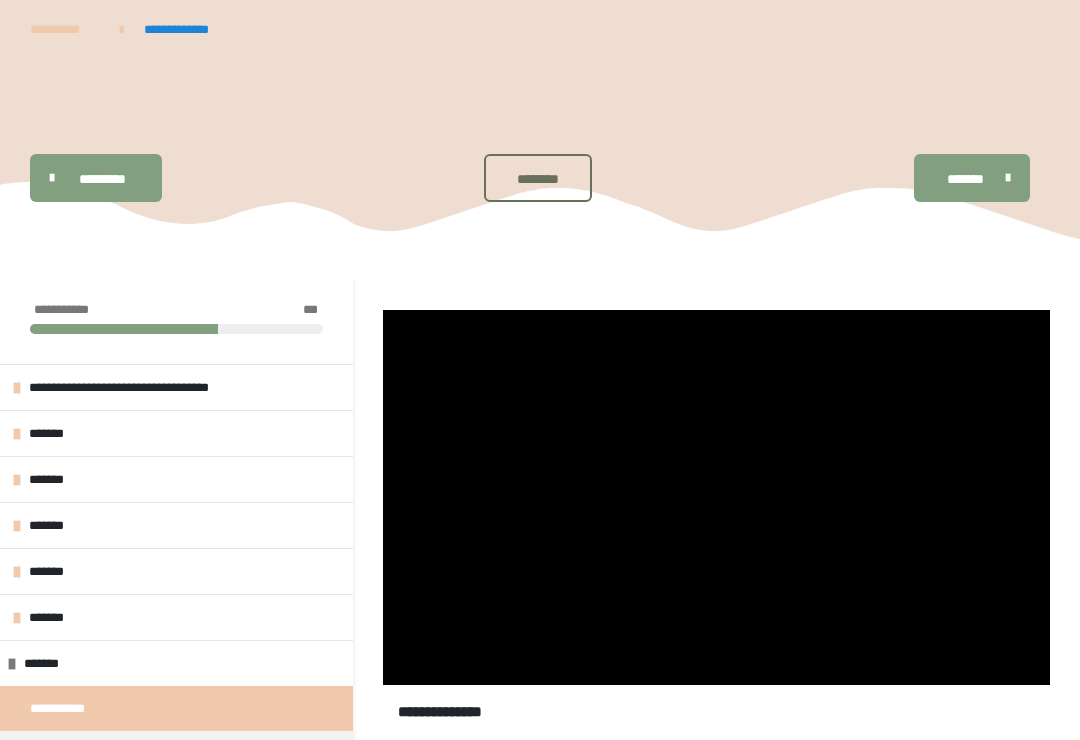 click at bounding box center [716, 497] 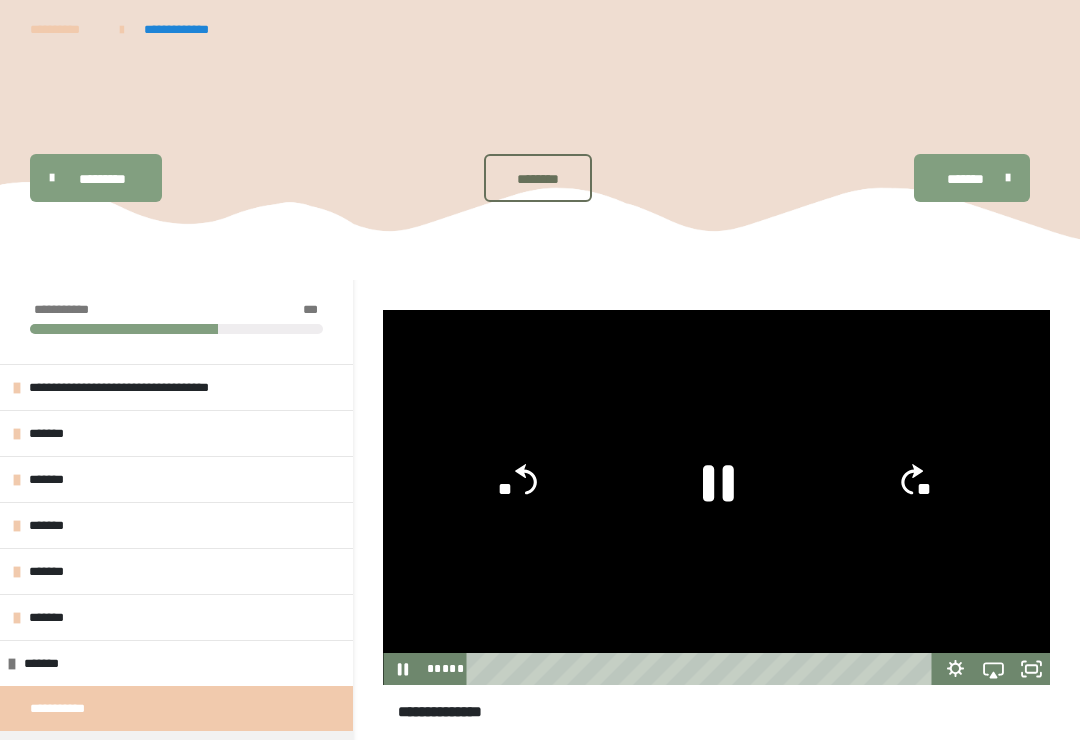 click 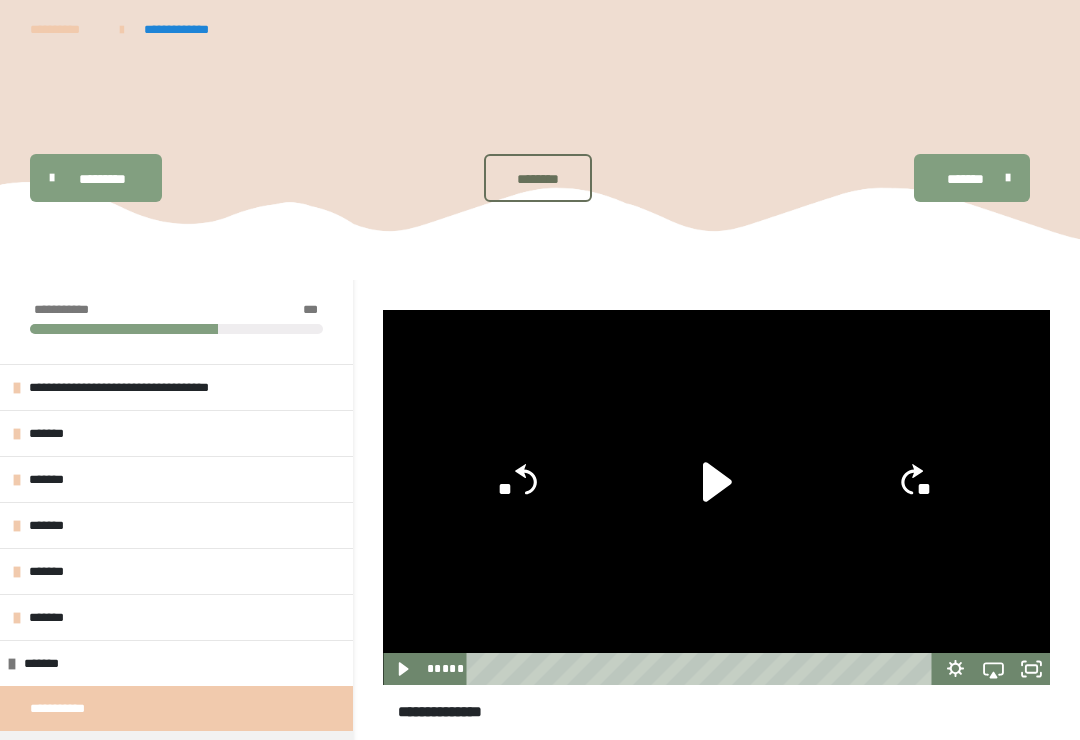 click at bounding box center [716, 497] 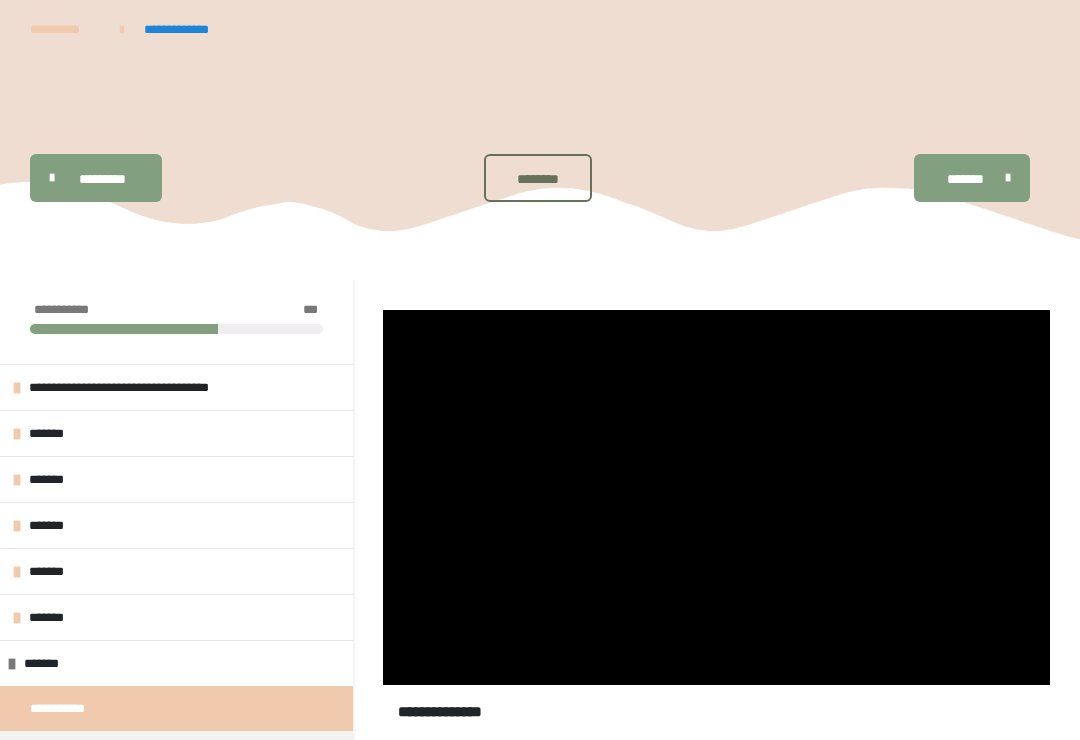 click at bounding box center [716, 497] 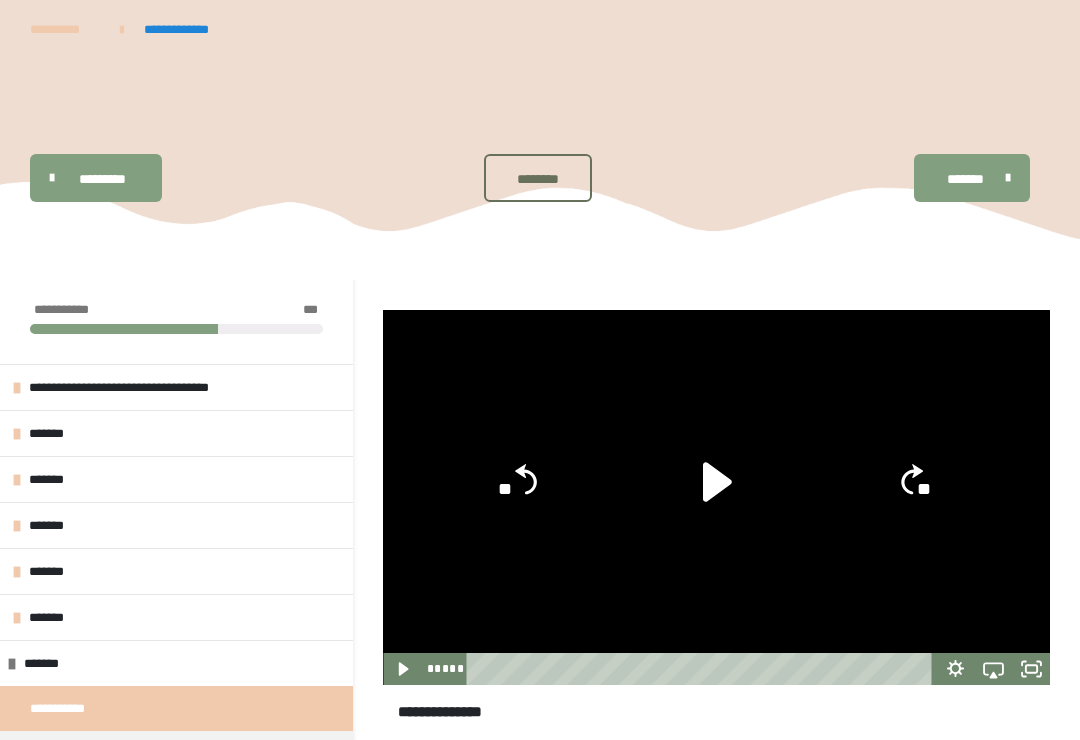 click 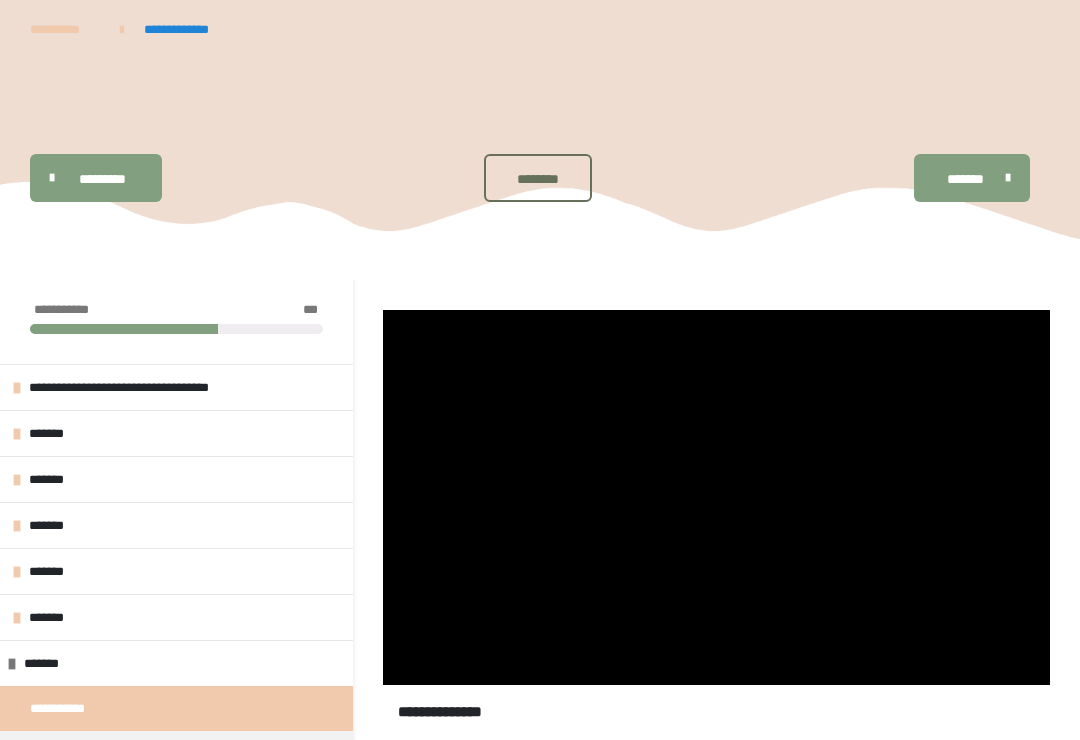 click at bounding box center (716, 497) 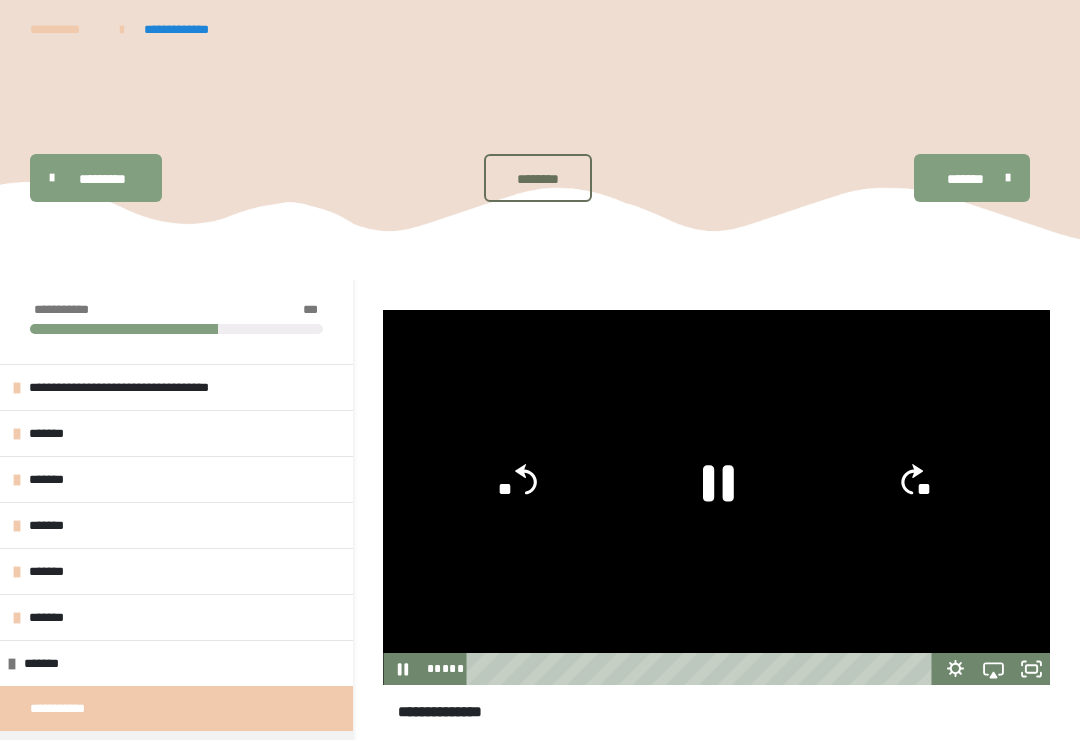 click 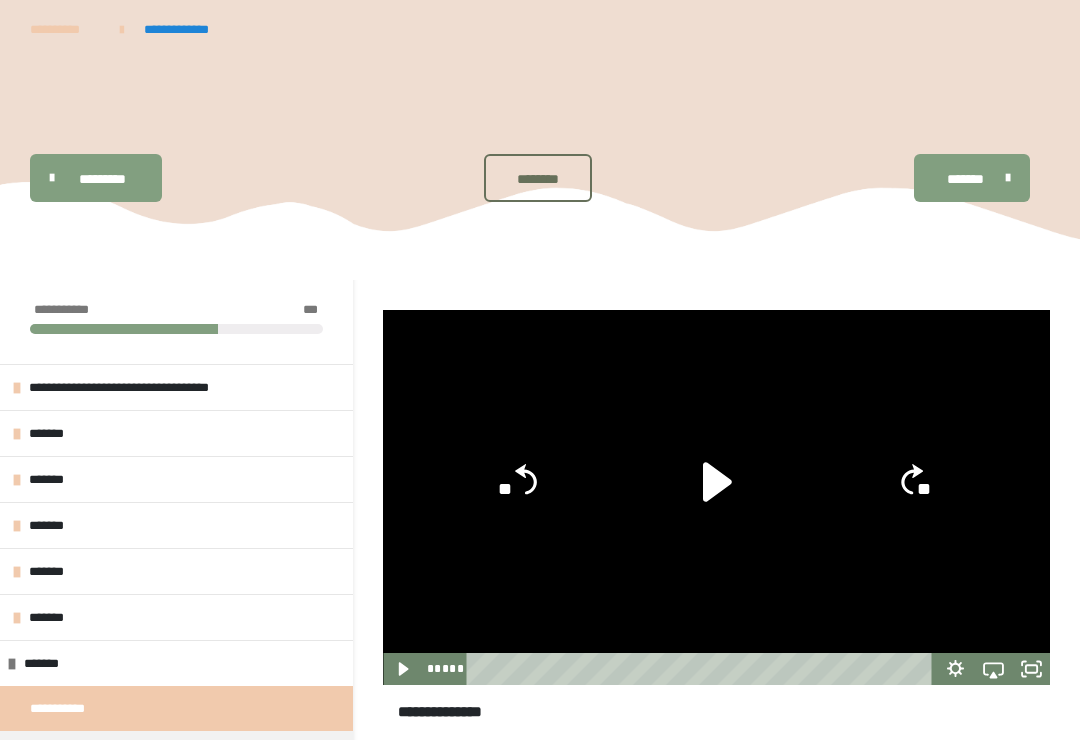 click at bounding box center [716, 497] 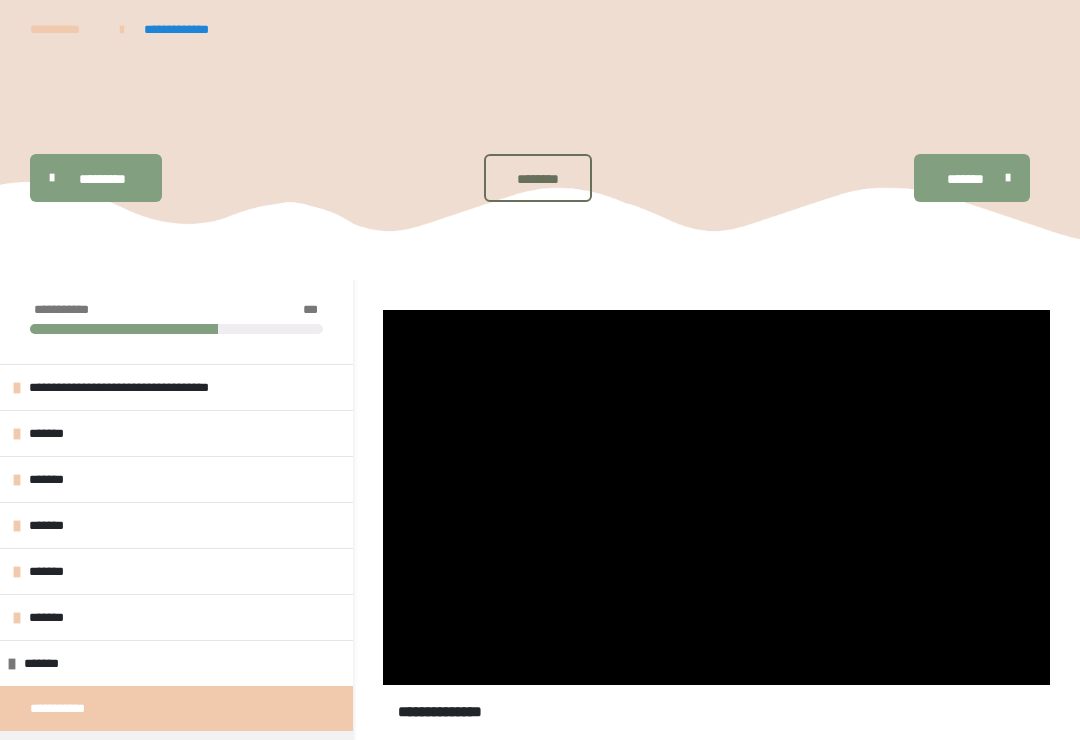 click at bounding box center [716, 497] 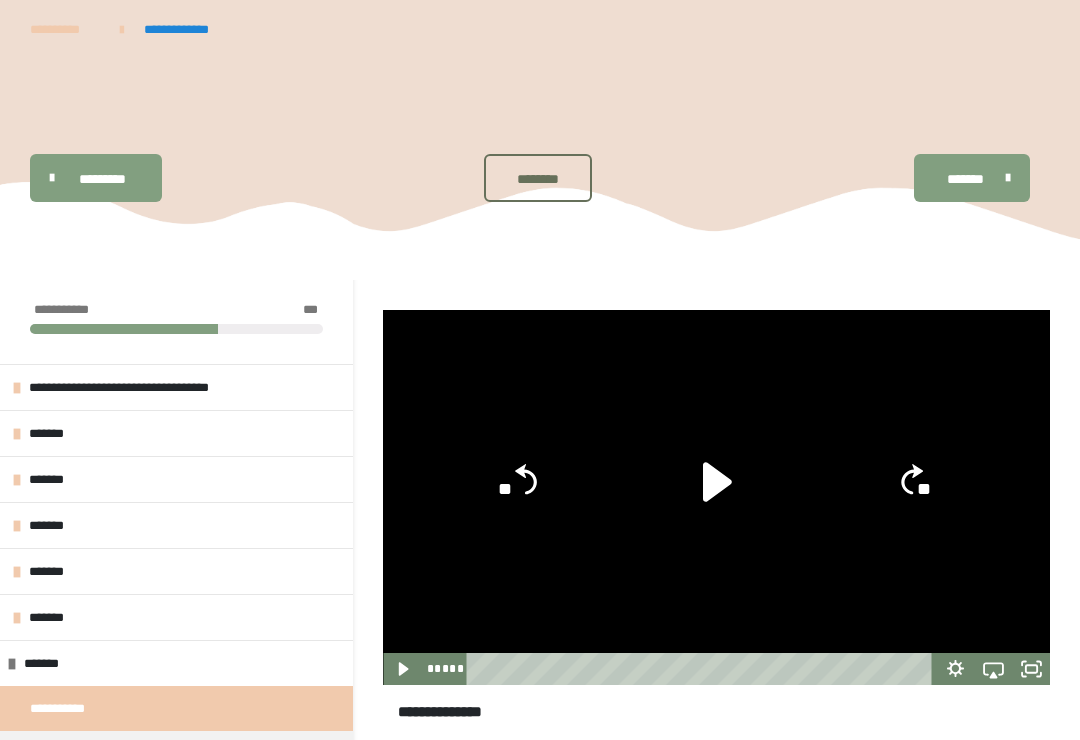 click 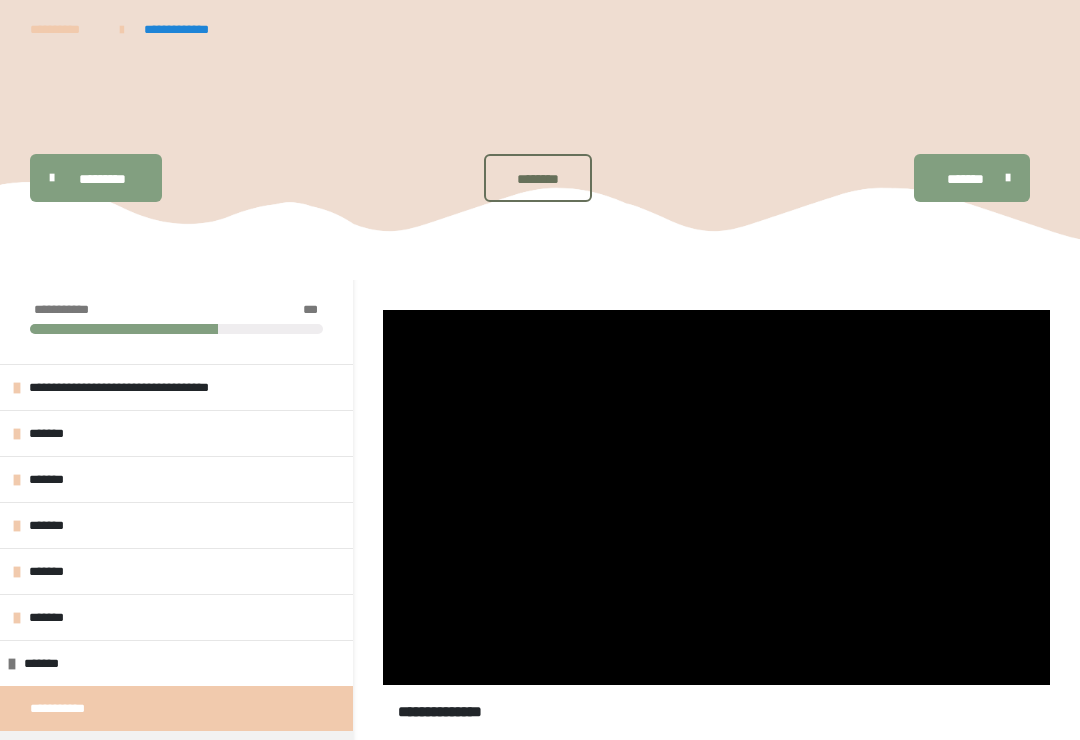 click at bounding box center (716, 497) 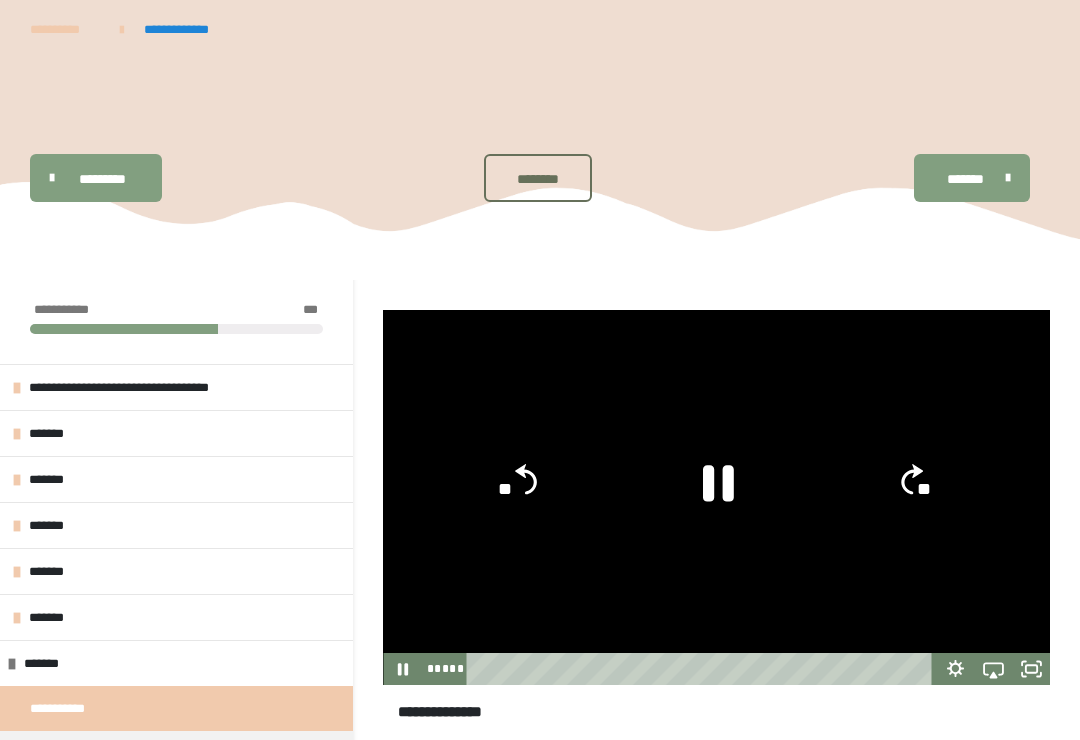 click 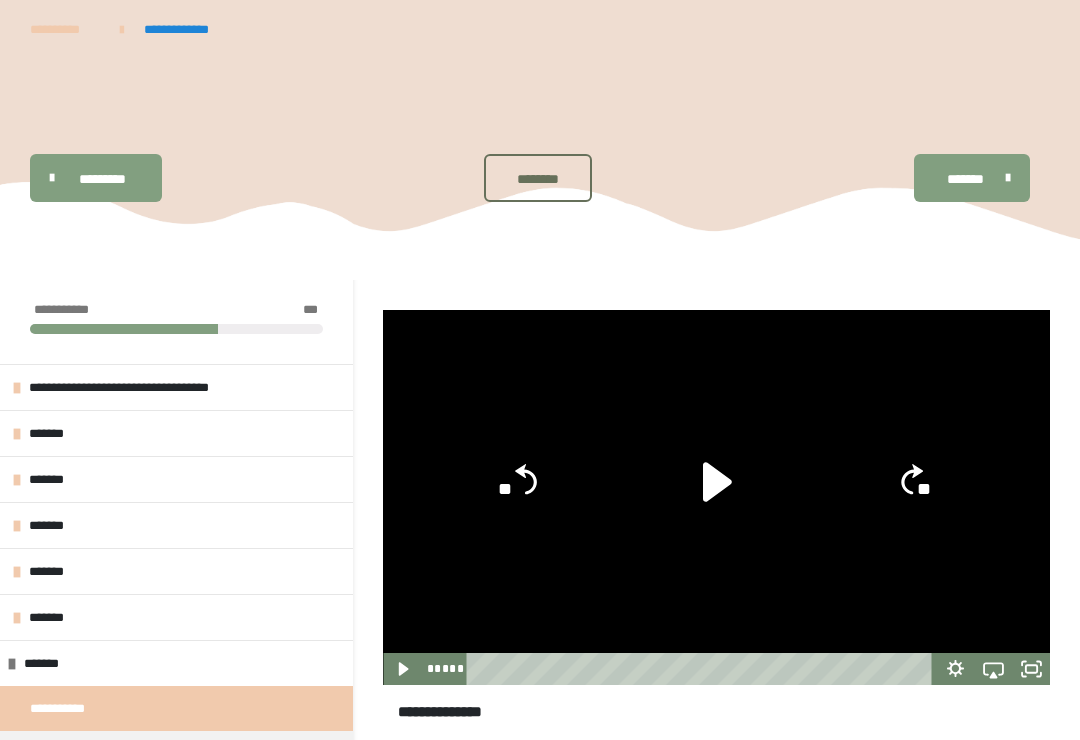 click at bounding box center (716, 497) 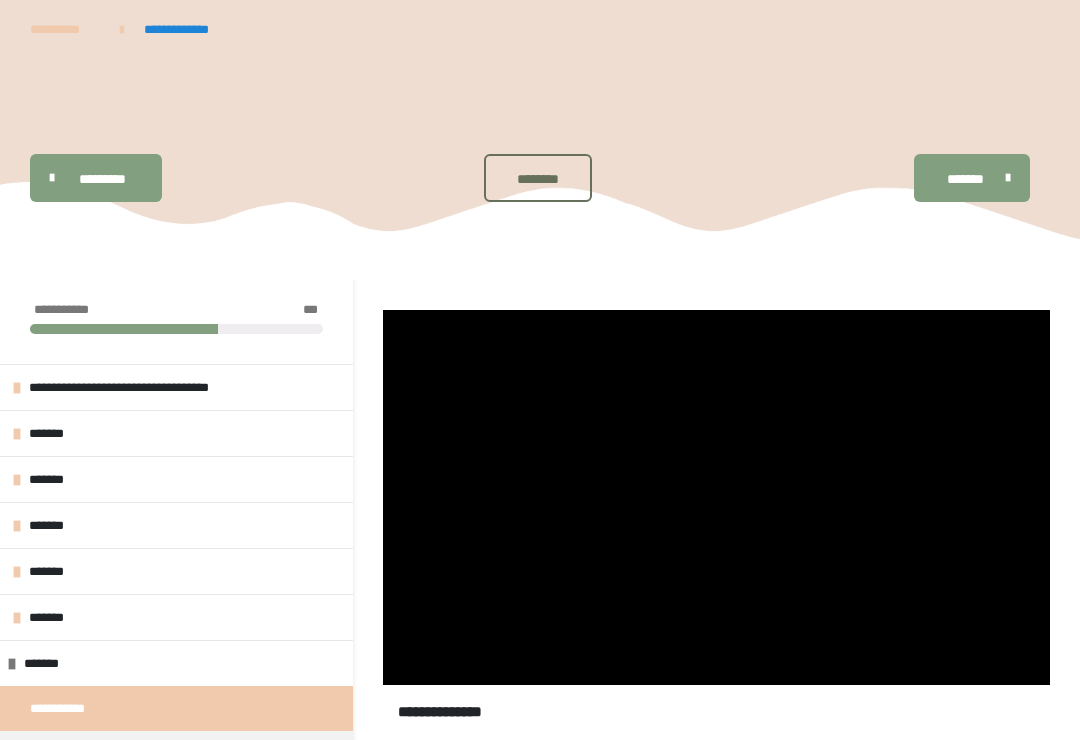 click at bounding box center (716, 497) 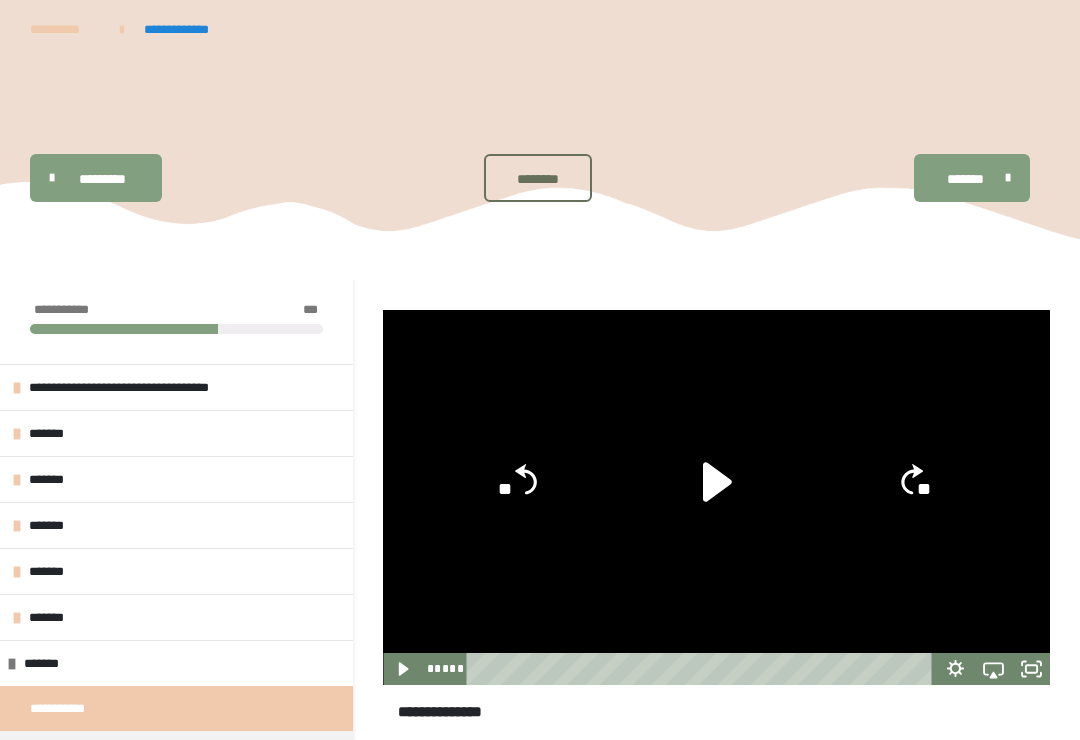 click 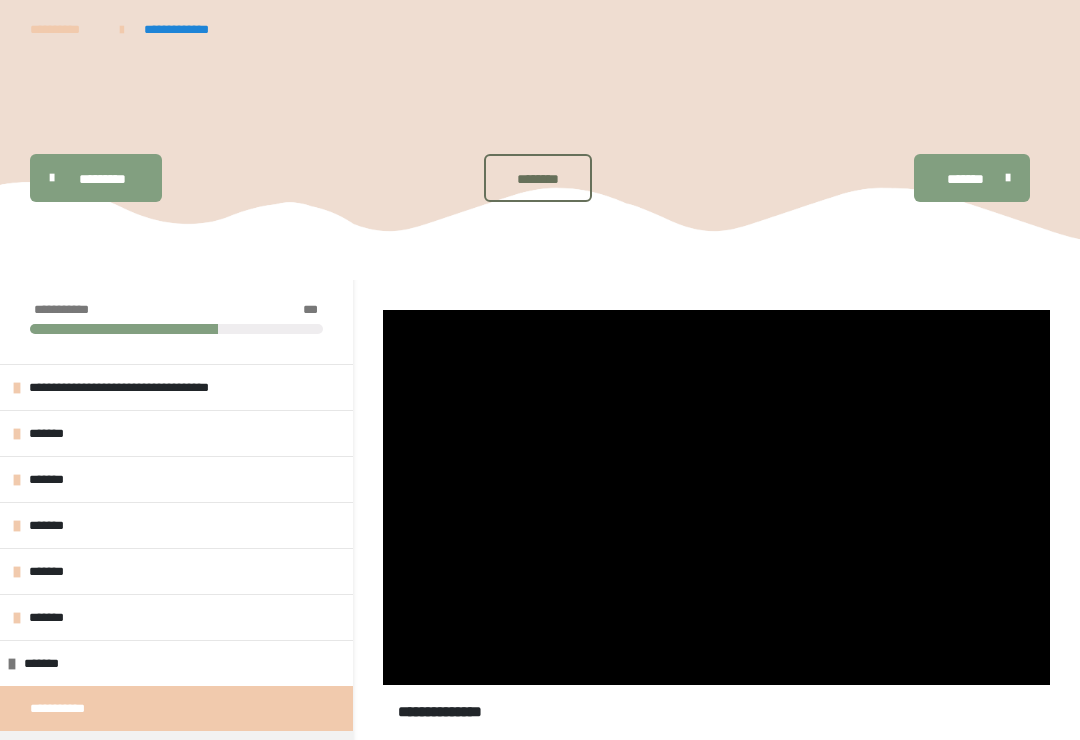 click at bounding box center (716, 497) 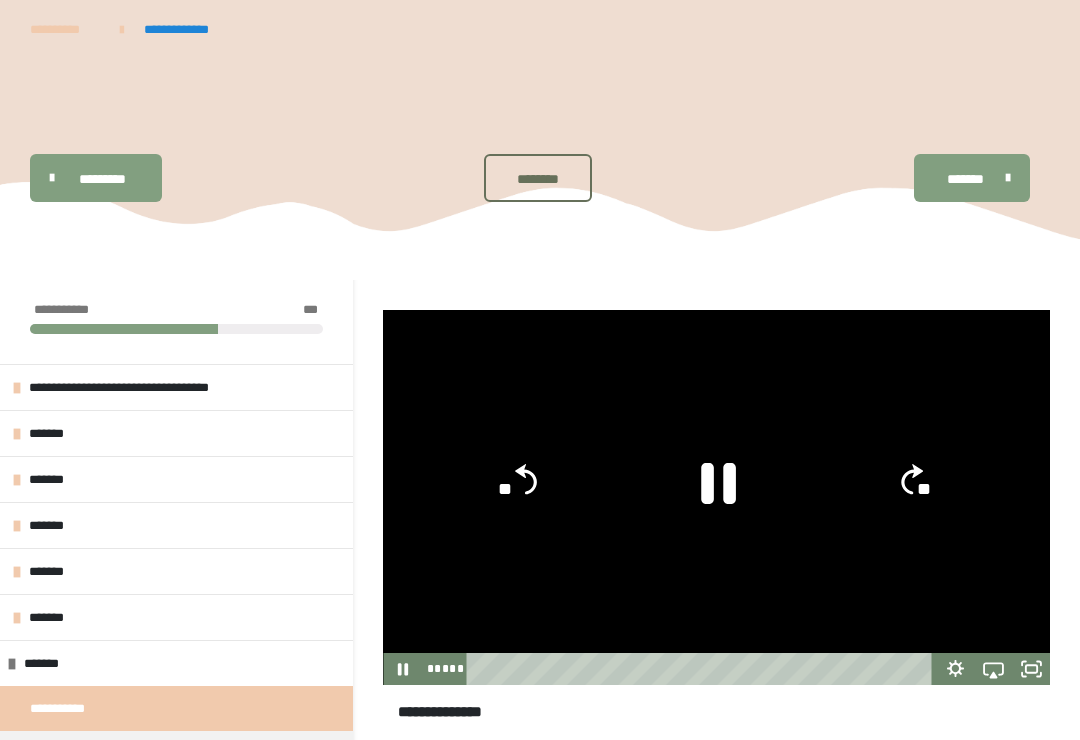 click 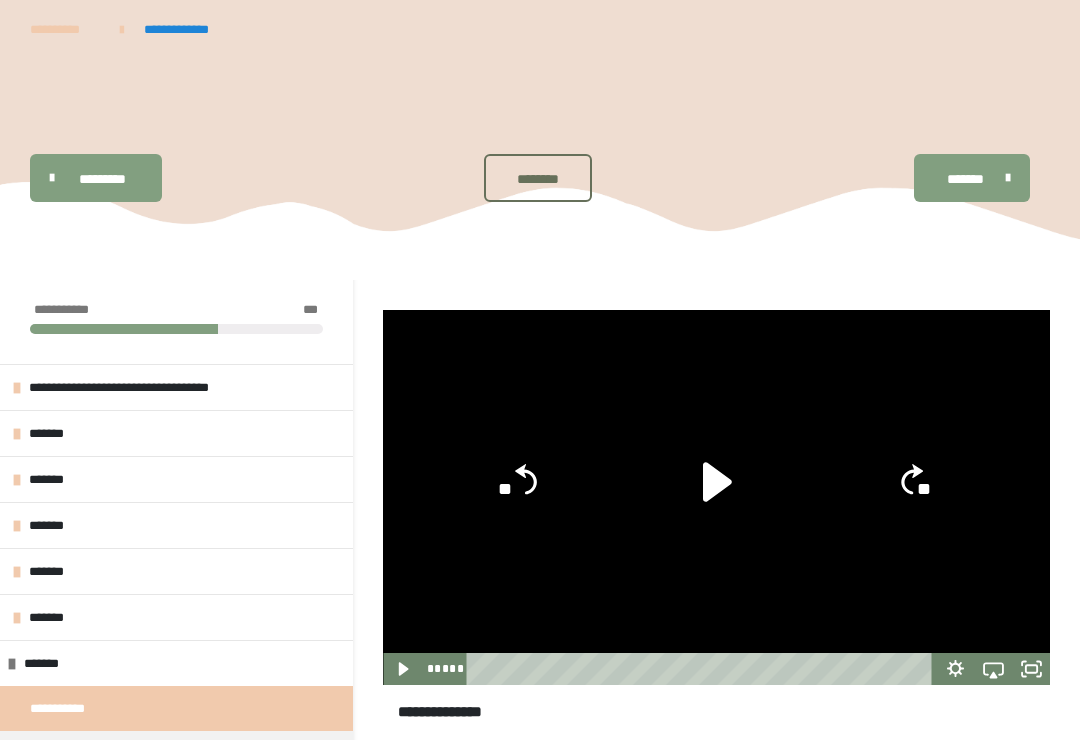 click 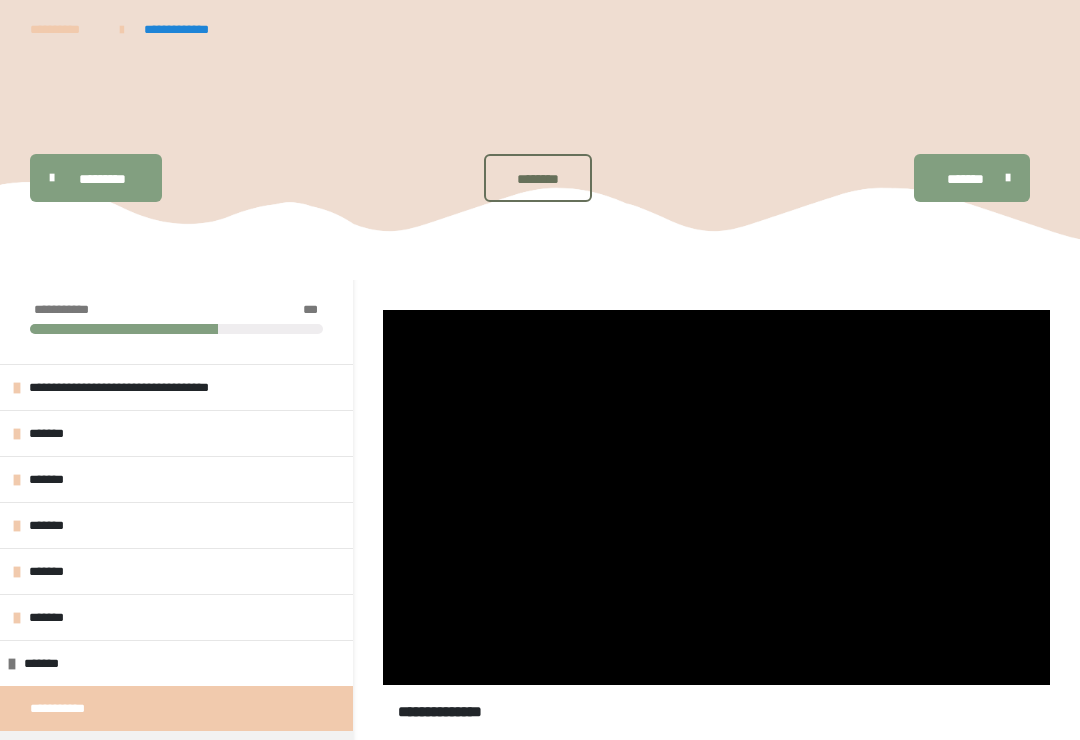 click at bounding box center [716, 497] 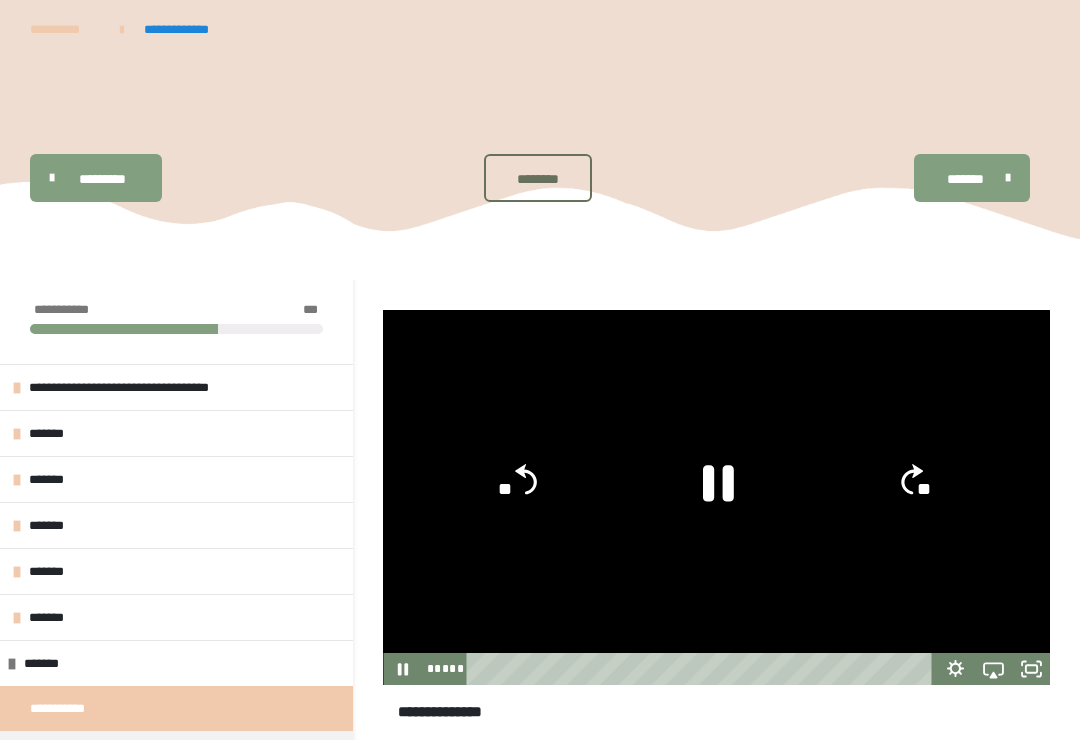 click 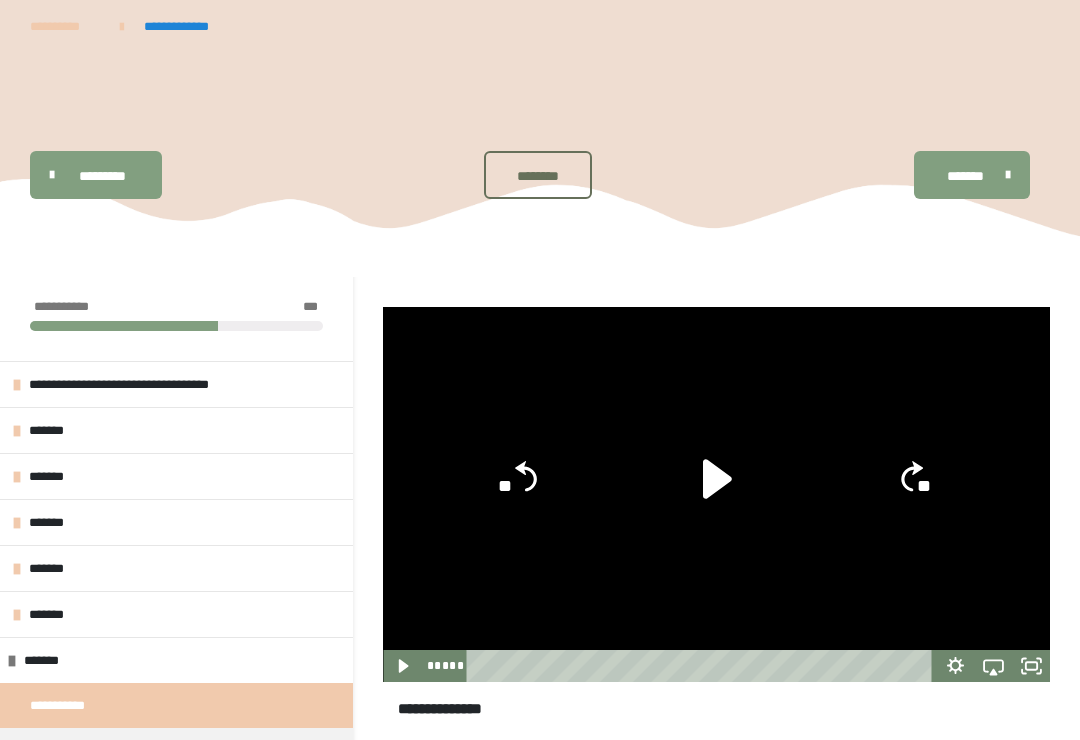 scroll, scrollTop: 6, scrollLeft: 0, axis: vertical 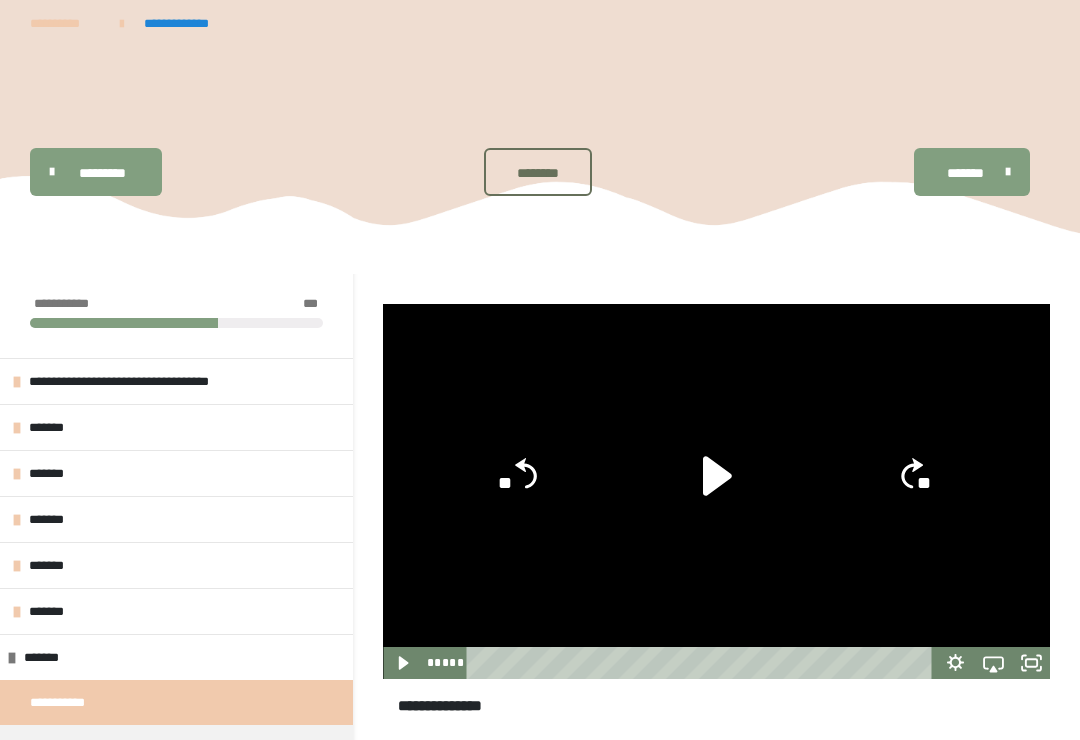 click at bounding box center (716, 491) 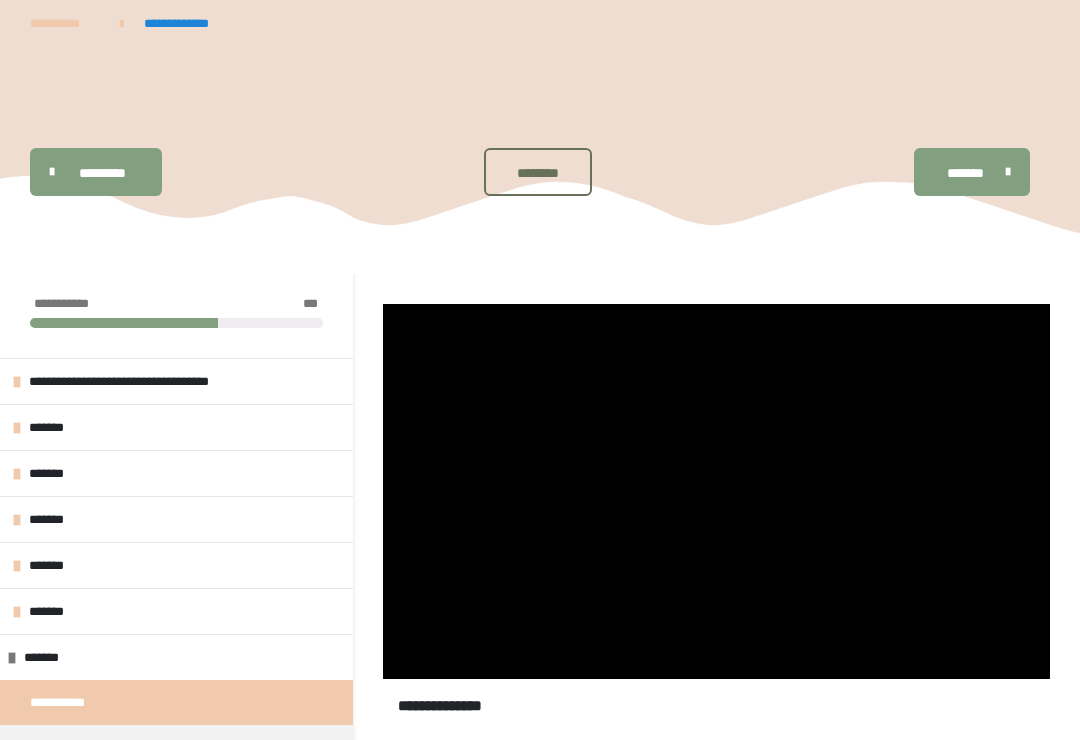 click at bounding box center (716, 491) 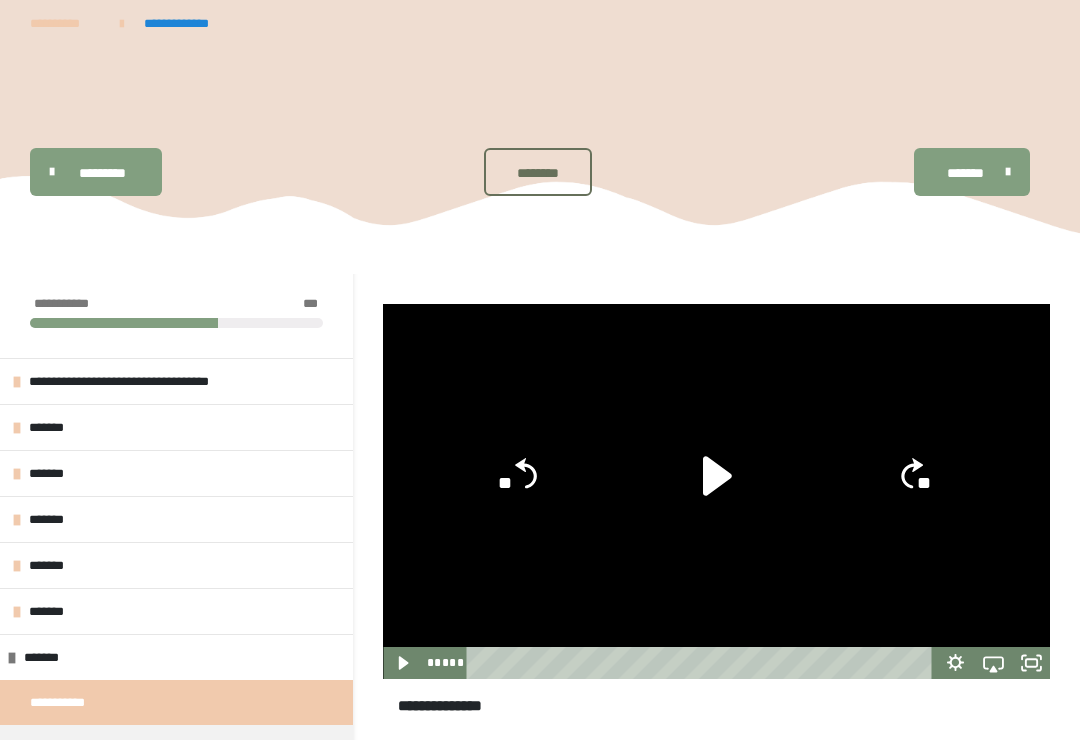 click 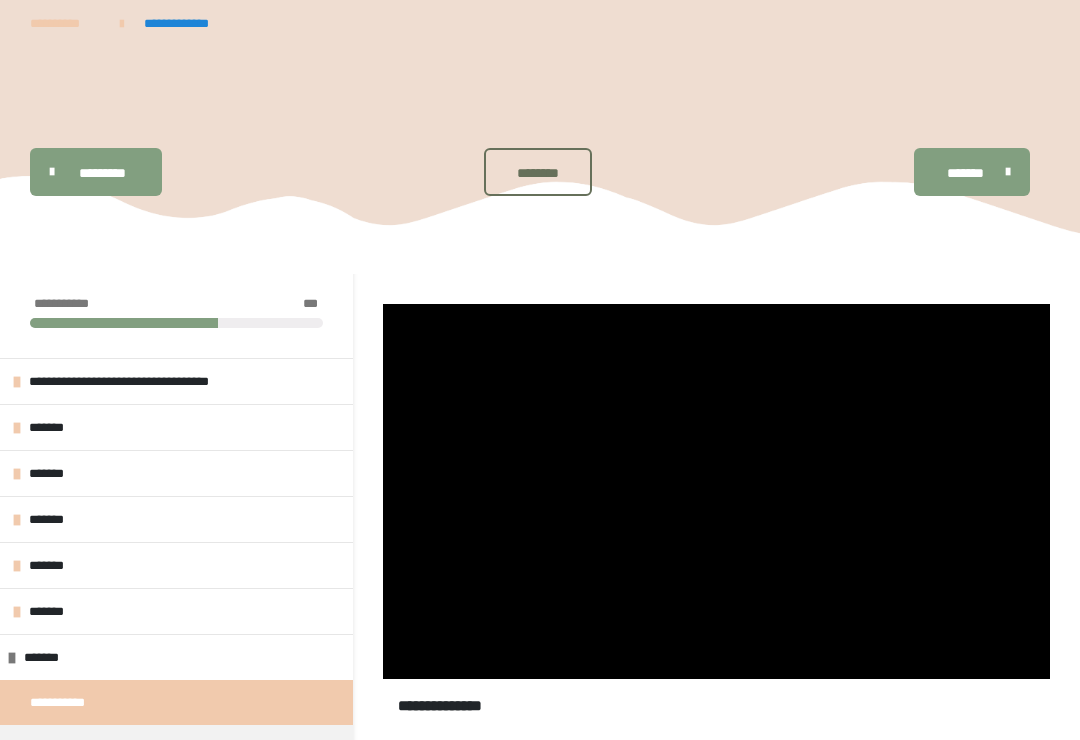 click at bounding box center [716, 491] 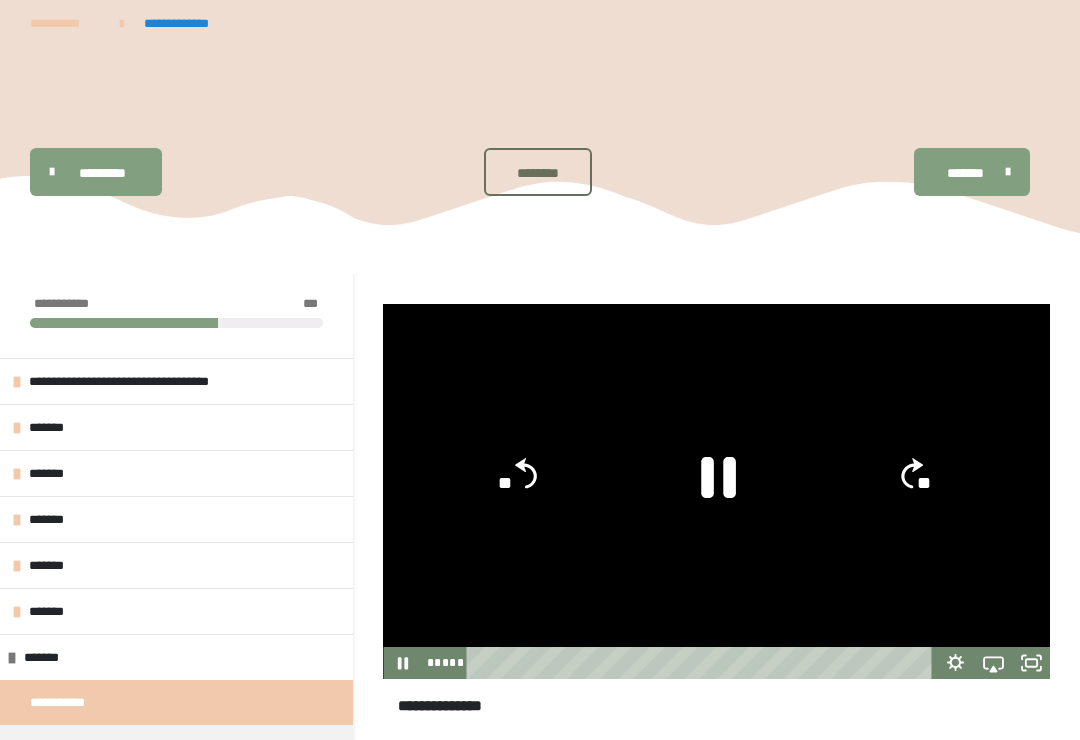 click 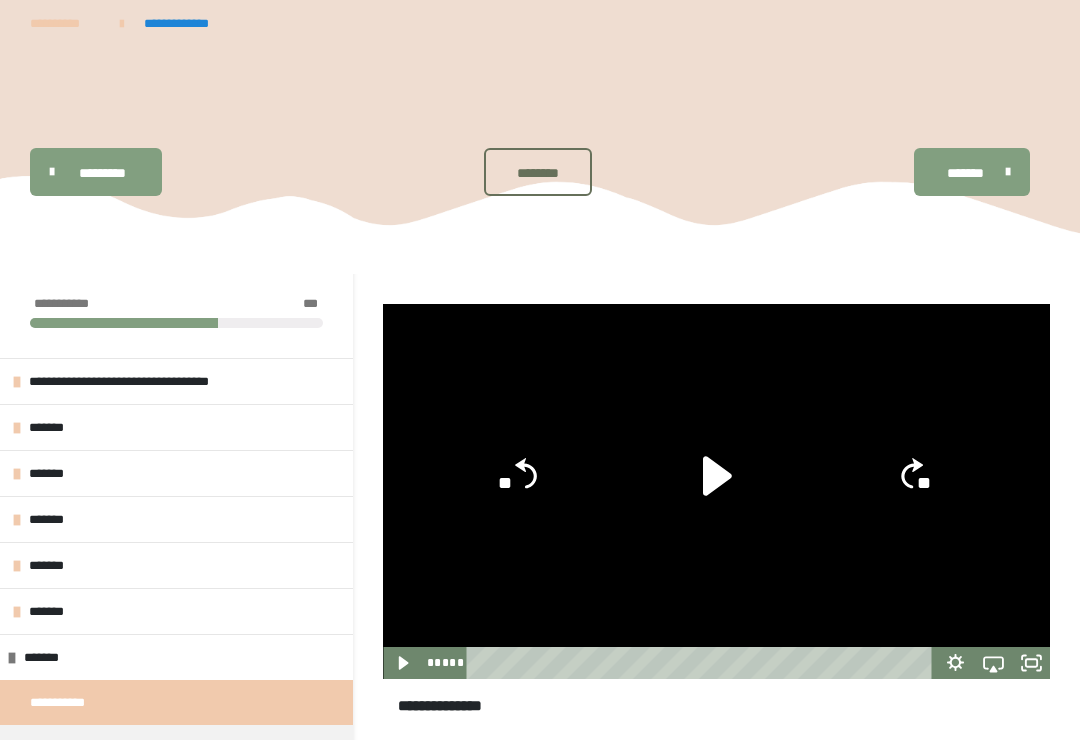 click at bounding box center (716, 491) 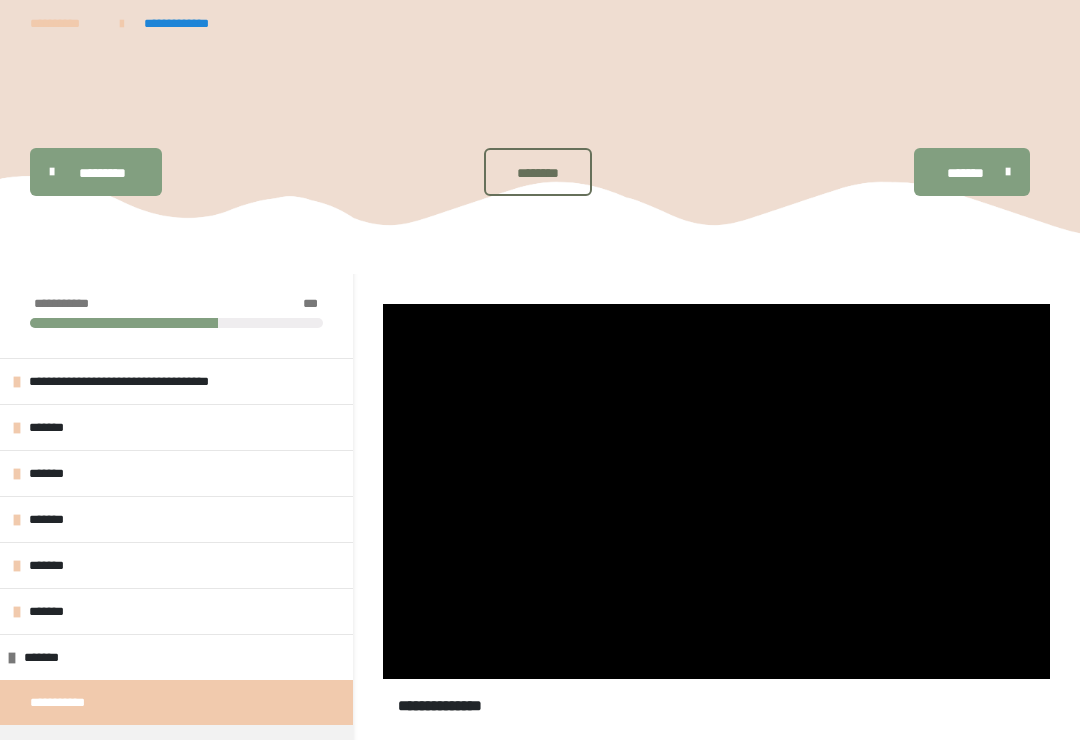 click at bounding box center (716, 491) 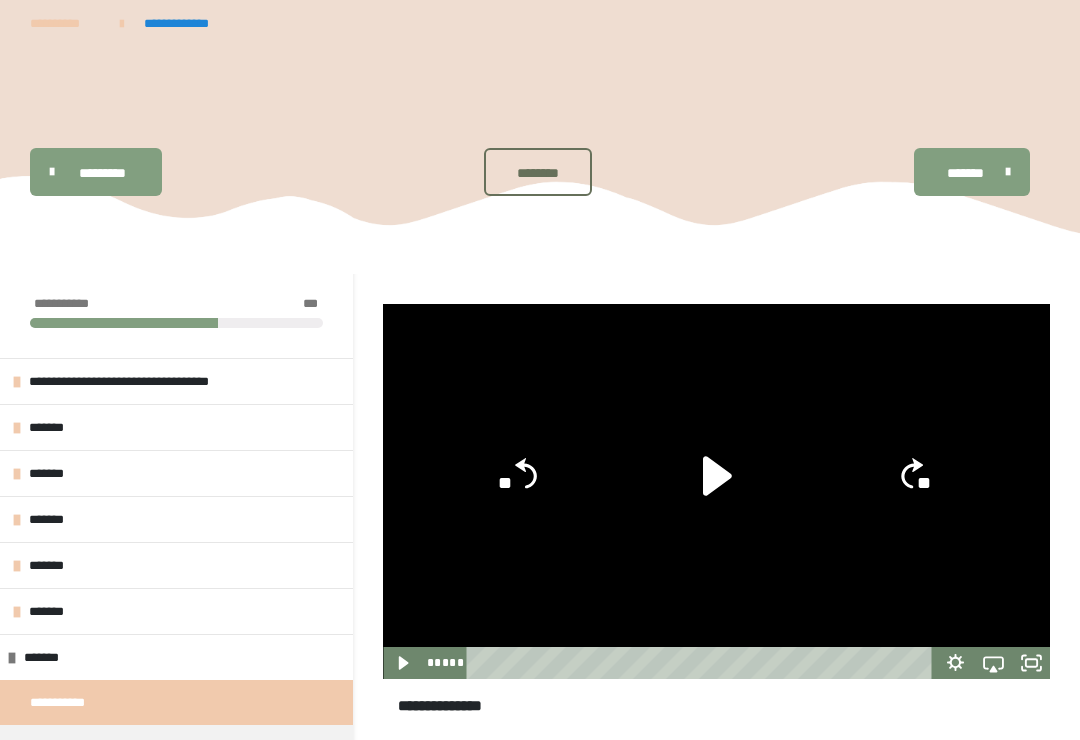 click 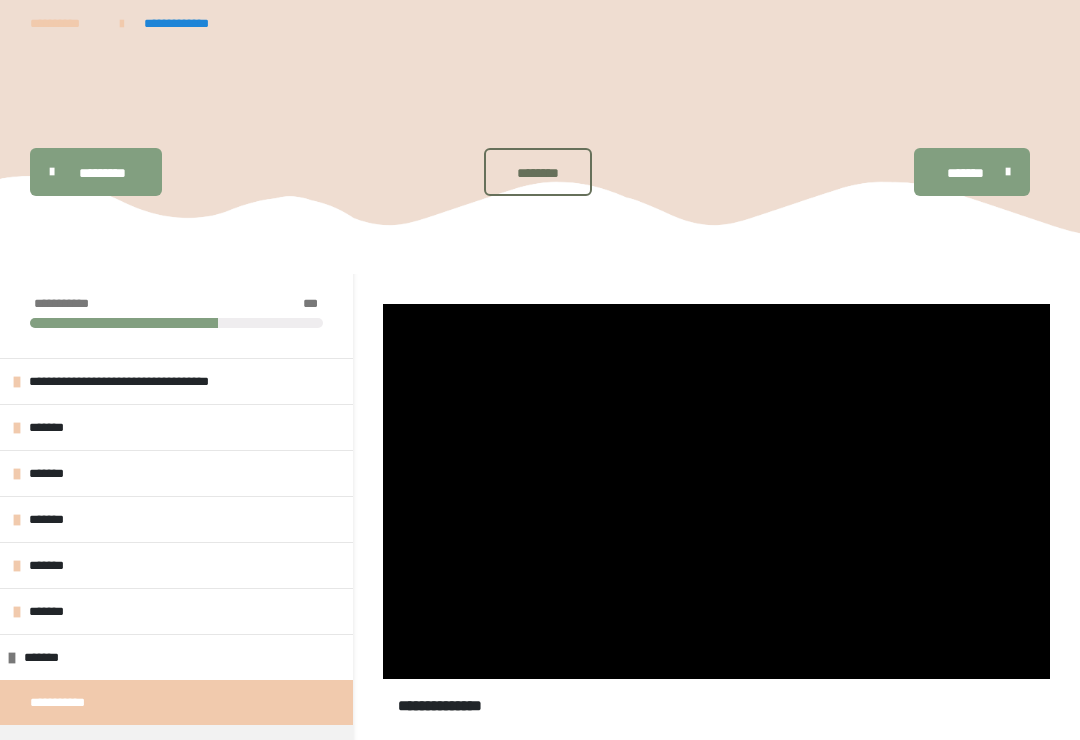 click at bounding box center [716, 491] 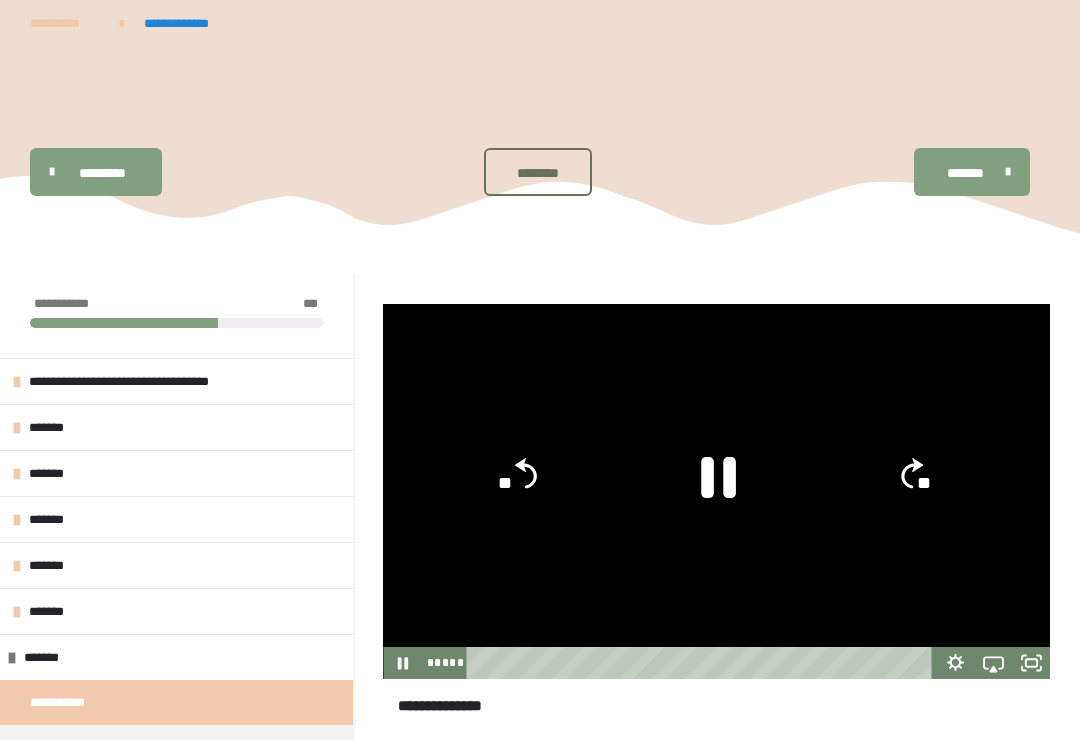 click 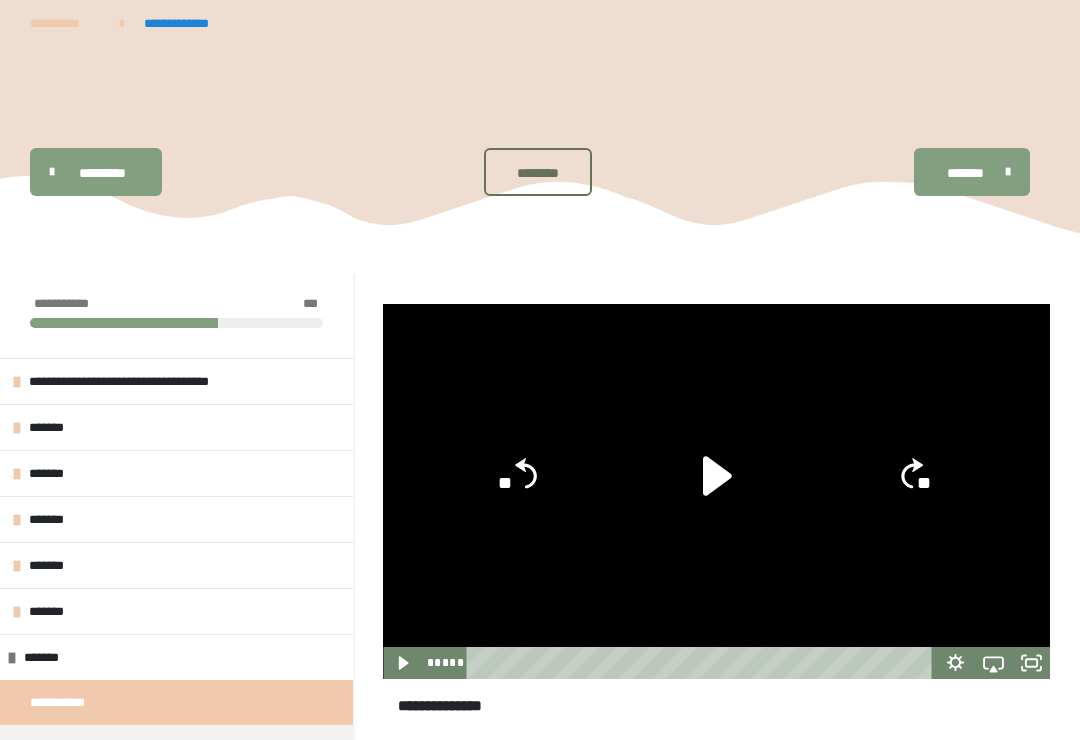click 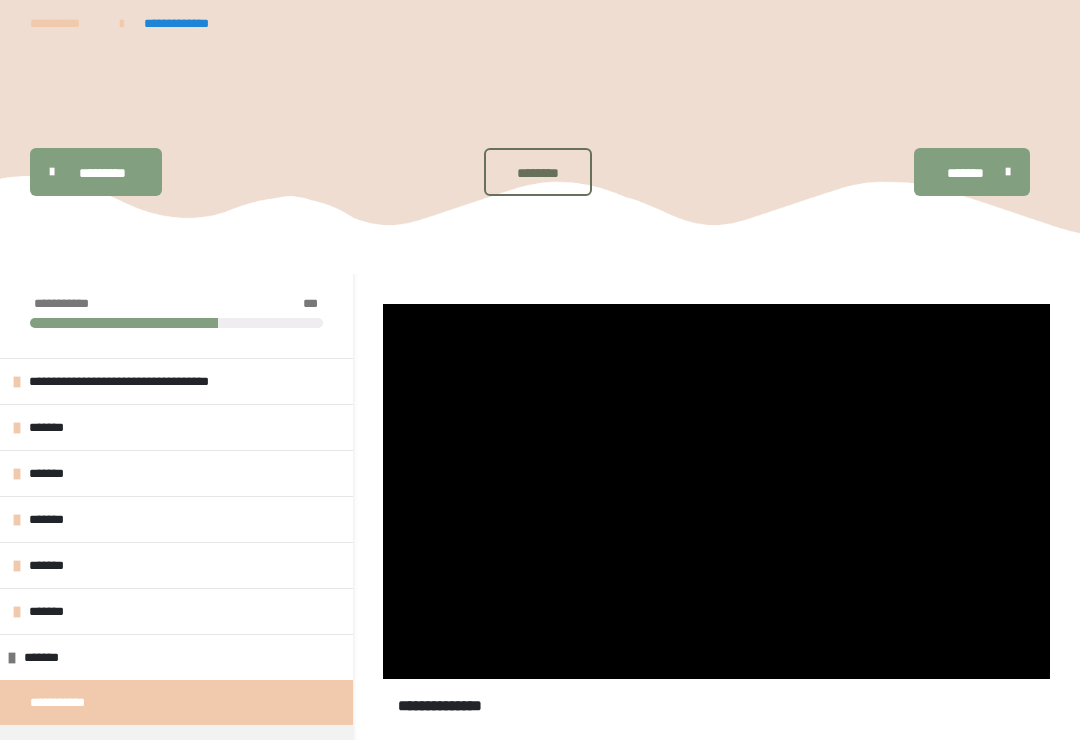 click at bounding box center (716, 491) 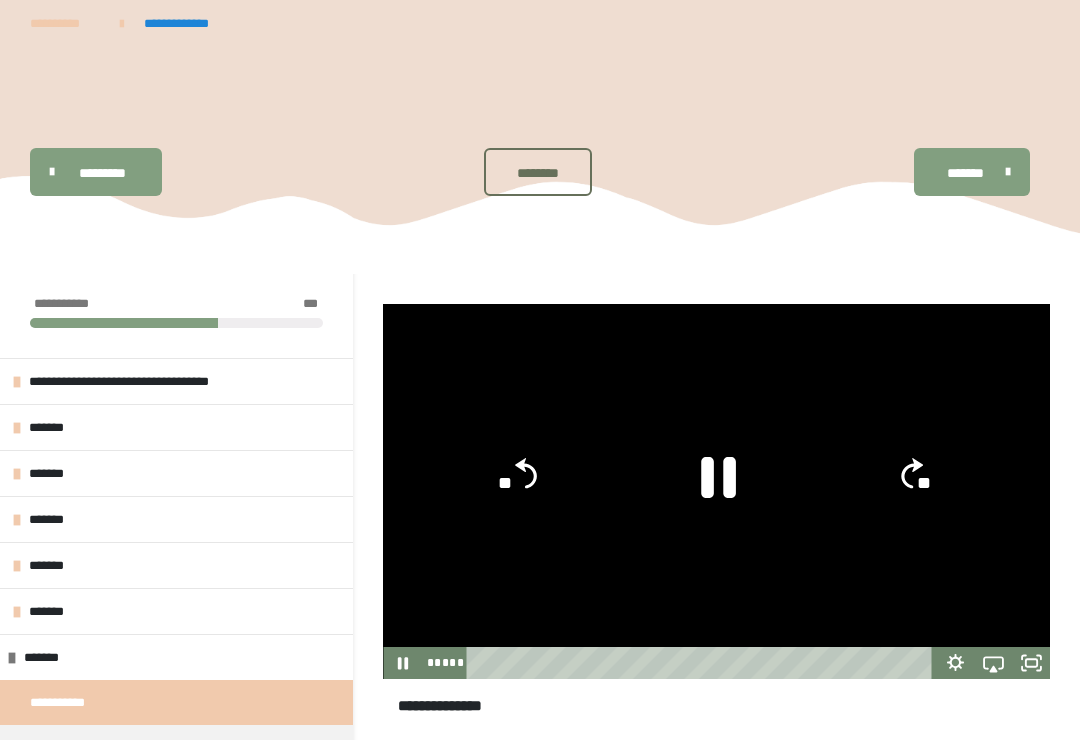 click 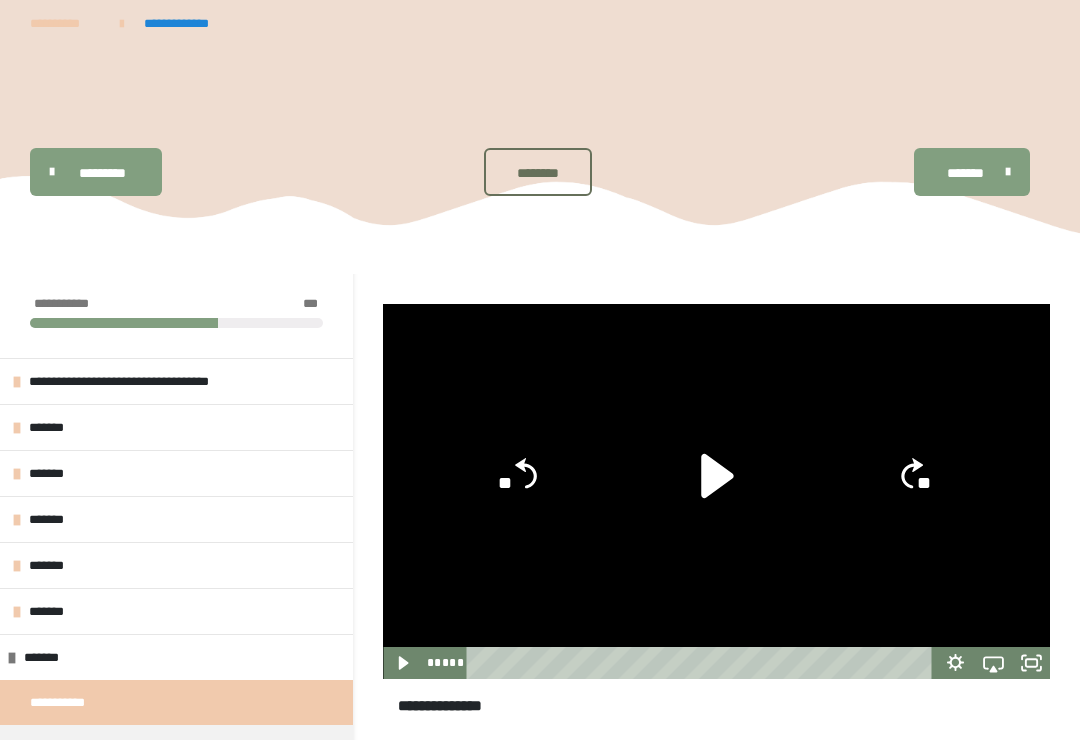click 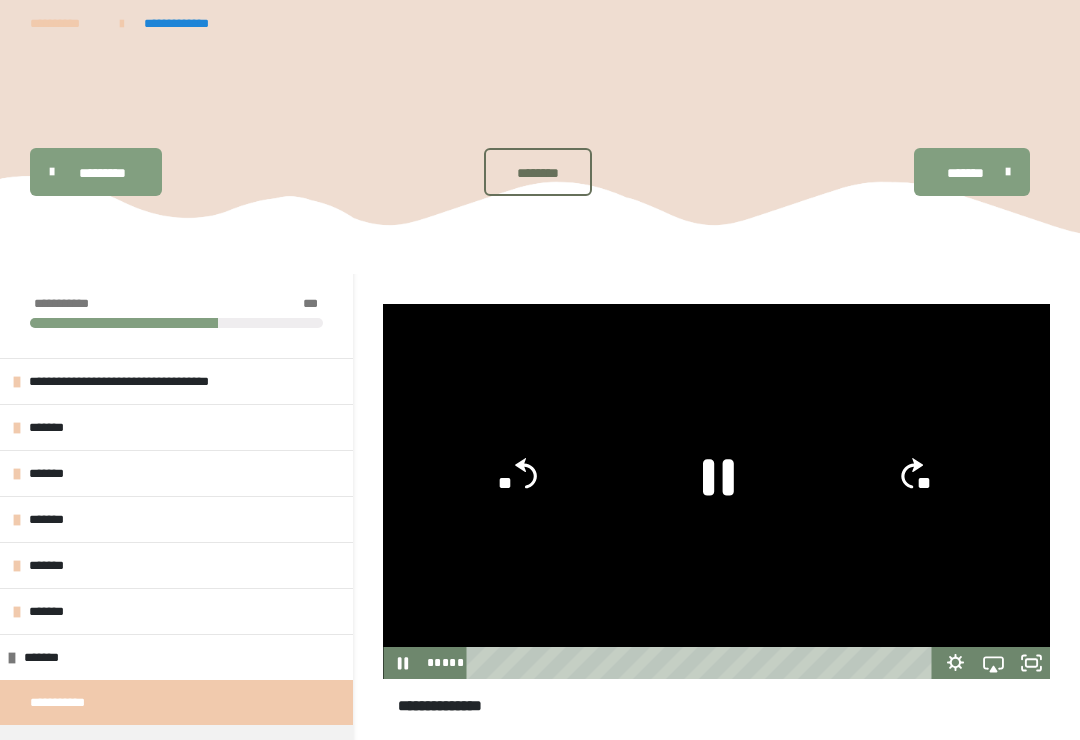 click on "**" 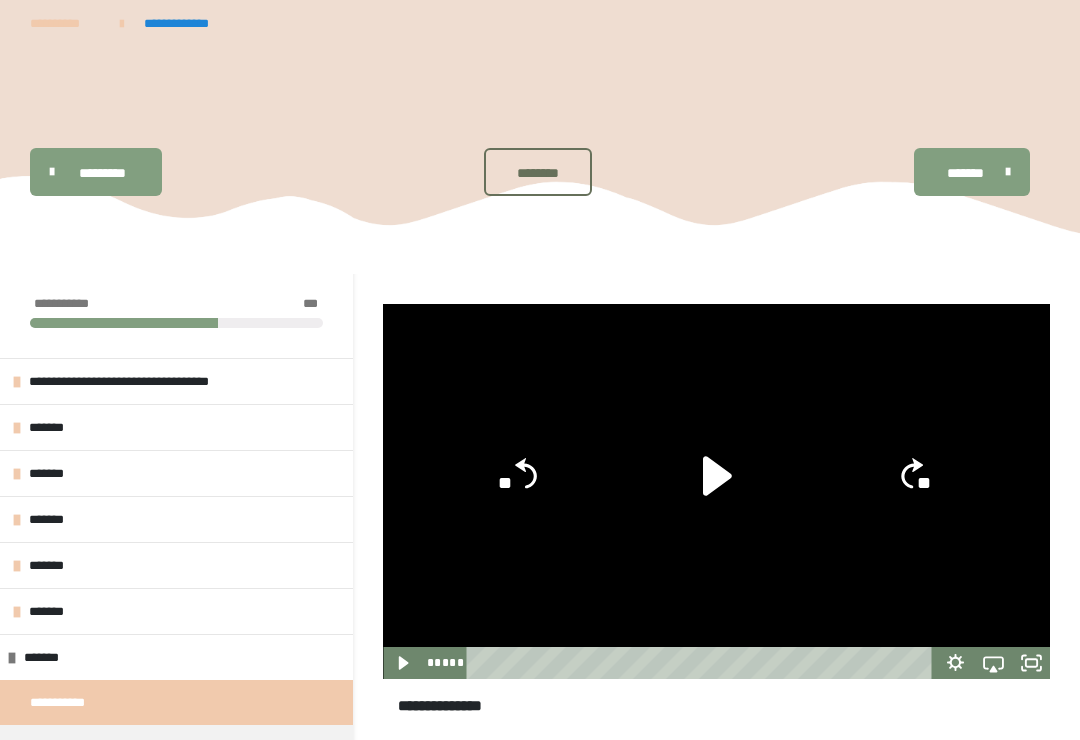 click 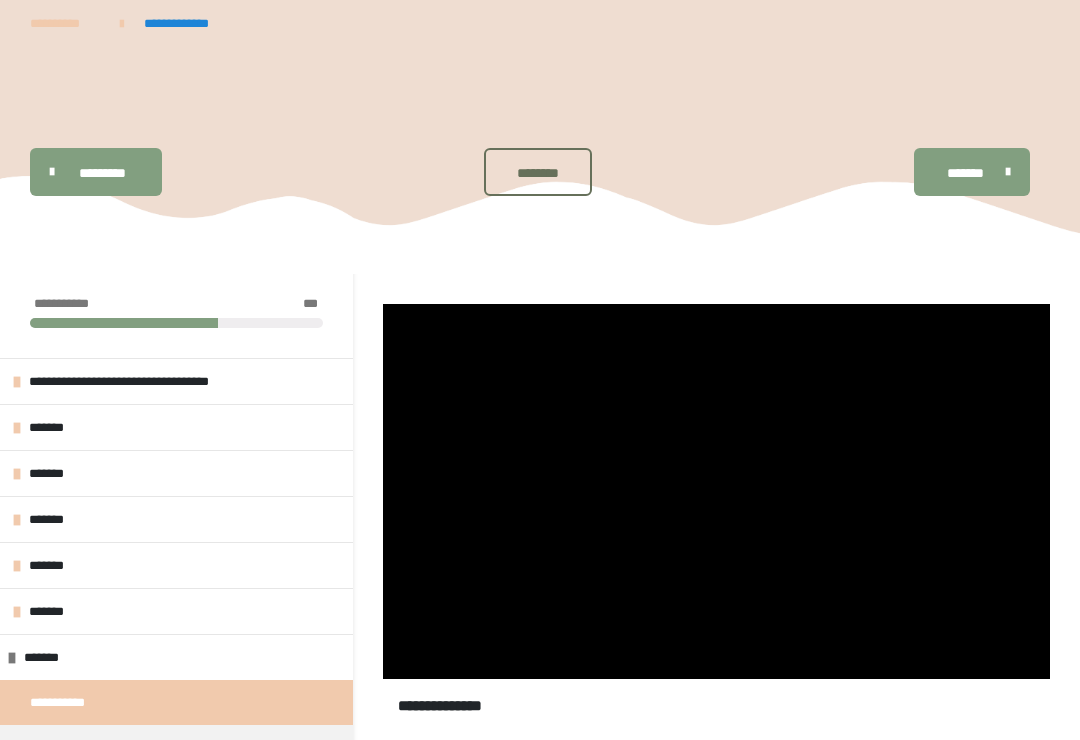 click at bounding box center [716, 491] 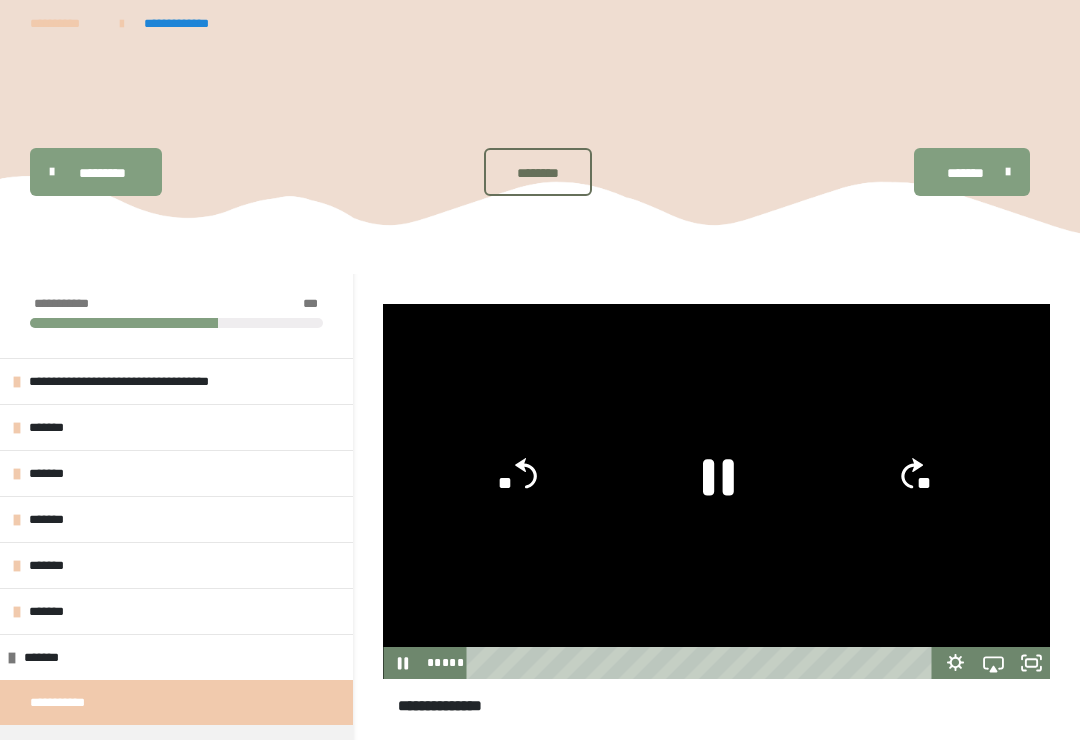 click 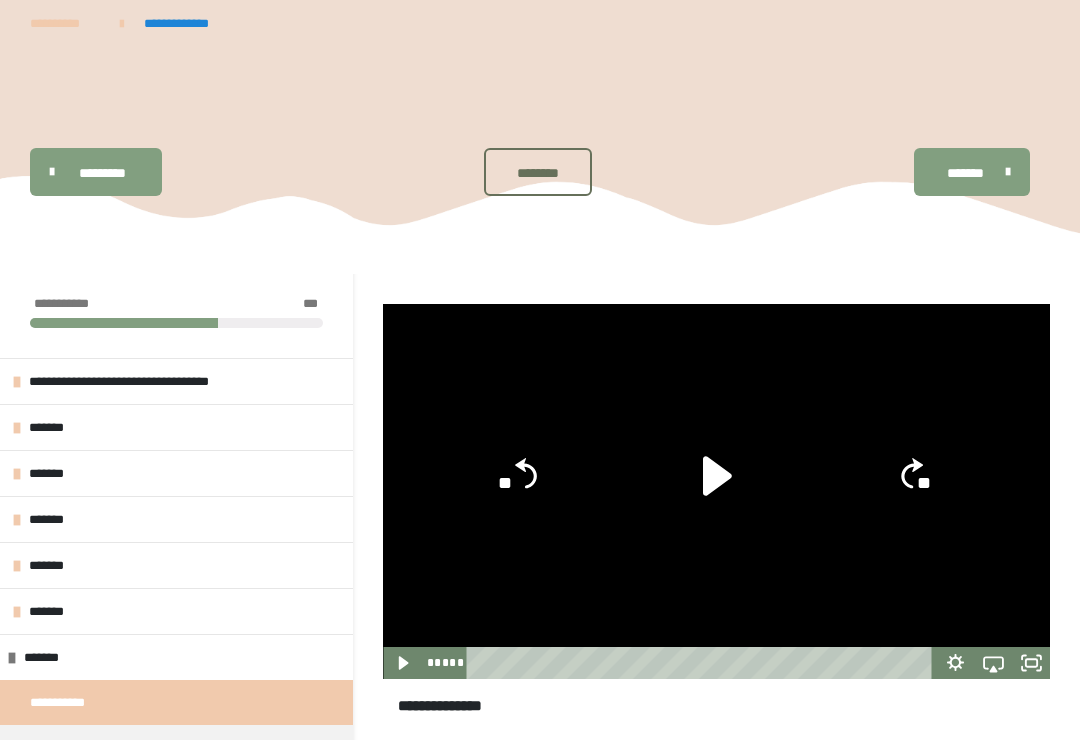 click 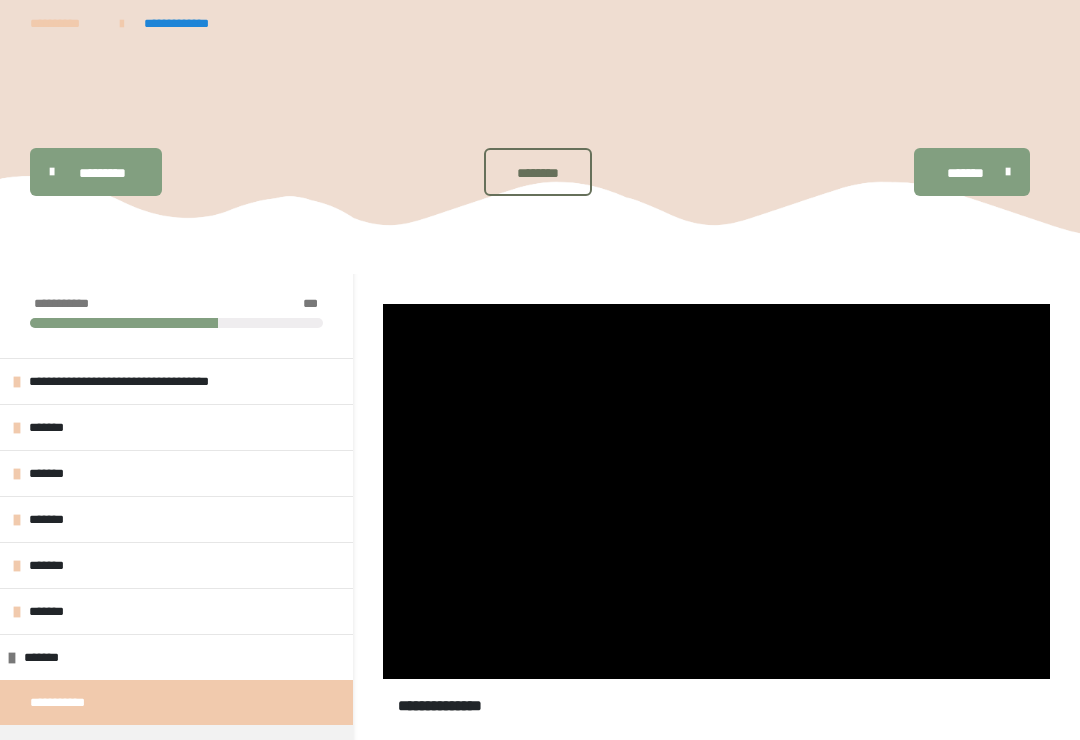 click at bounding box center [716, 491] 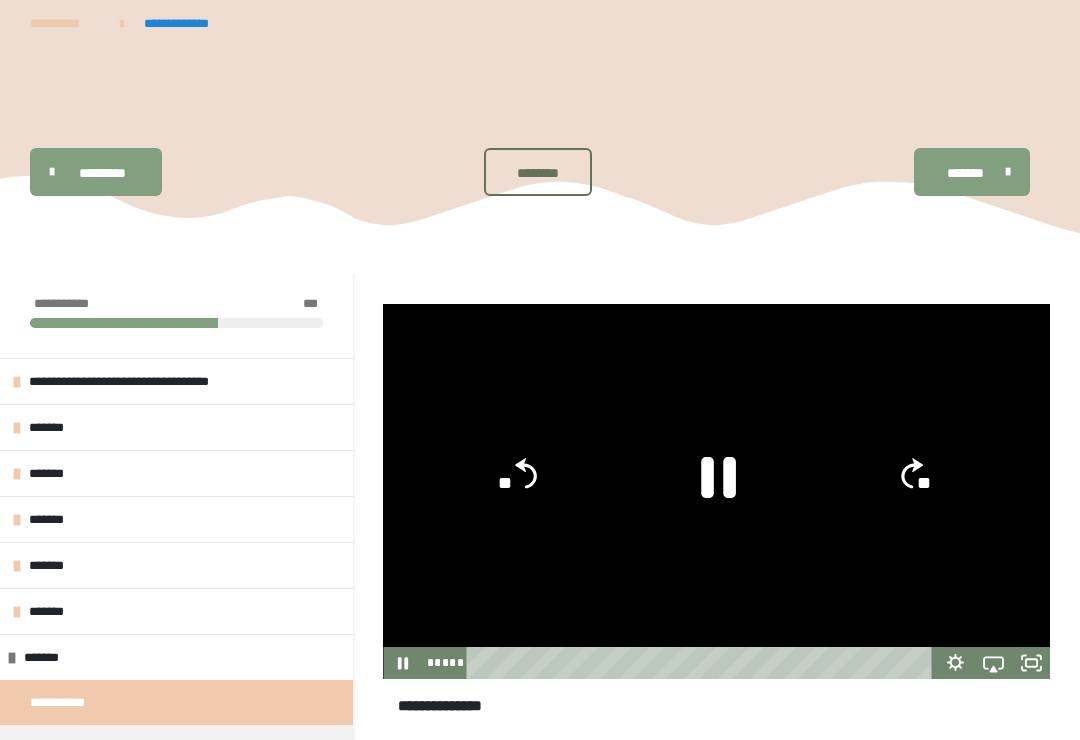 click 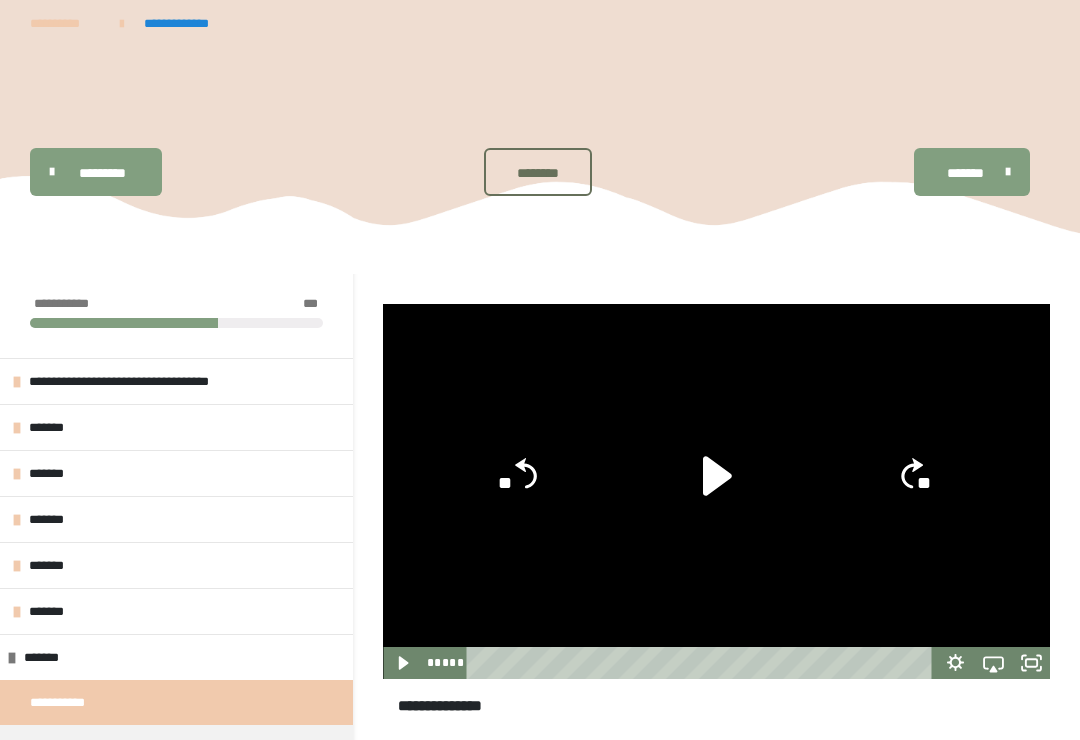 click at bounding box center [716, 491] 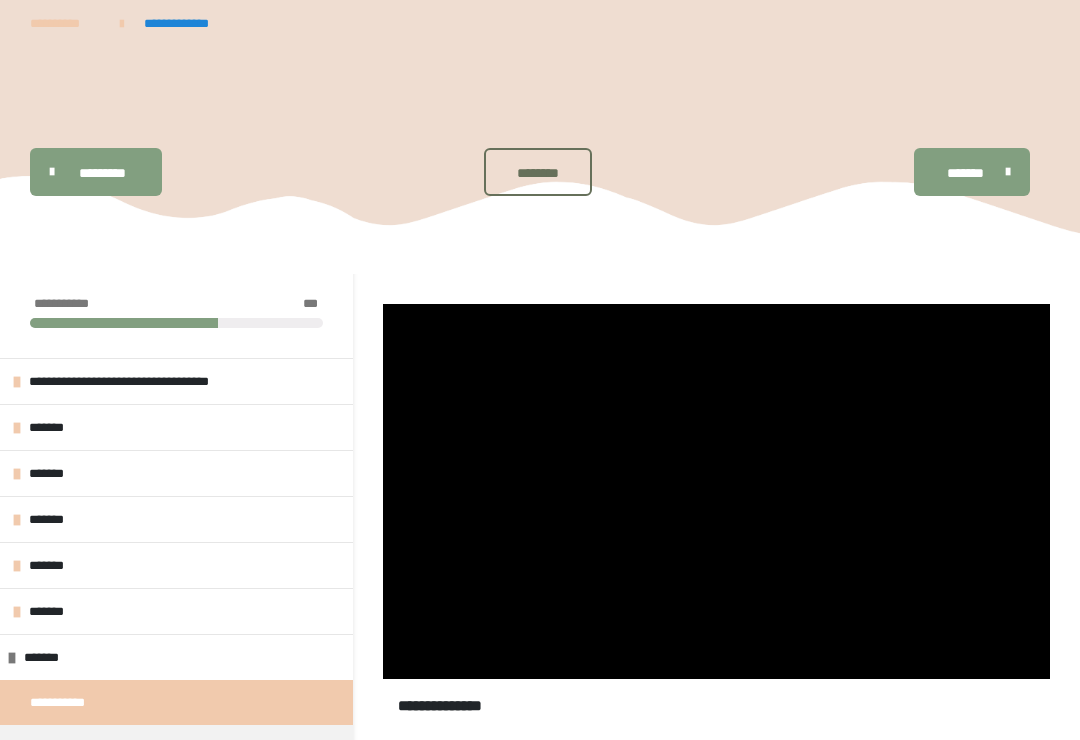 click at bounding box center [716, 491] 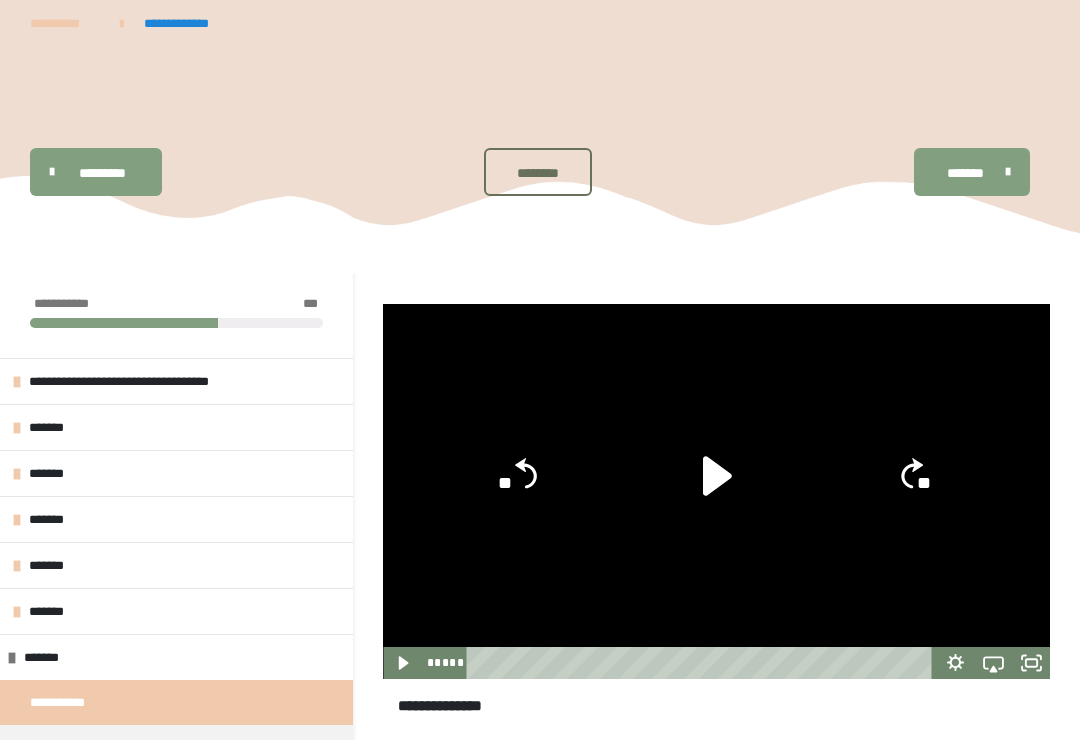 click 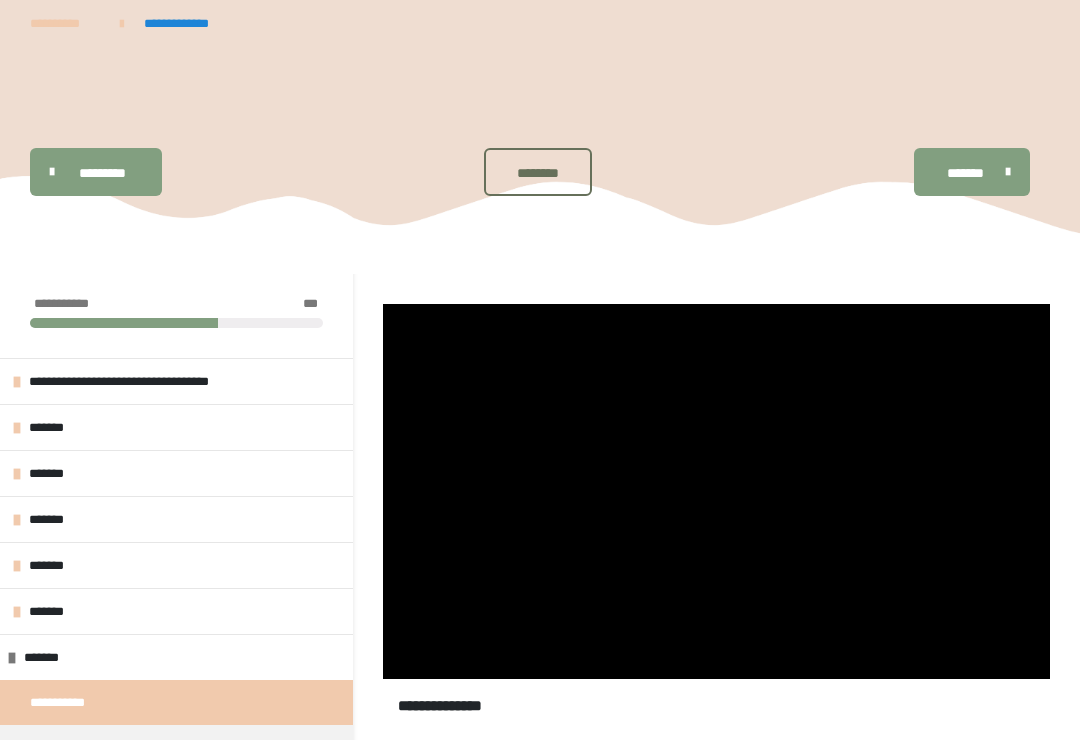 click at bounding box center (716, 491) 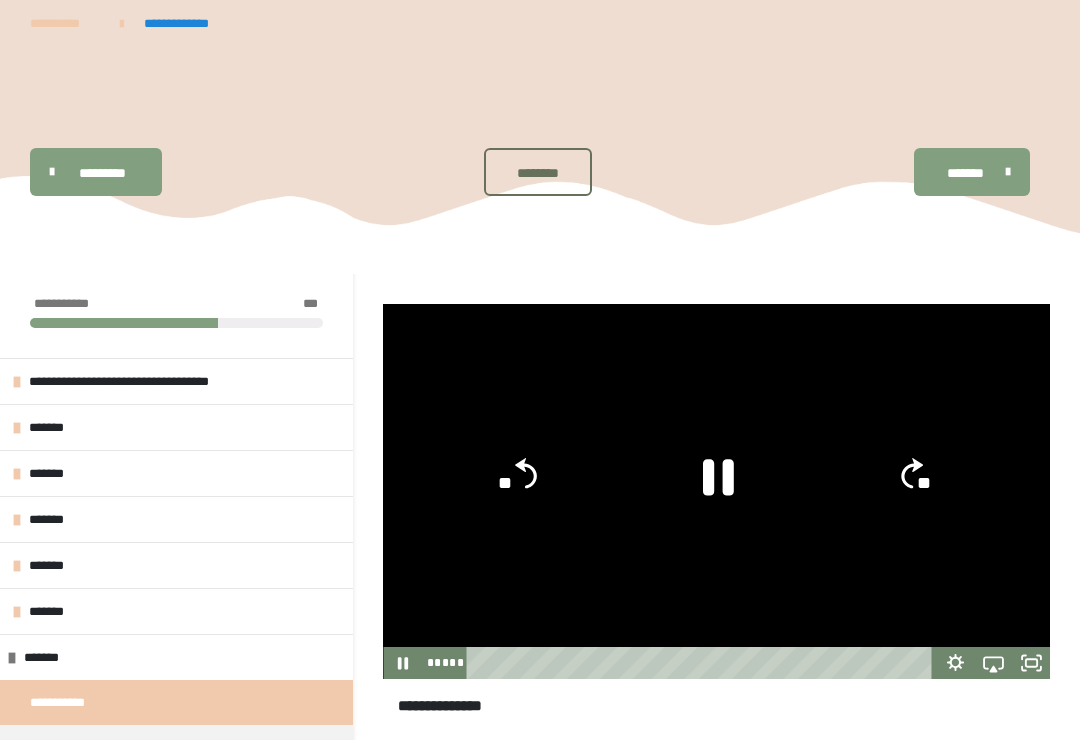 click 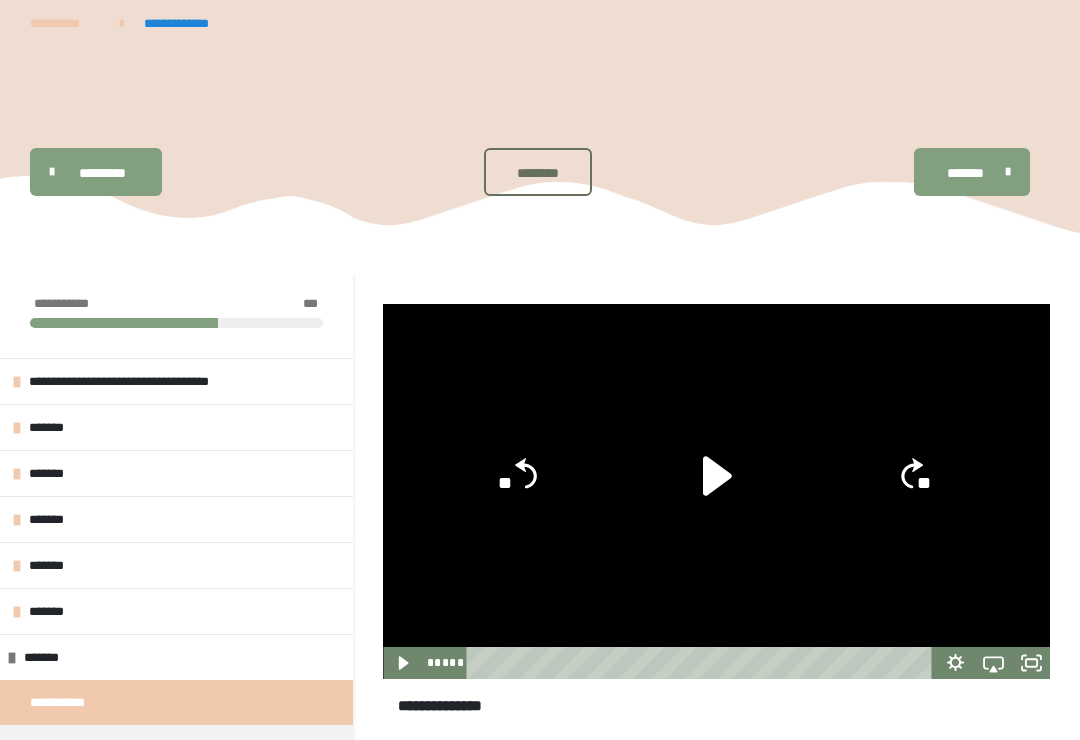 click at bounding box center (716, 491) 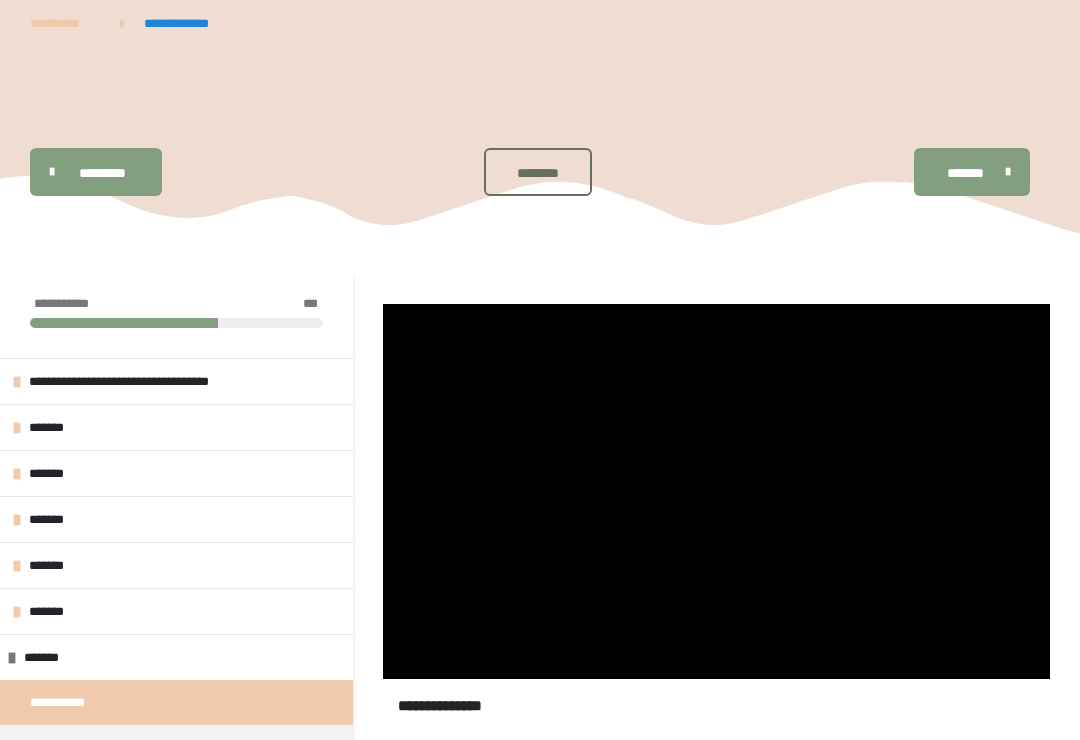 click at bounding box center (716, 491) 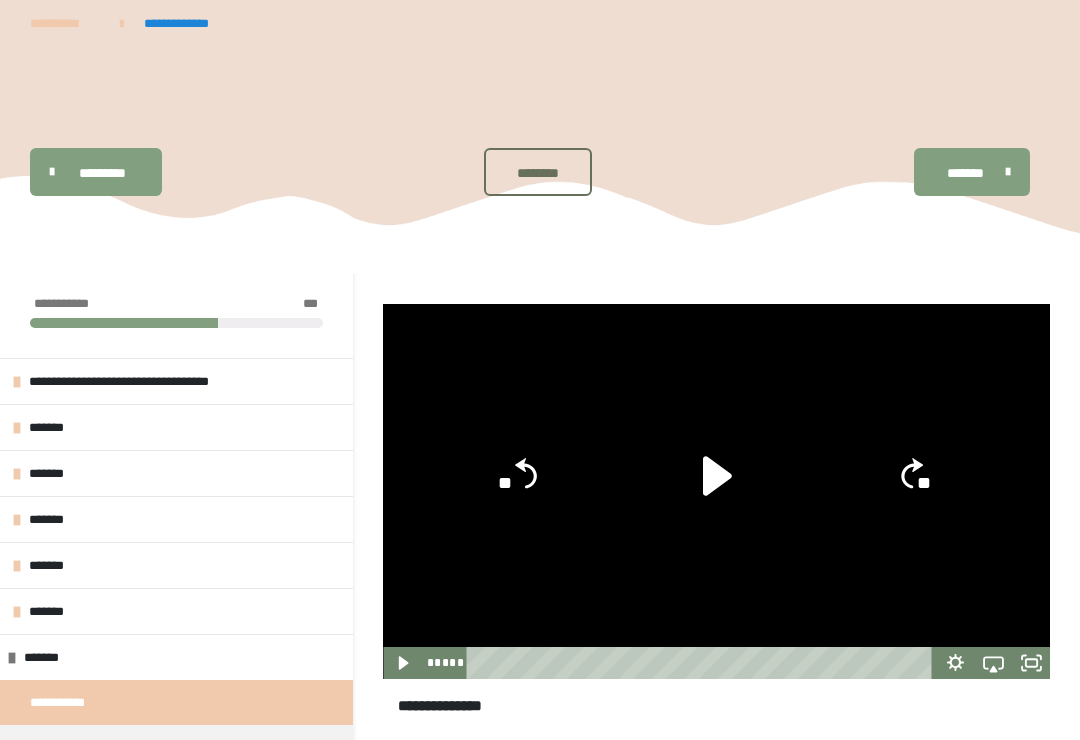 click 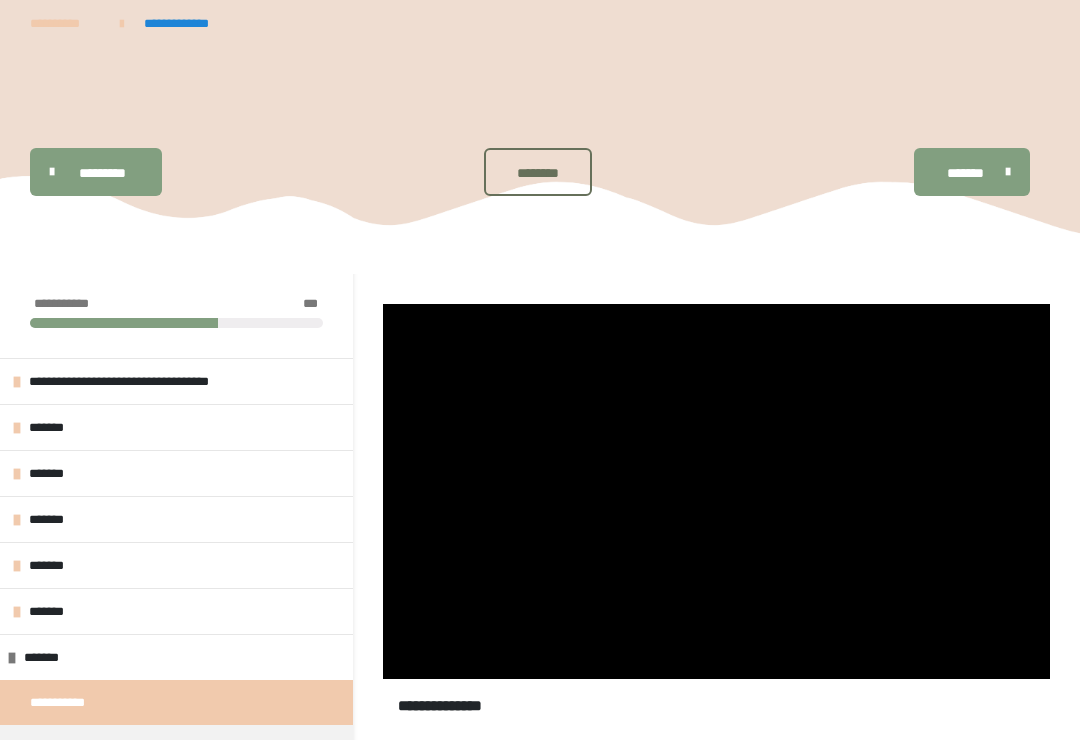 click at bounding box center (716, 491) 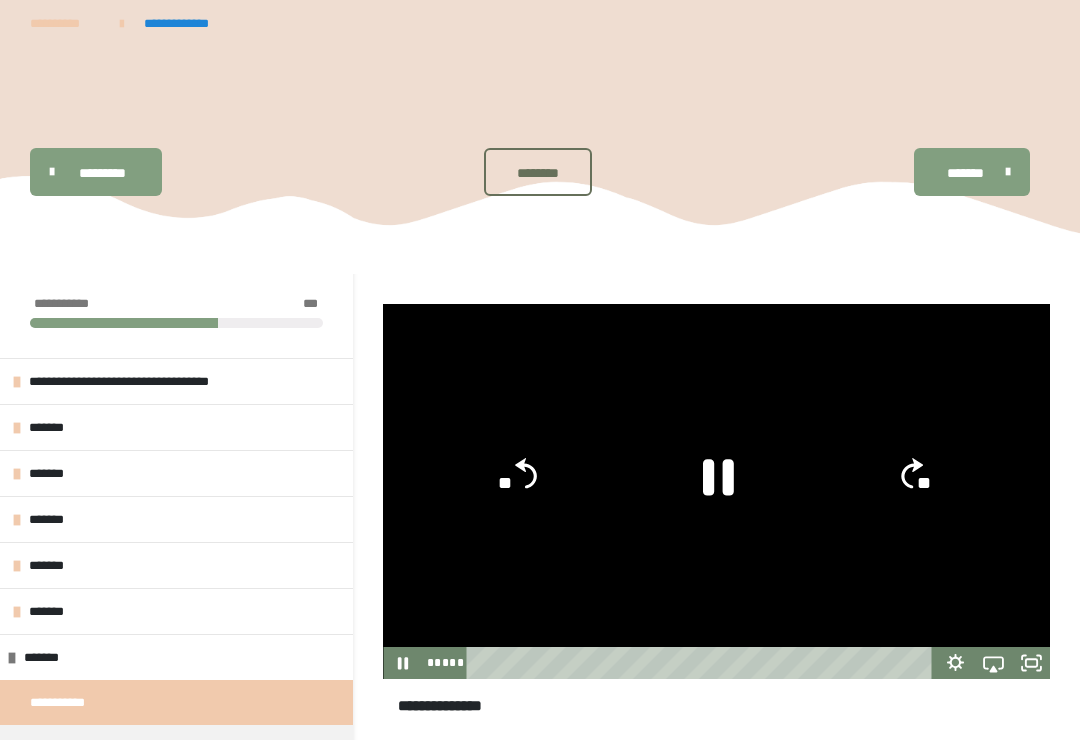 click 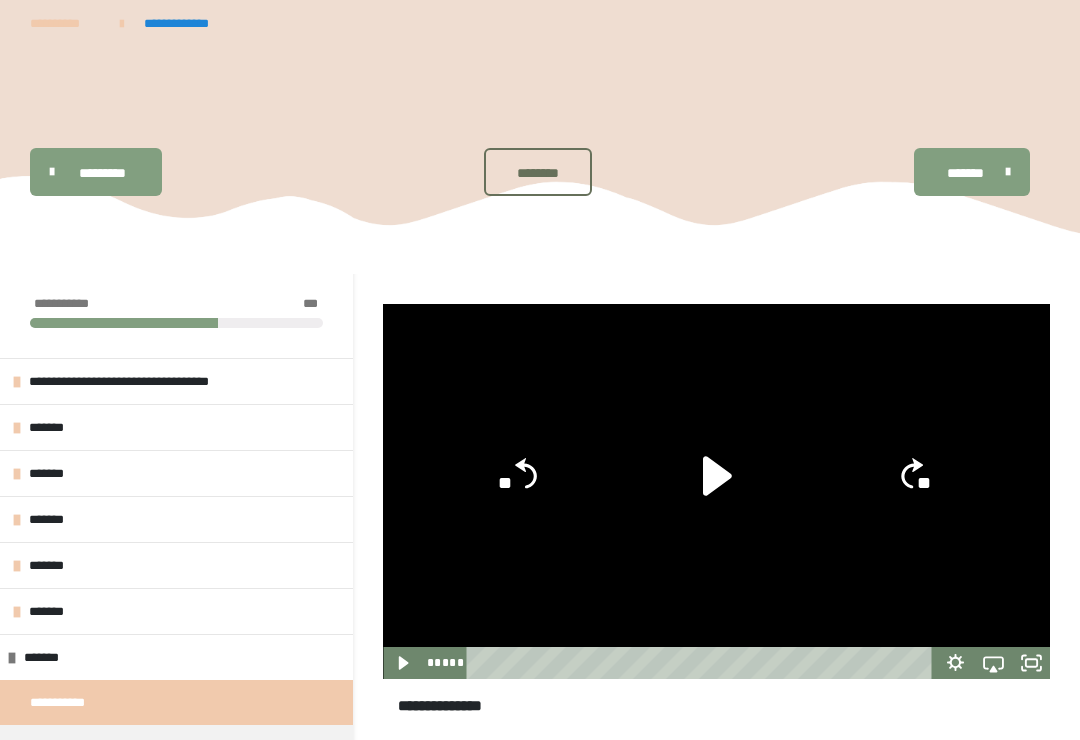 click at bounding box center [716, 491] 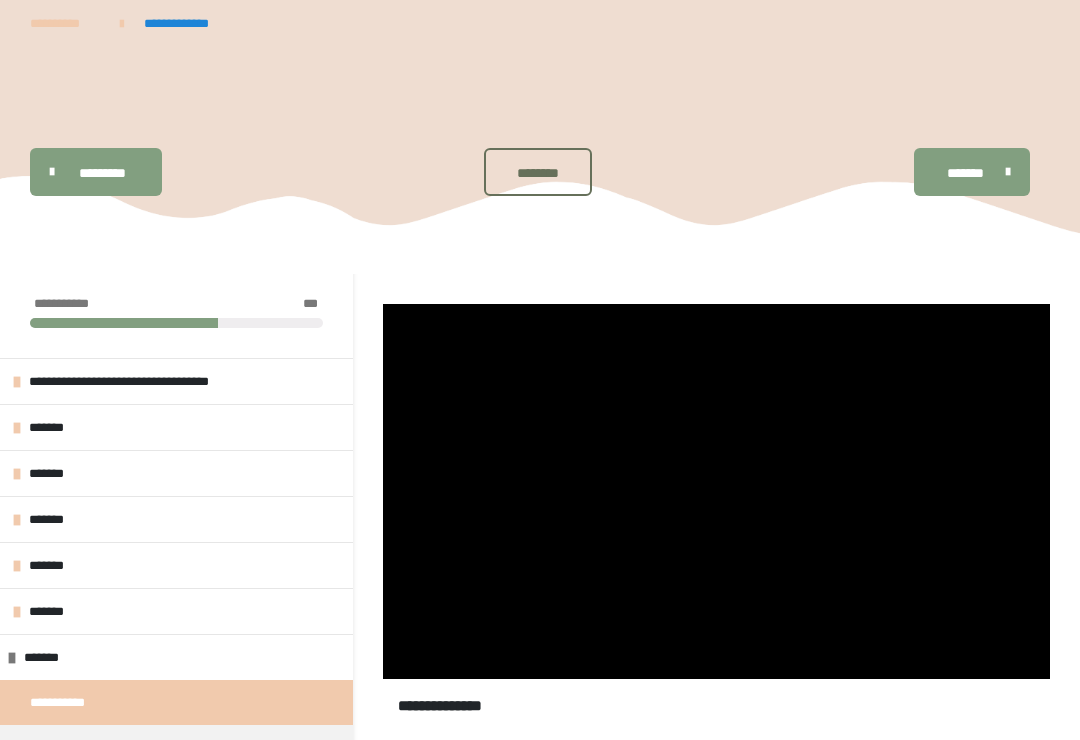click at bounding box center (716, 491) 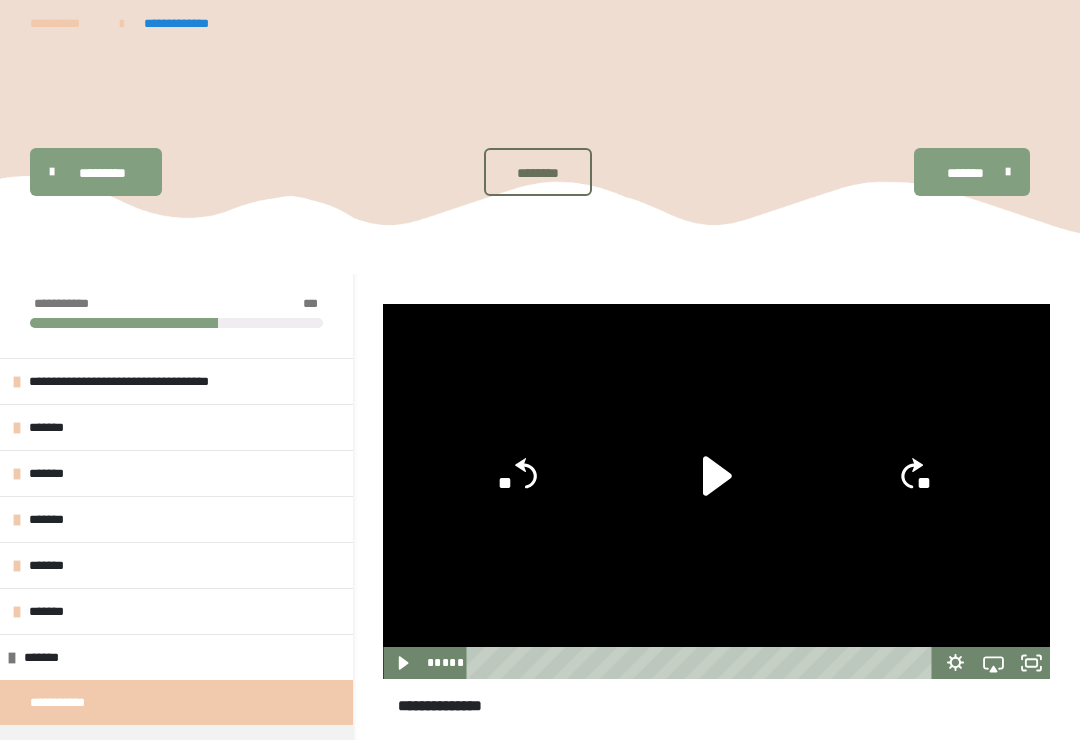 click 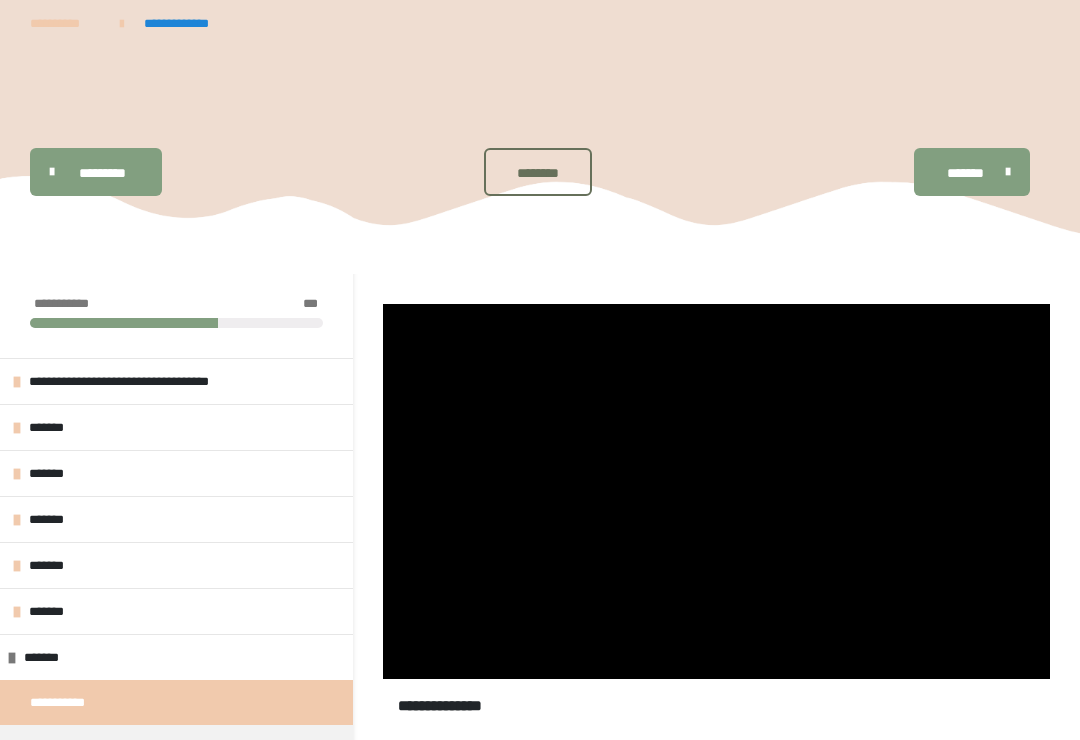click at bounding box center (716, 491) 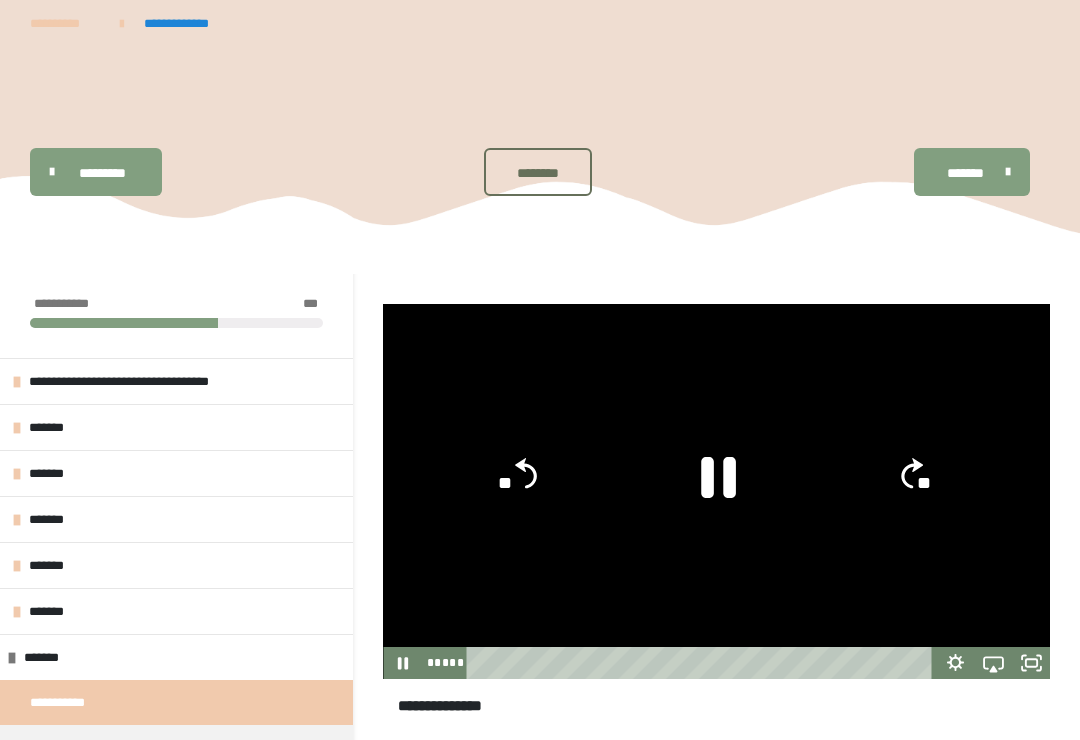 click 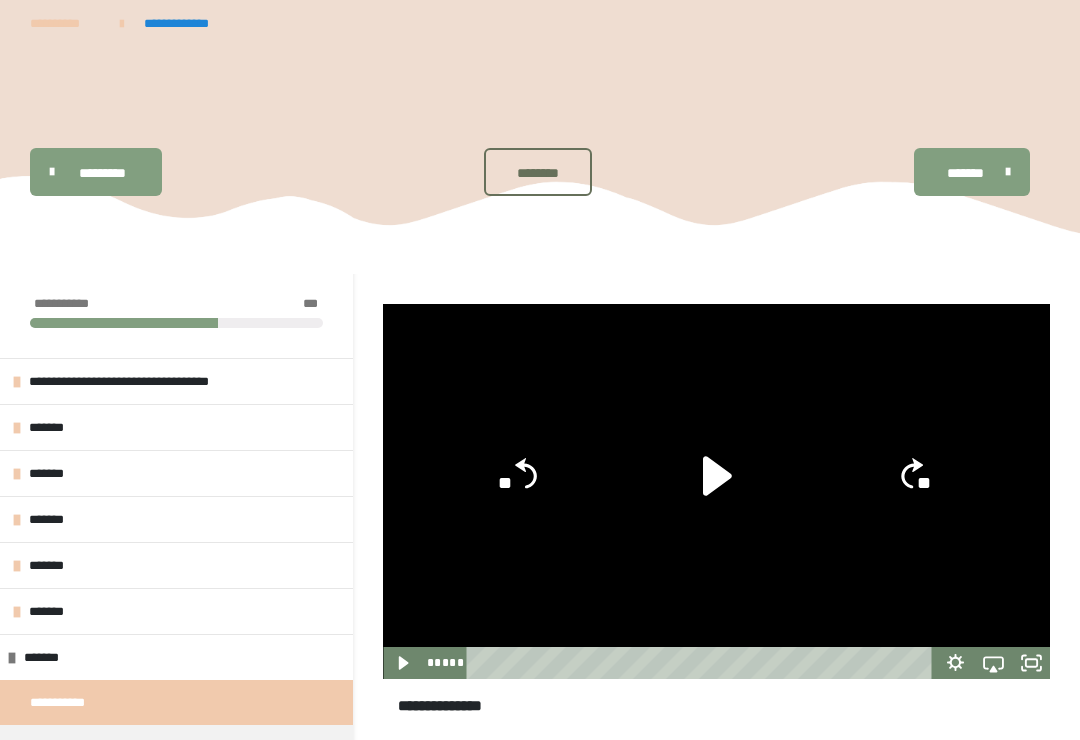 click at bounding box center (716, 491) 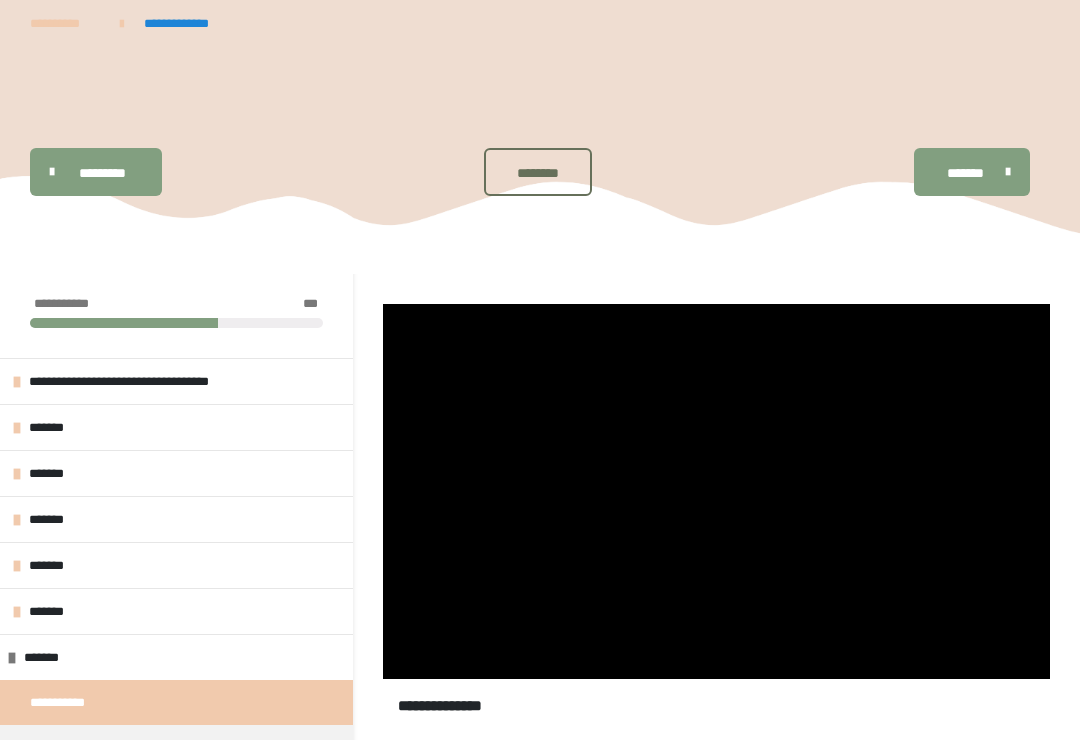 click at bounding box center [716, 491] 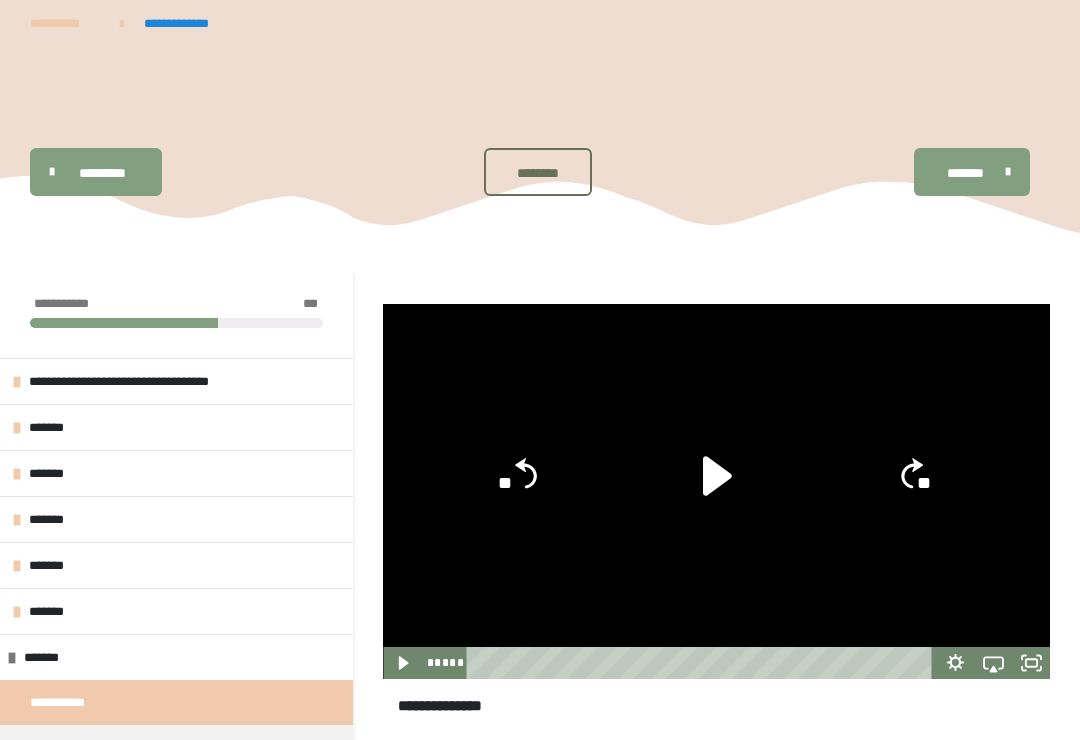 click 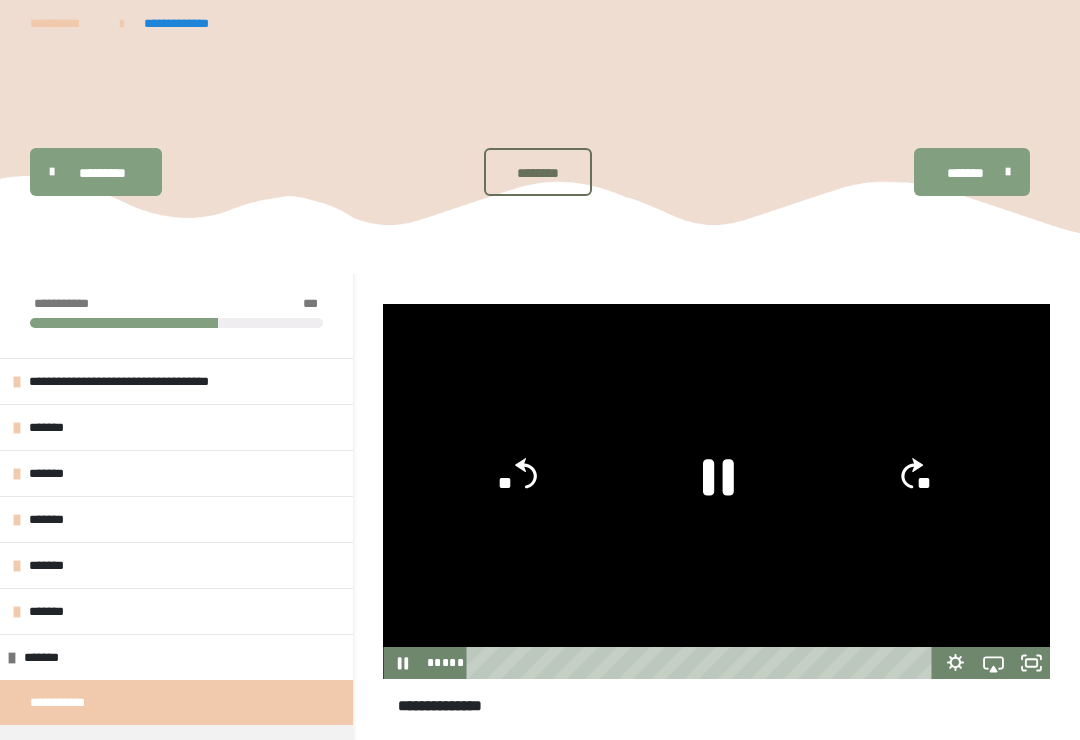 click 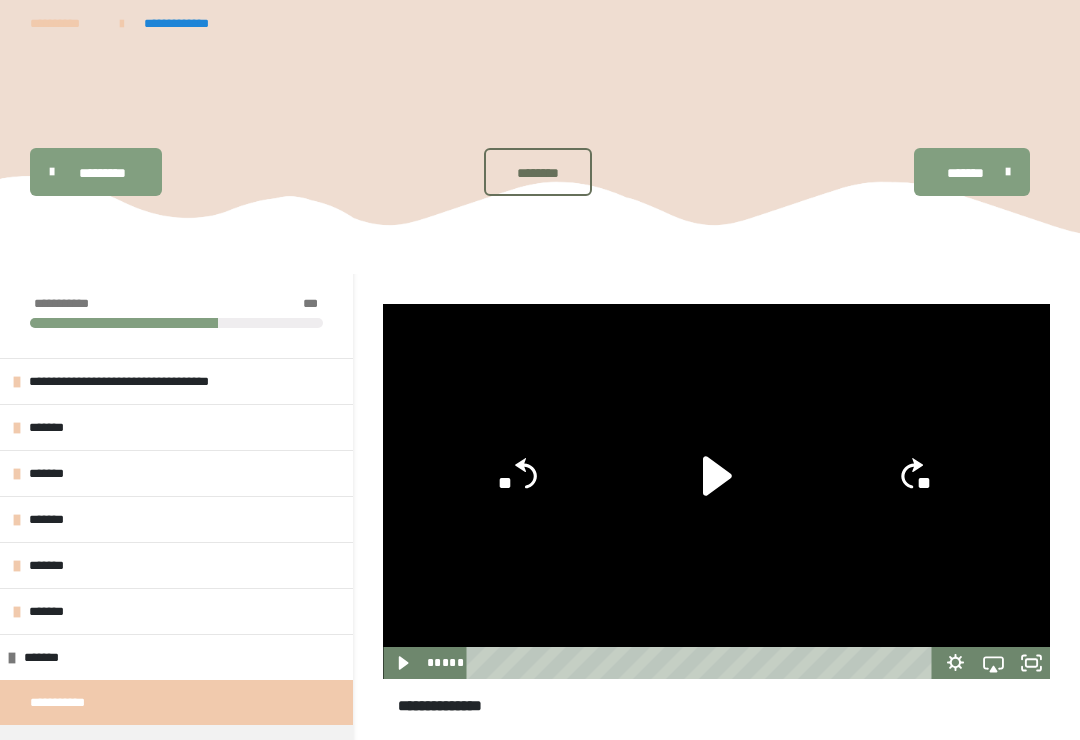click 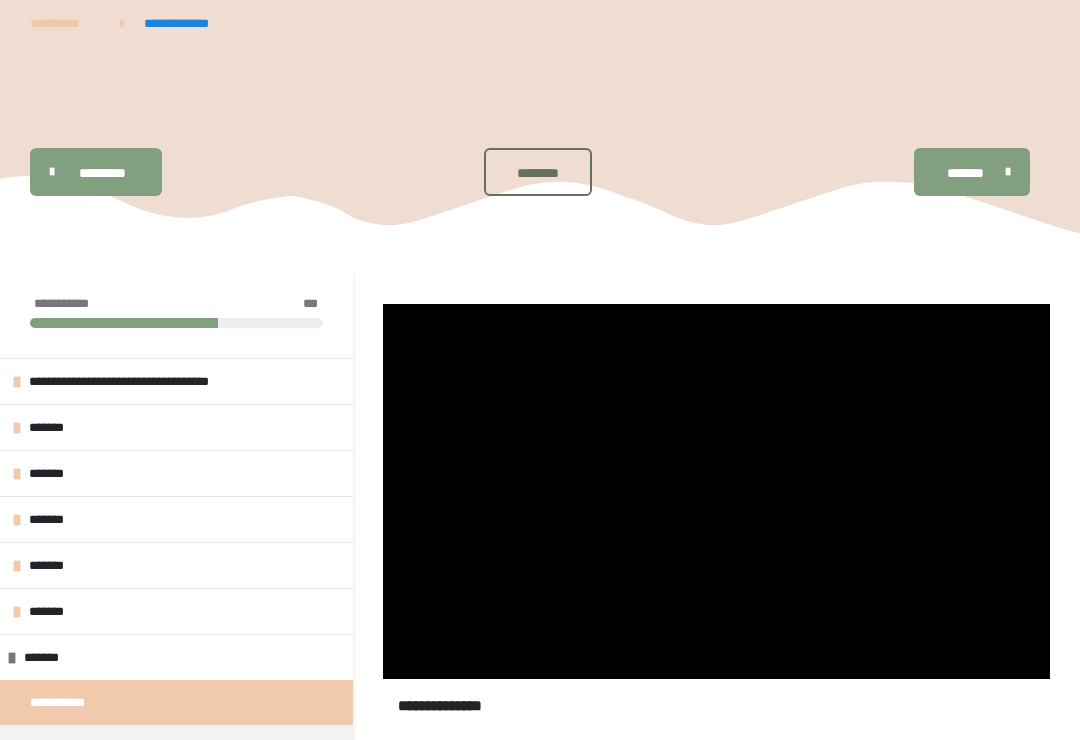click at bounding box center [716, 491] 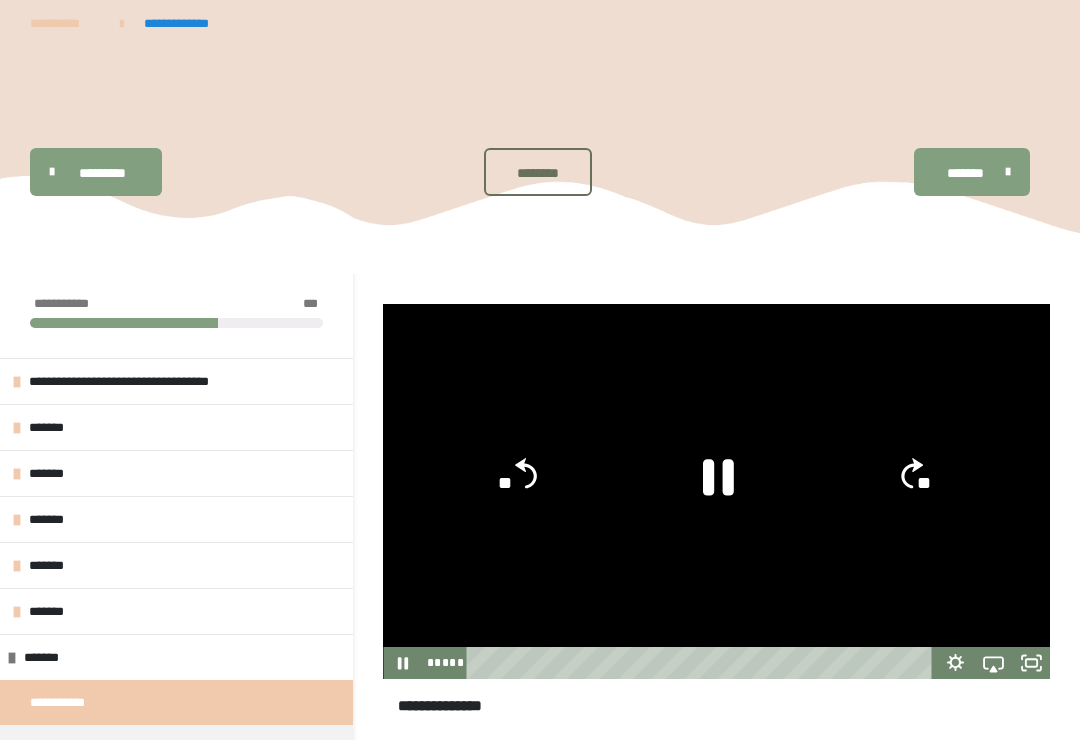 click 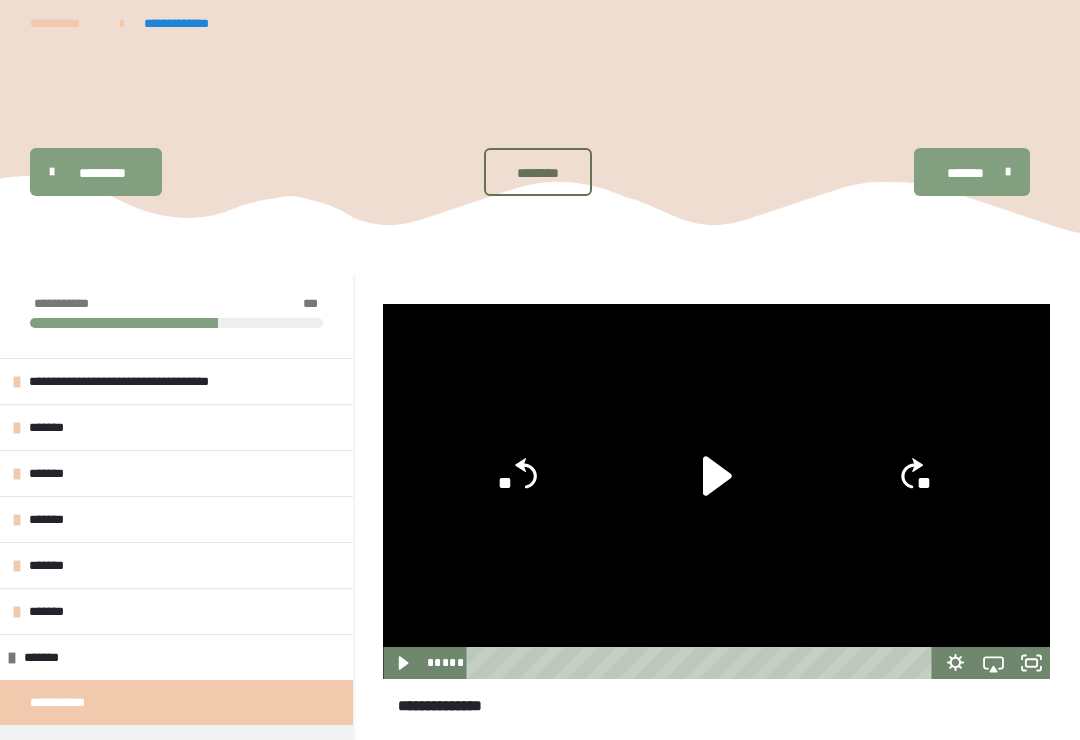 click 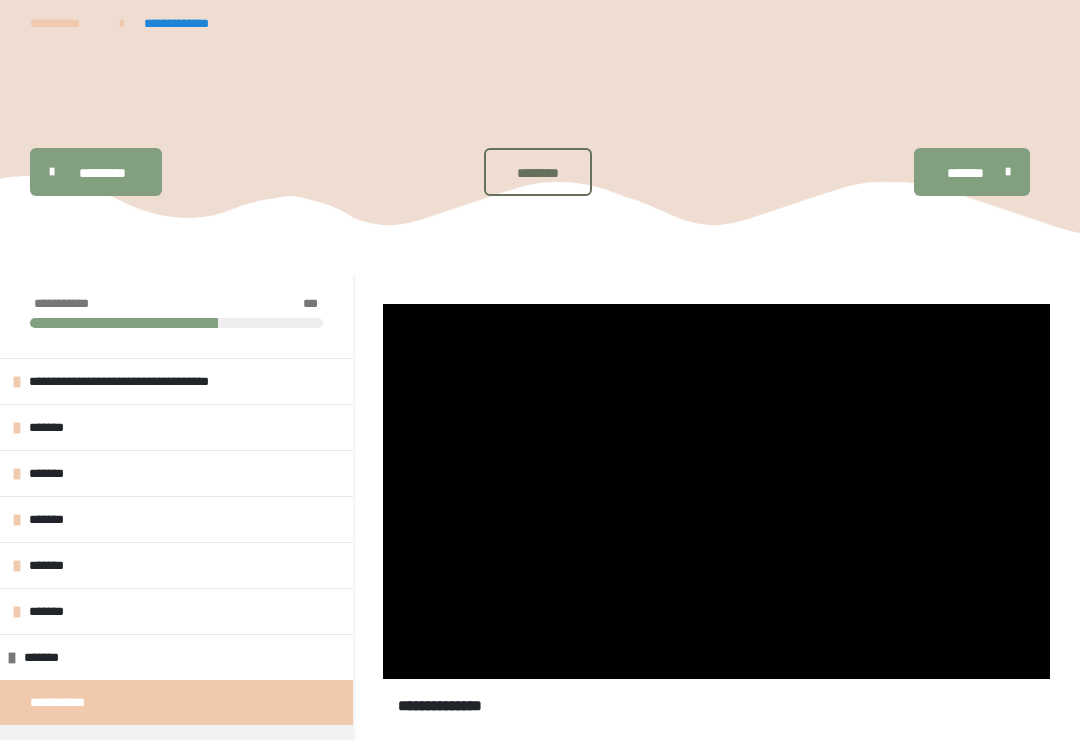 click at bounding box center (716, 491) 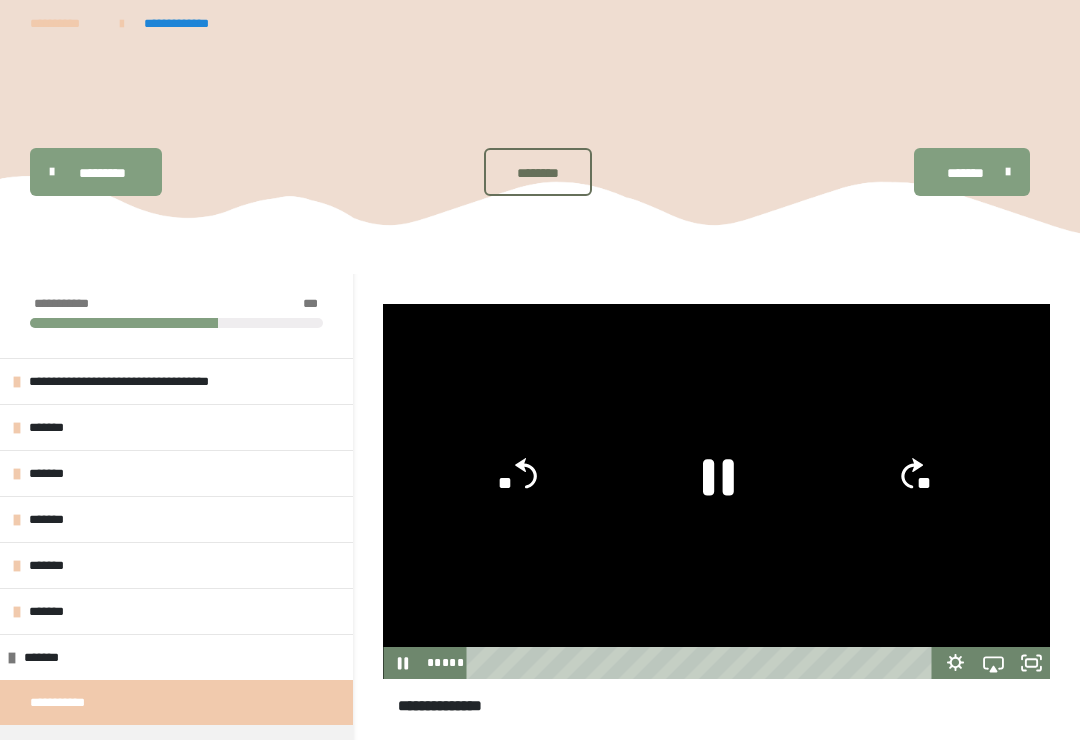 click 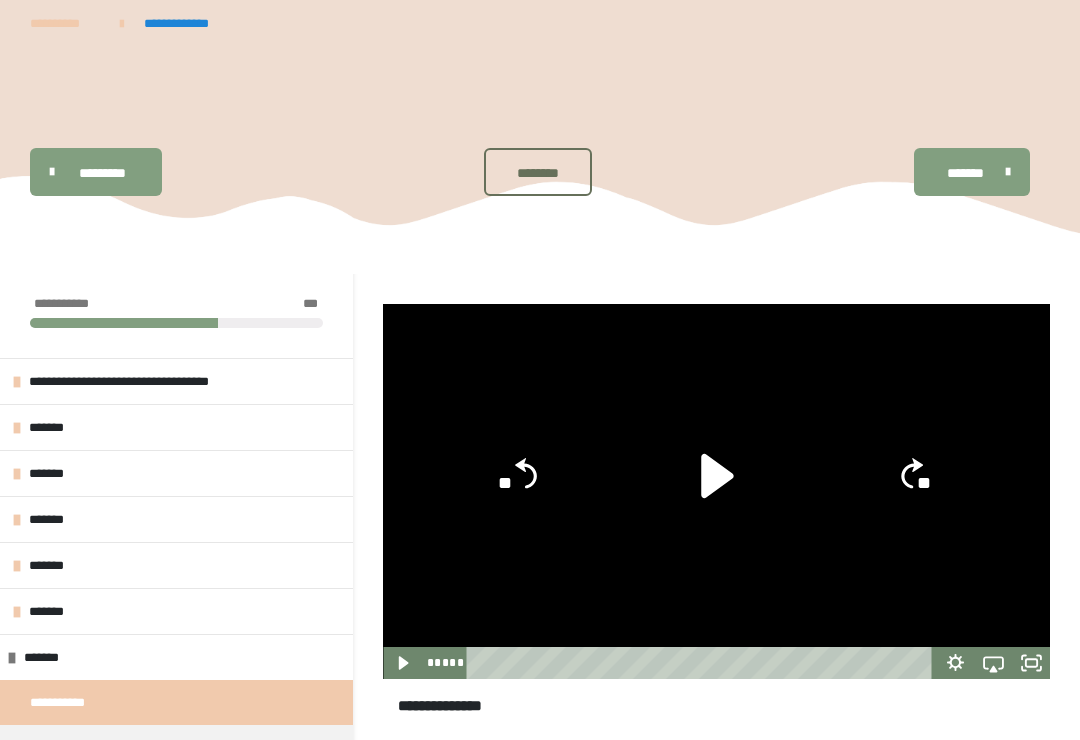 click 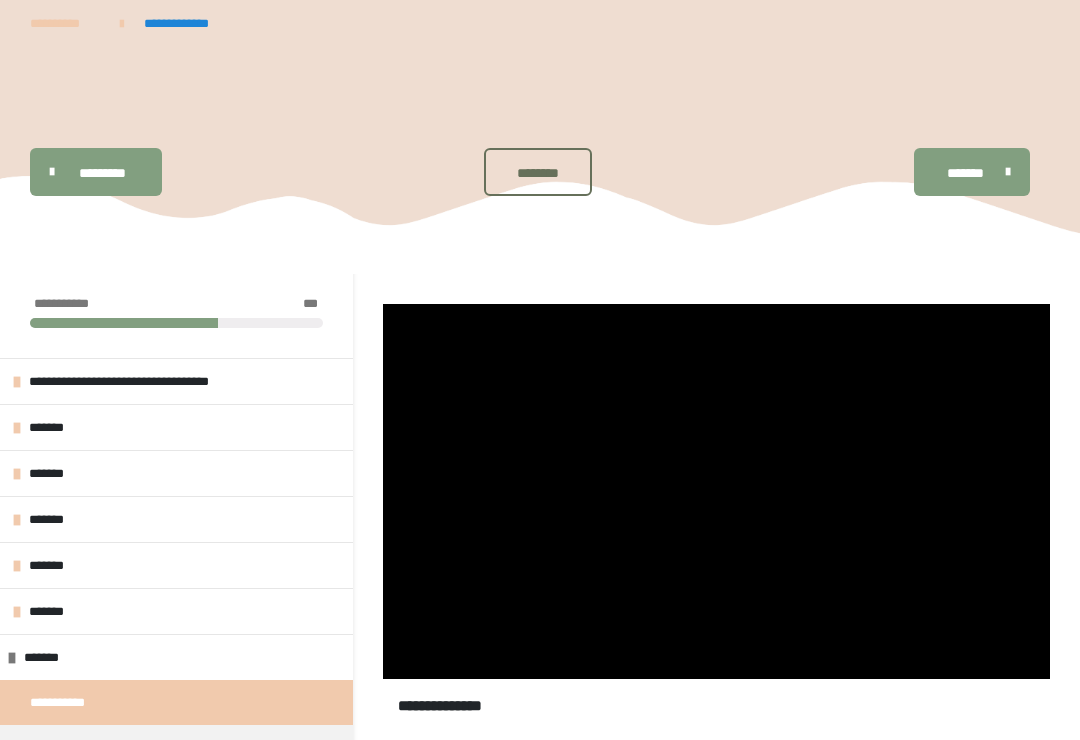 click at bounding box center (716, 491) 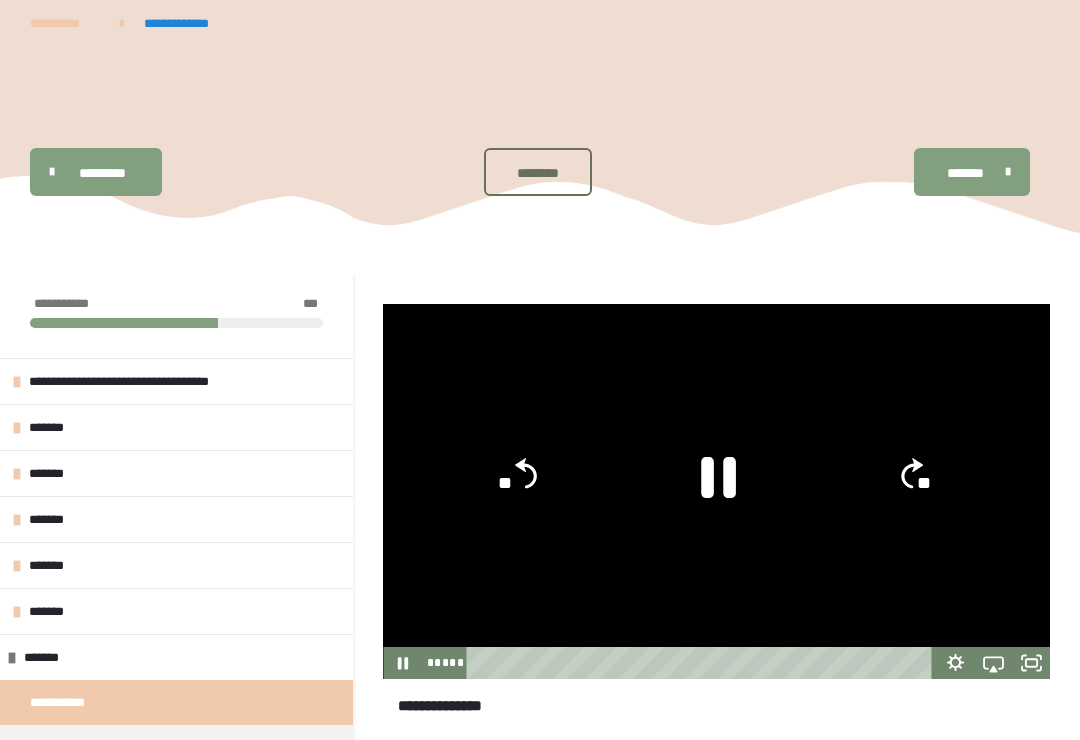 click 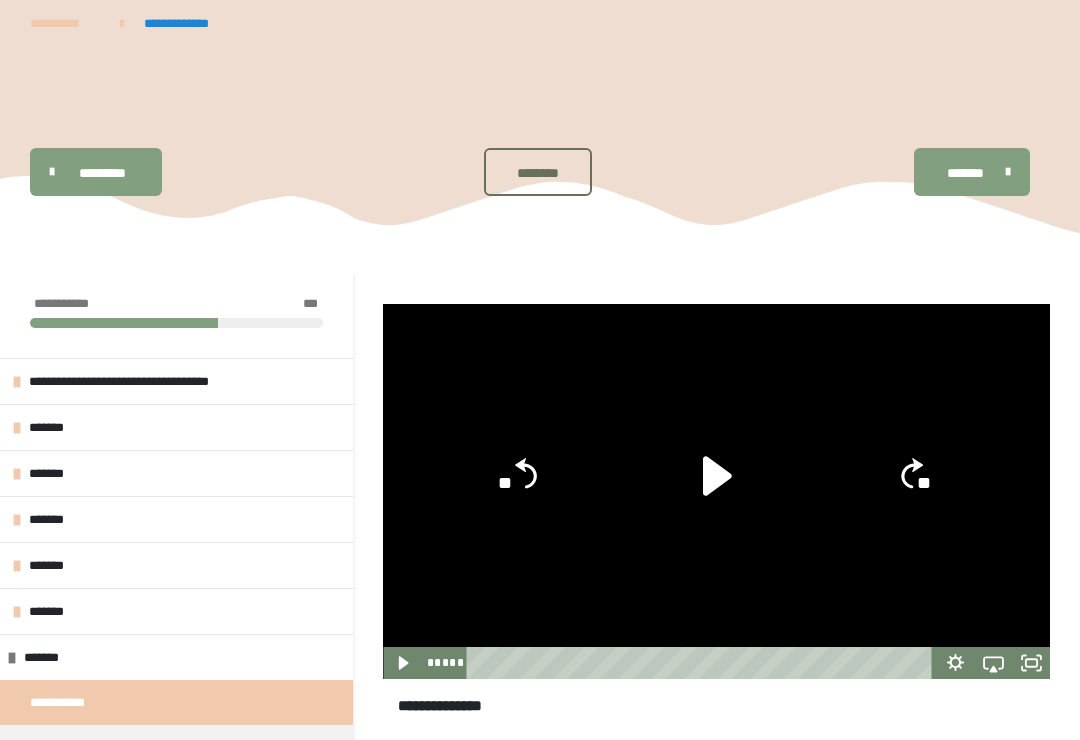 scroll, scrollTop: 1, scrollLeft: 0, axis: vertical 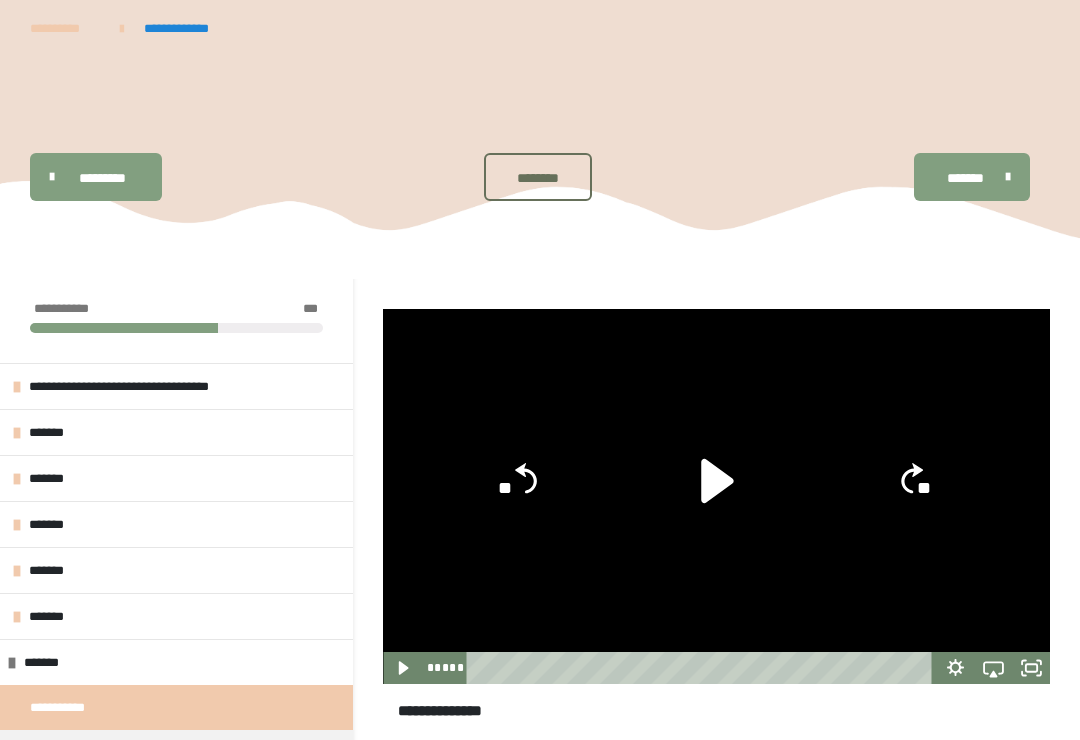 click 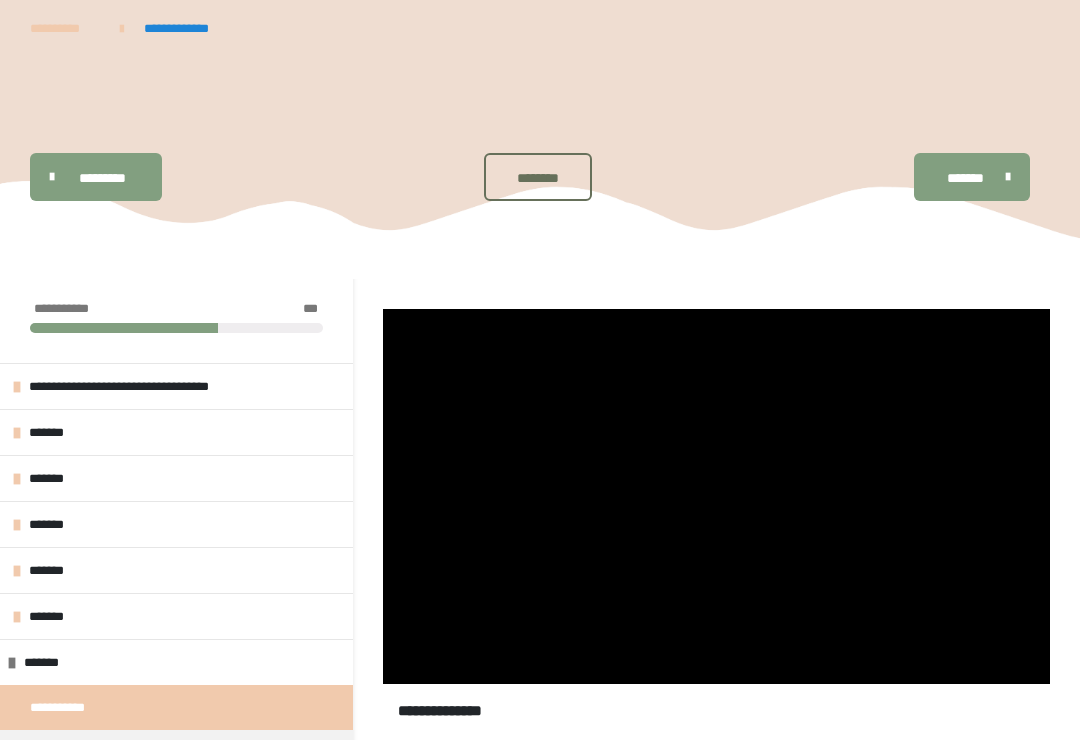 click at bounding box center [716, 496] 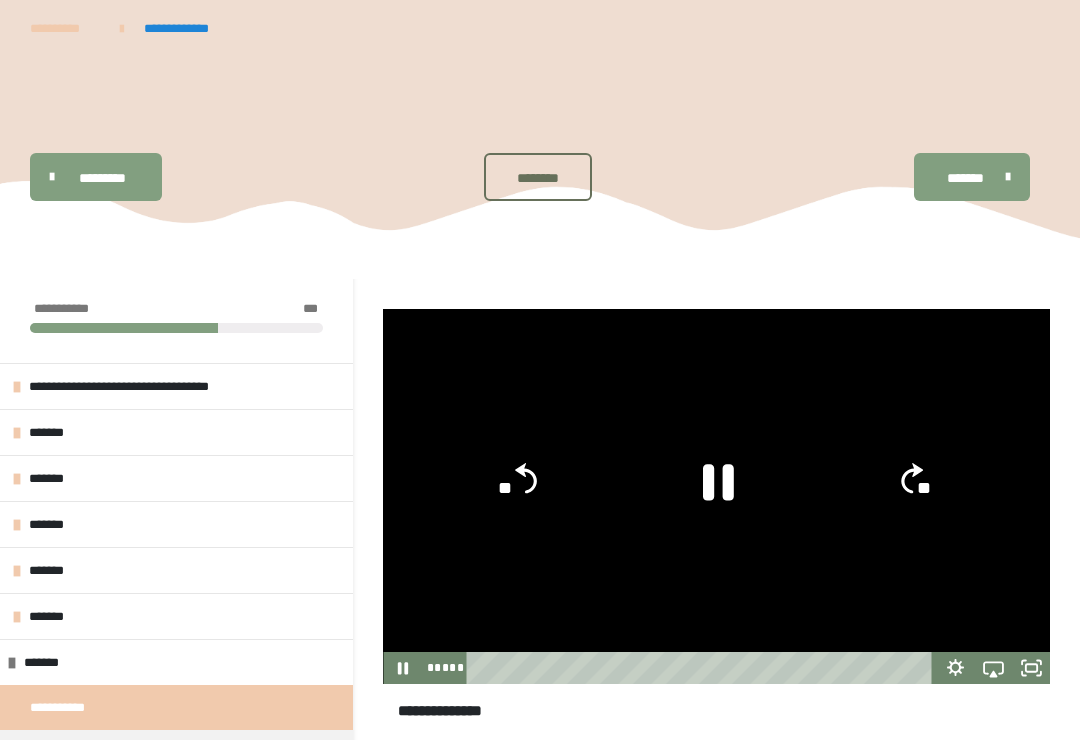 click 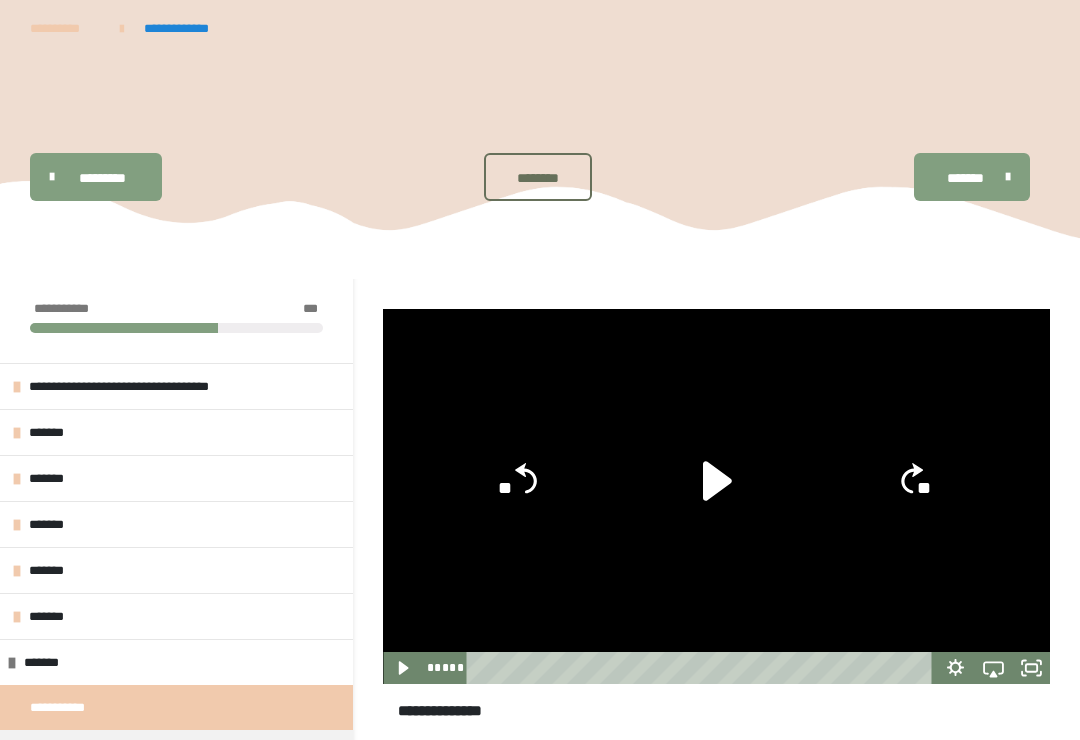 click 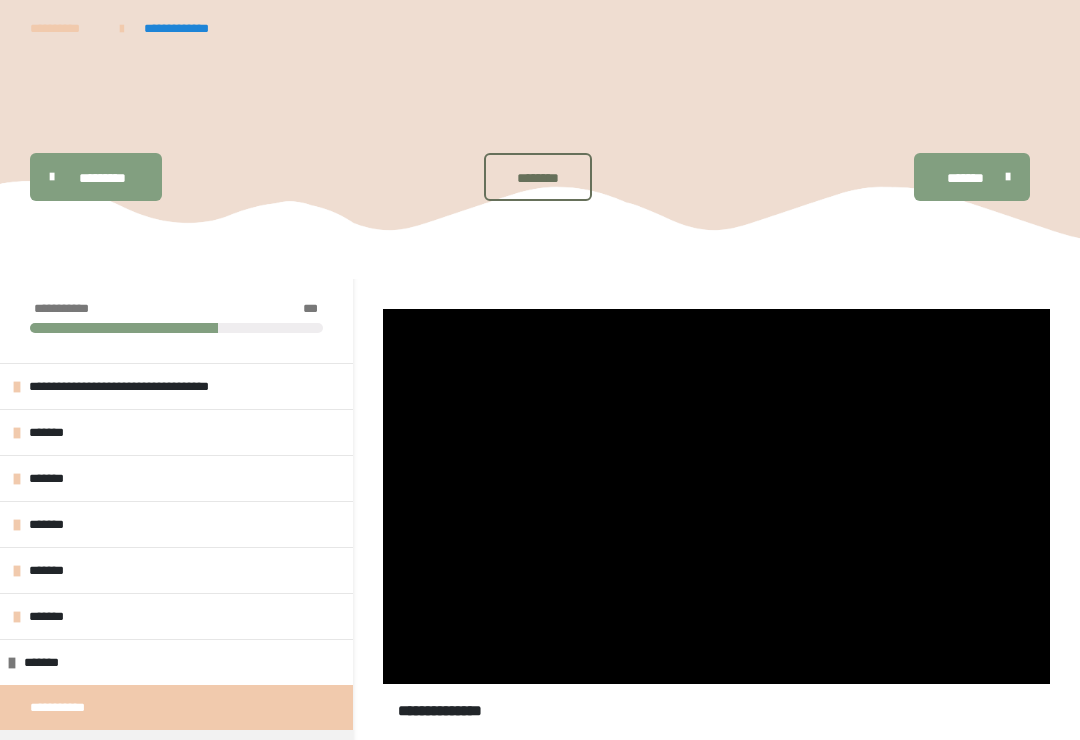 click at bounding box center (716, 496) 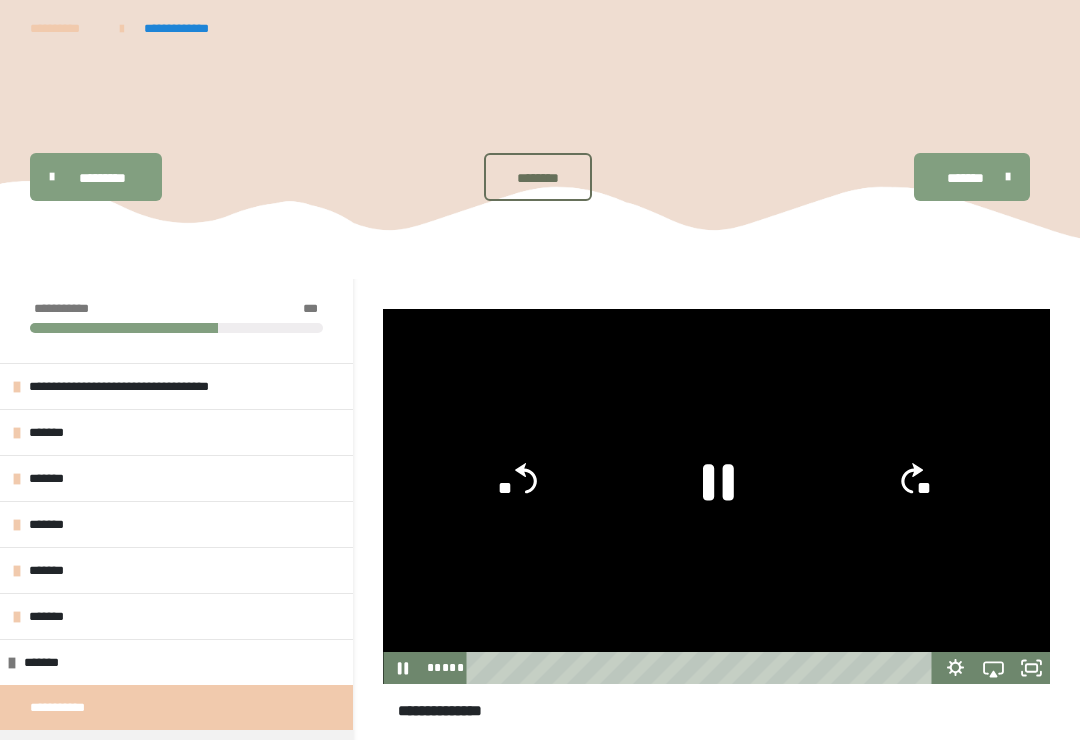click 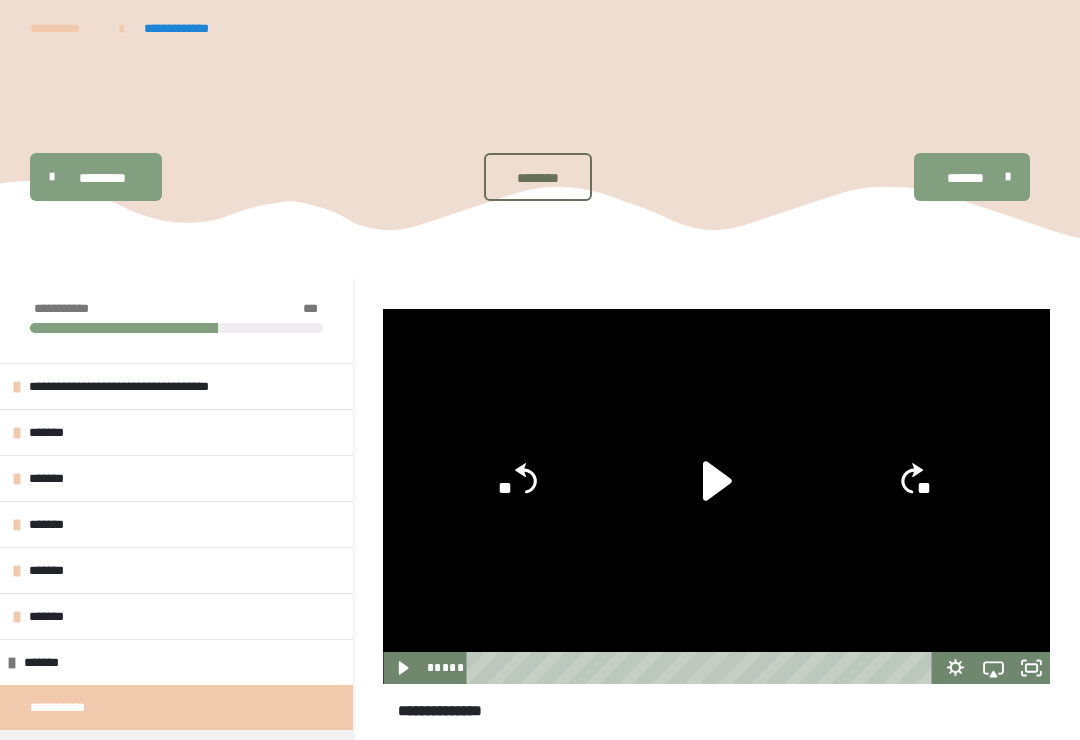 click at bounding box center (716, 496) 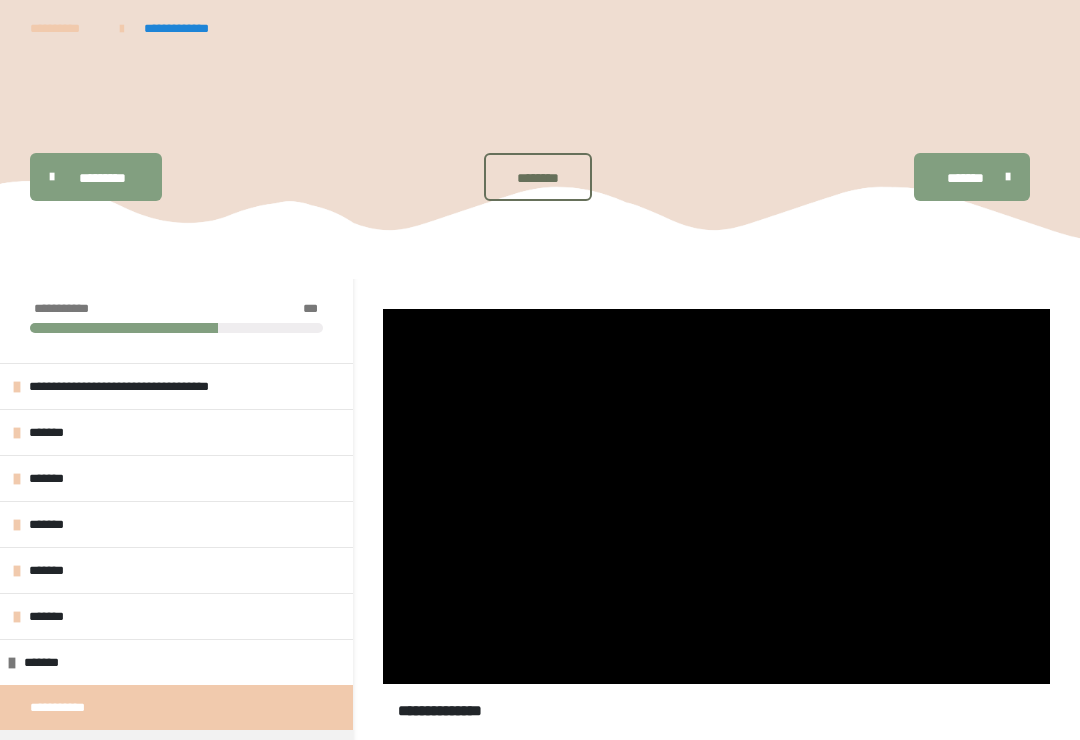 click at bounding box center [716, 496] 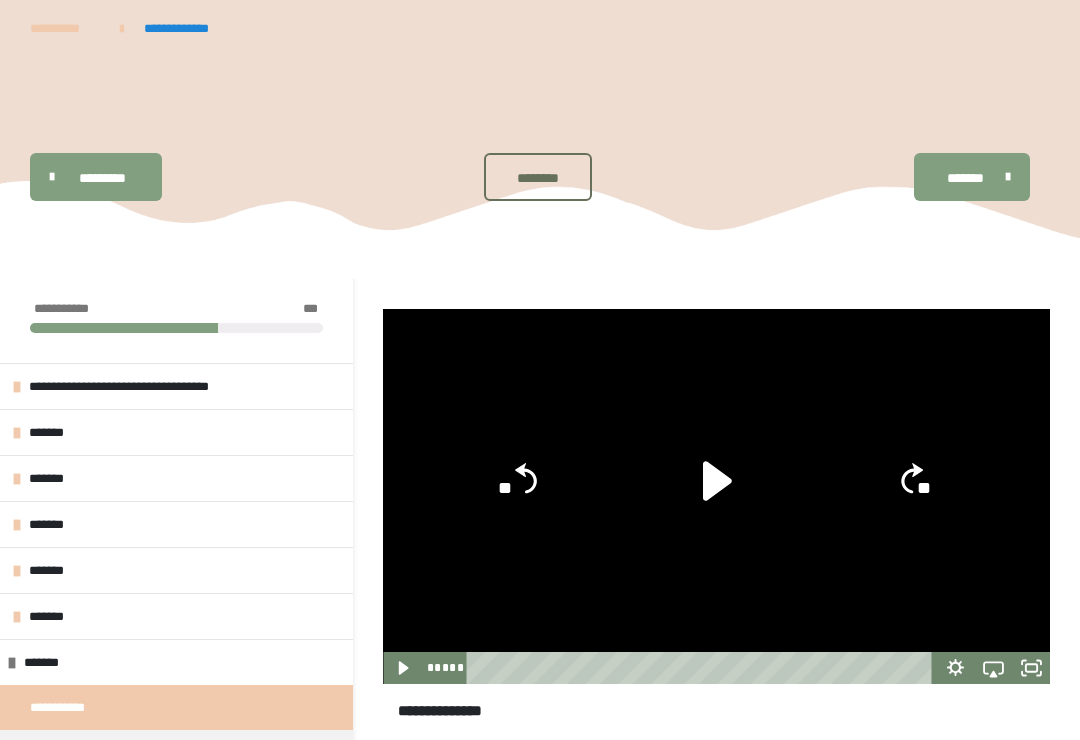 click 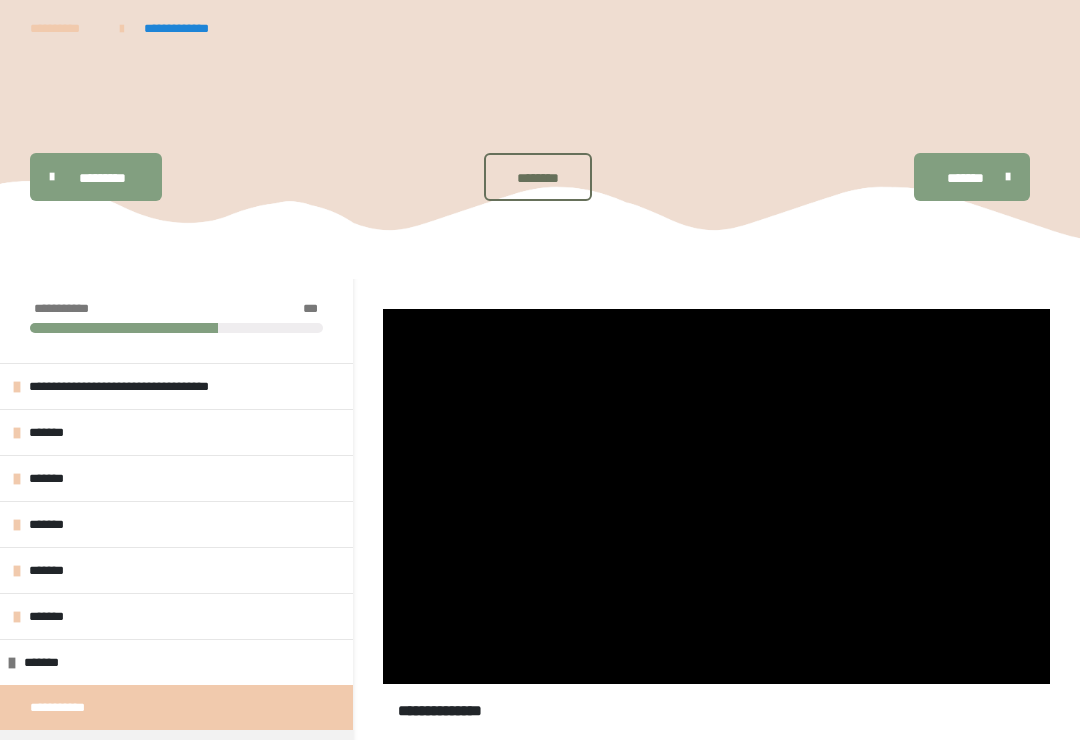 click at bounding box center [716, 496] 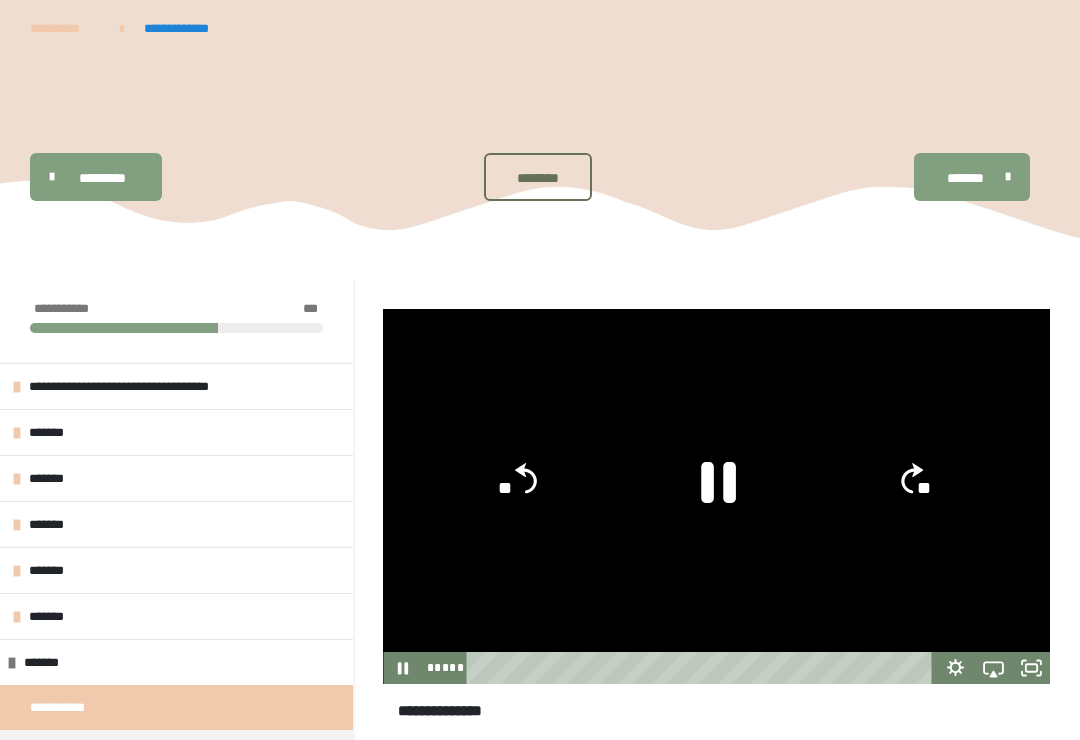 click 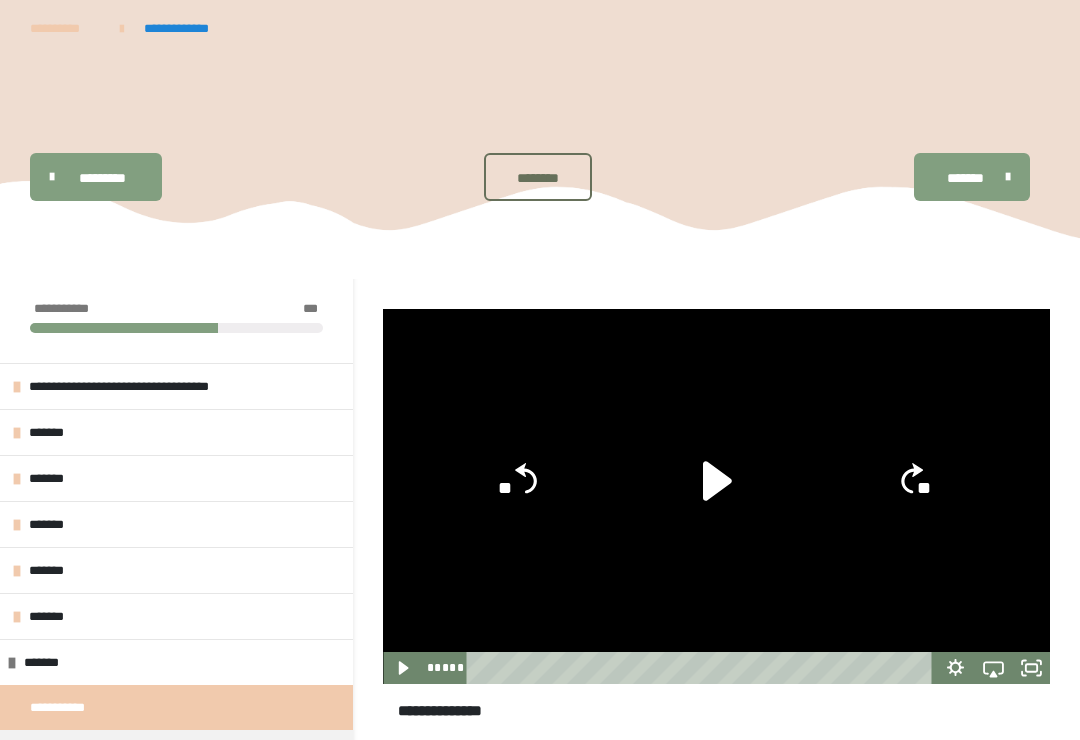 click at bounding box center [716, 496] 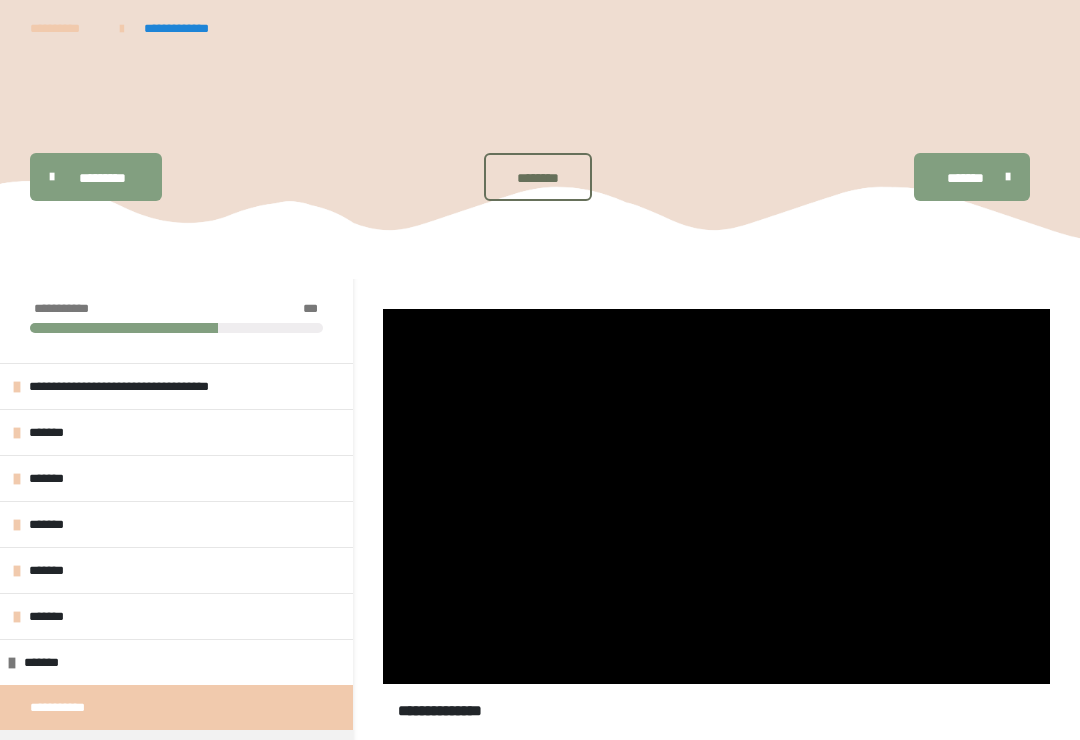 click at bounding box center (716, 496) 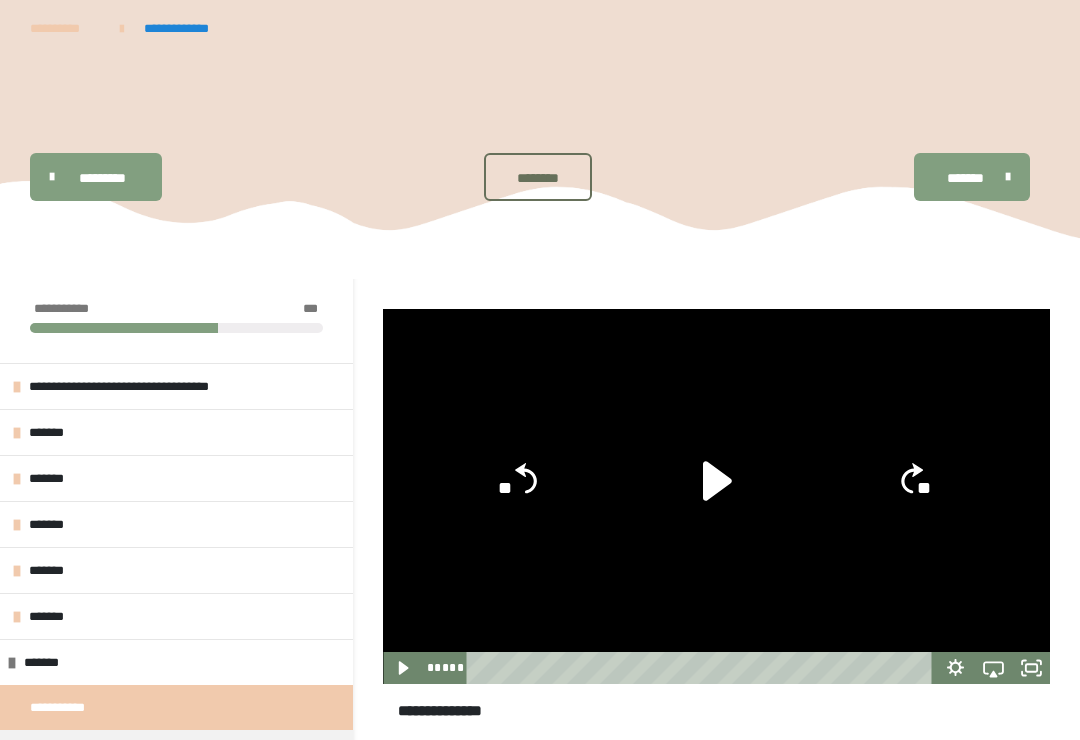 click 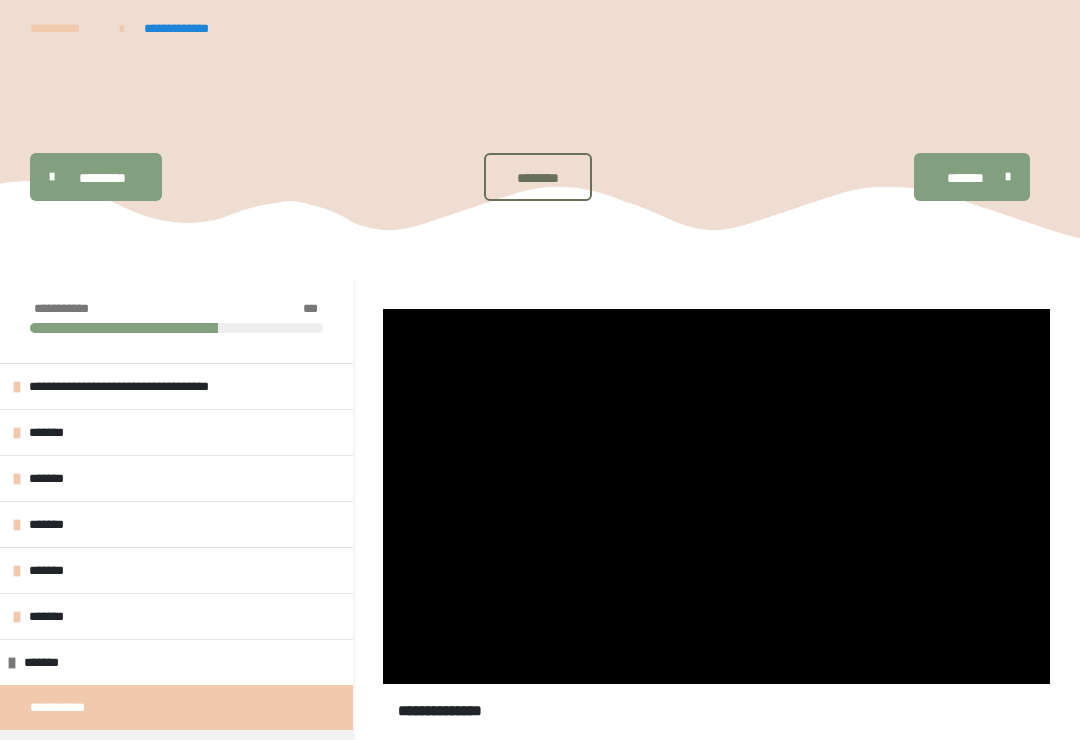 click at bounding box center (716, 496) 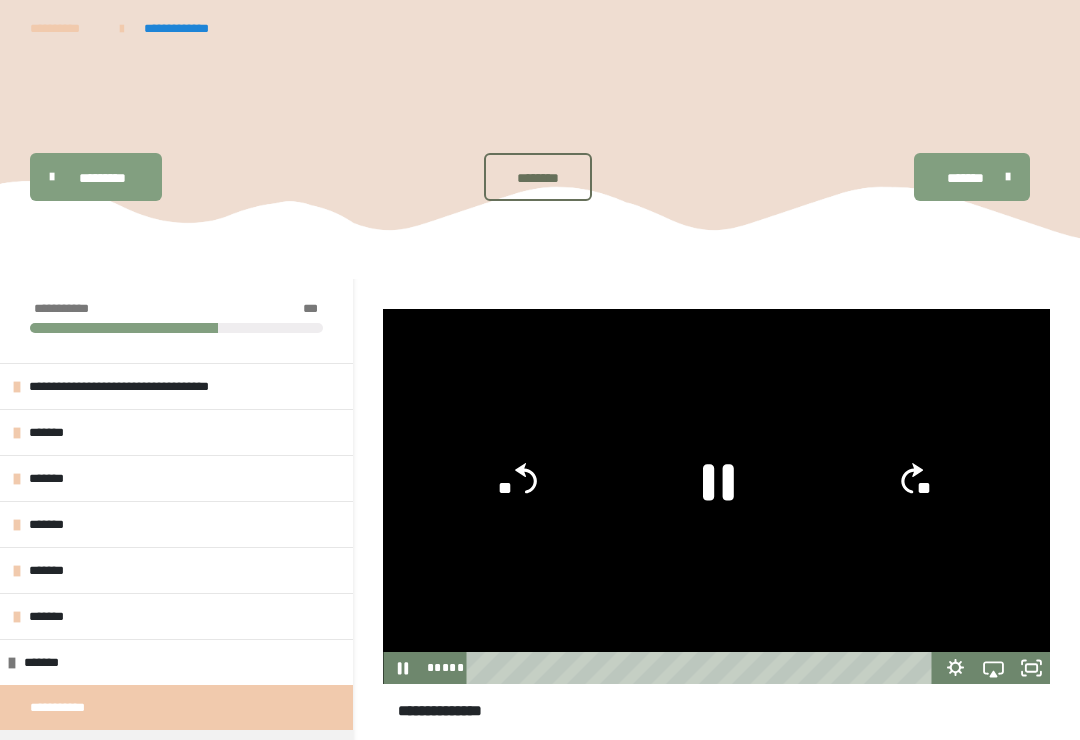 click 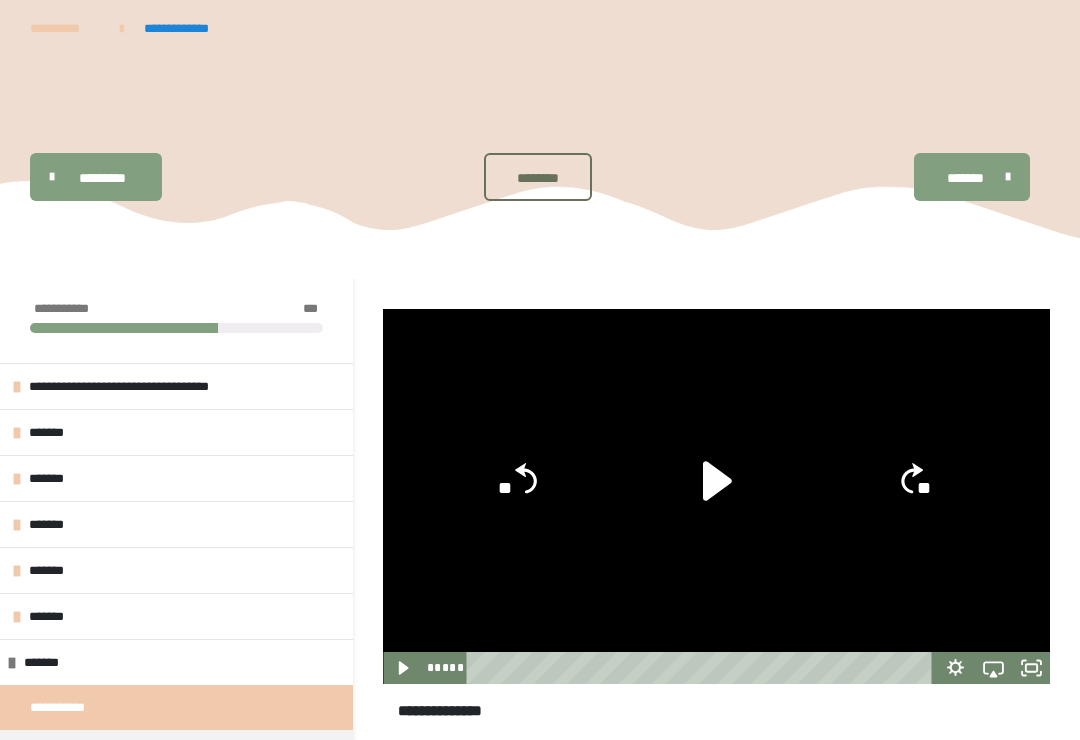 click at bounding box center (716, 496) 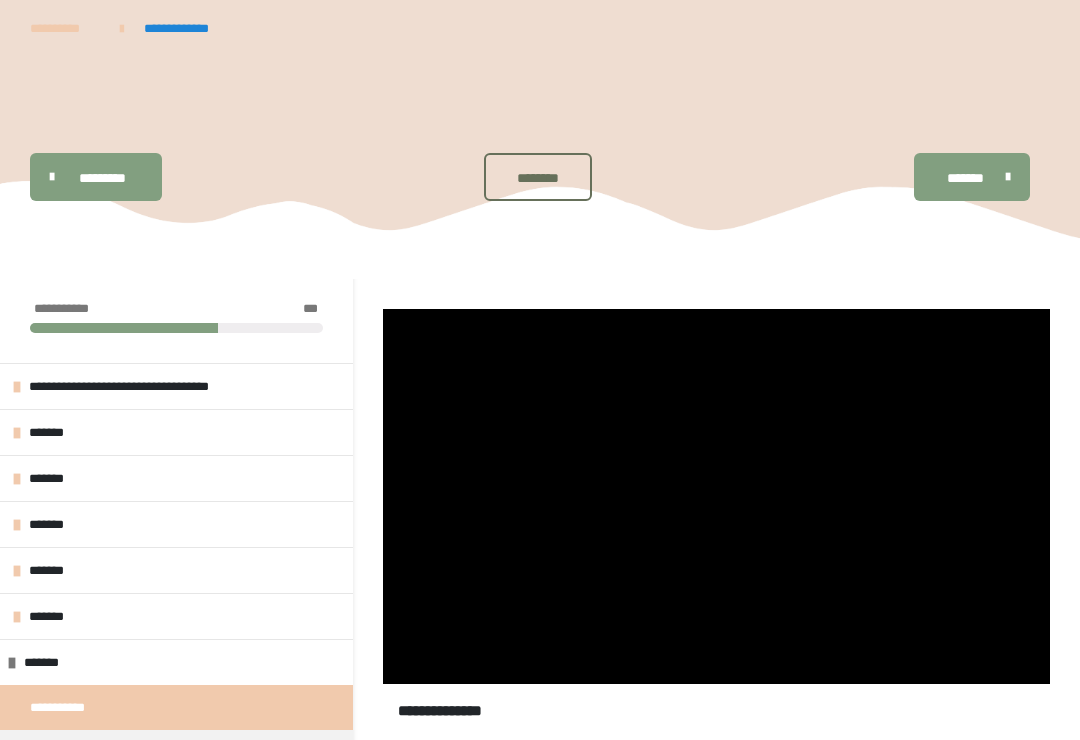click at bounding box center (716, 496) 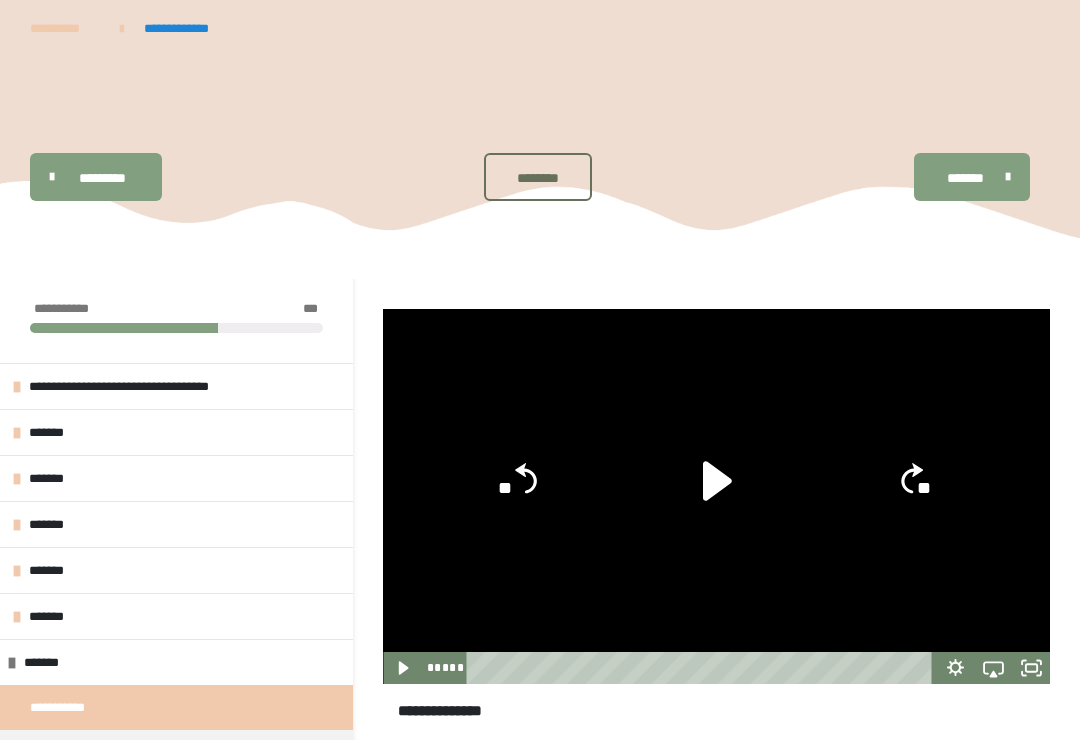click 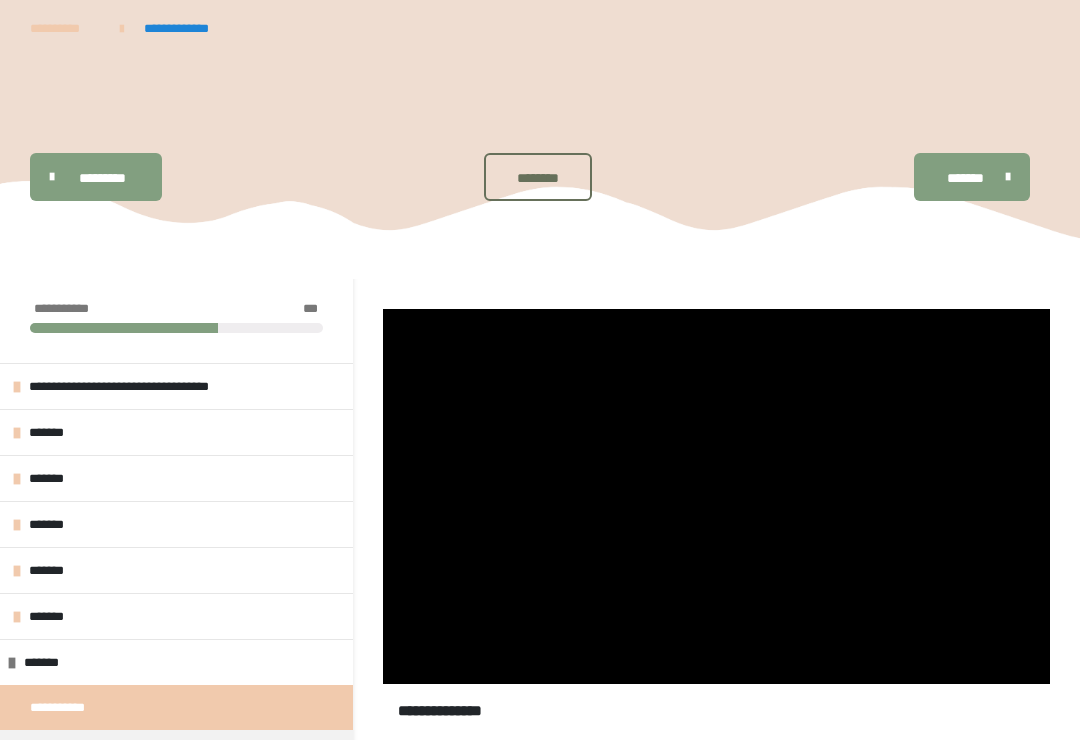 click at bounding box center [716, 496] 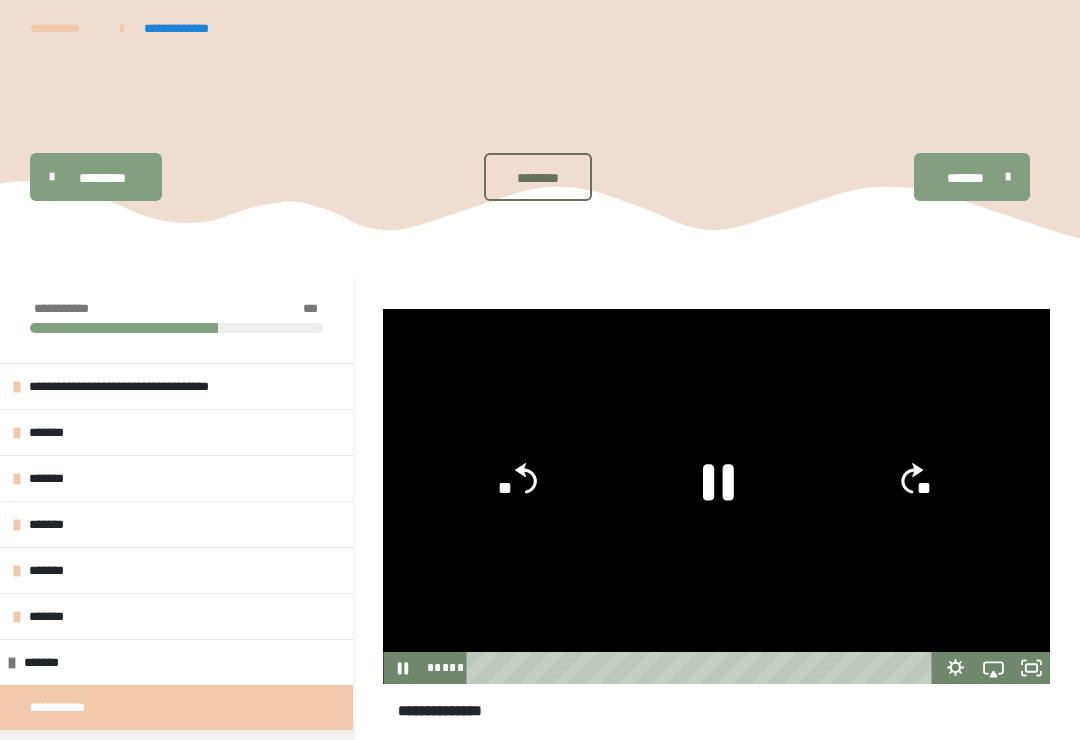 click at bounding box center (716, 496) 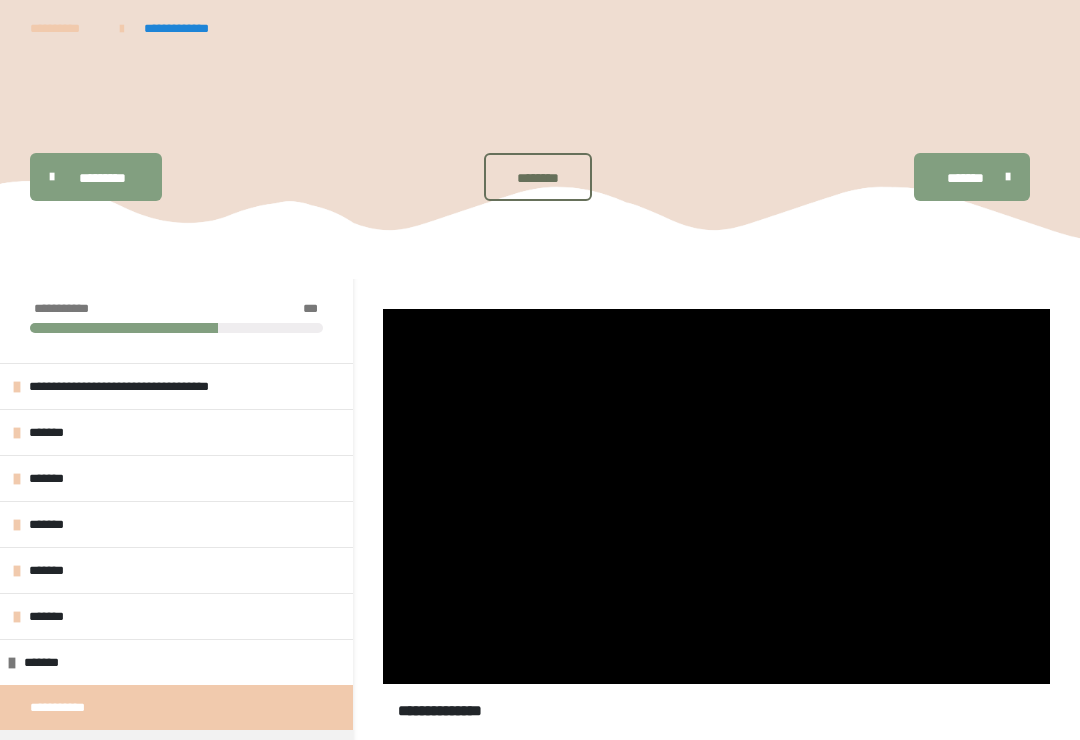 click at bounding box center [716, 496] 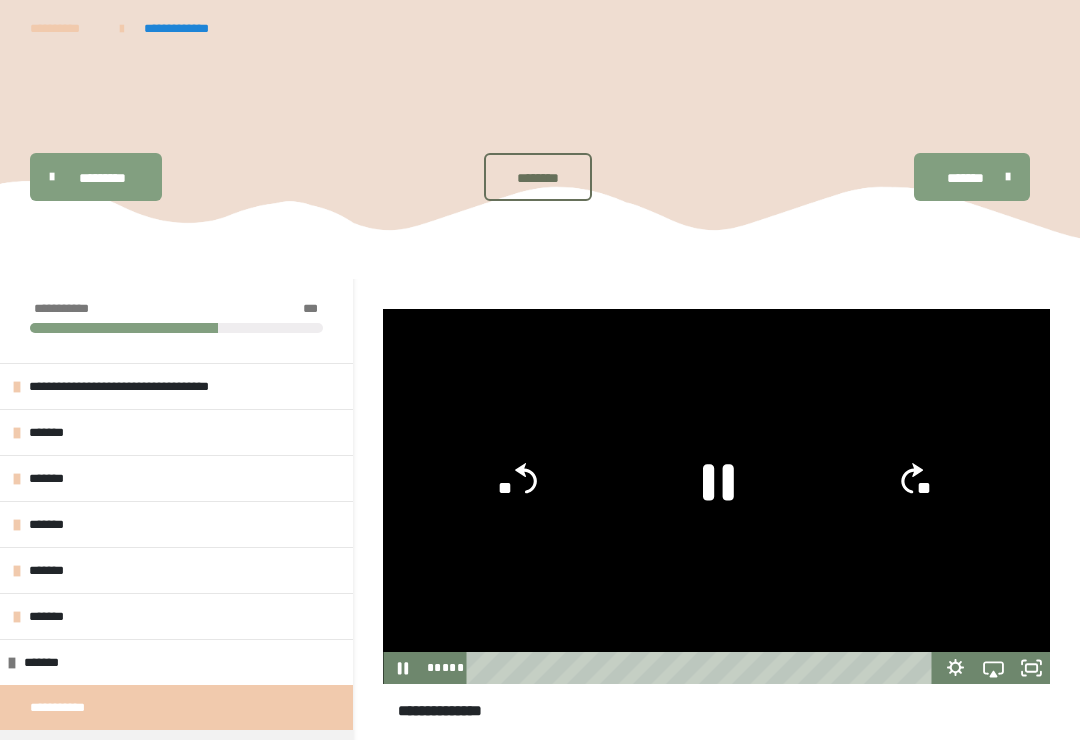click 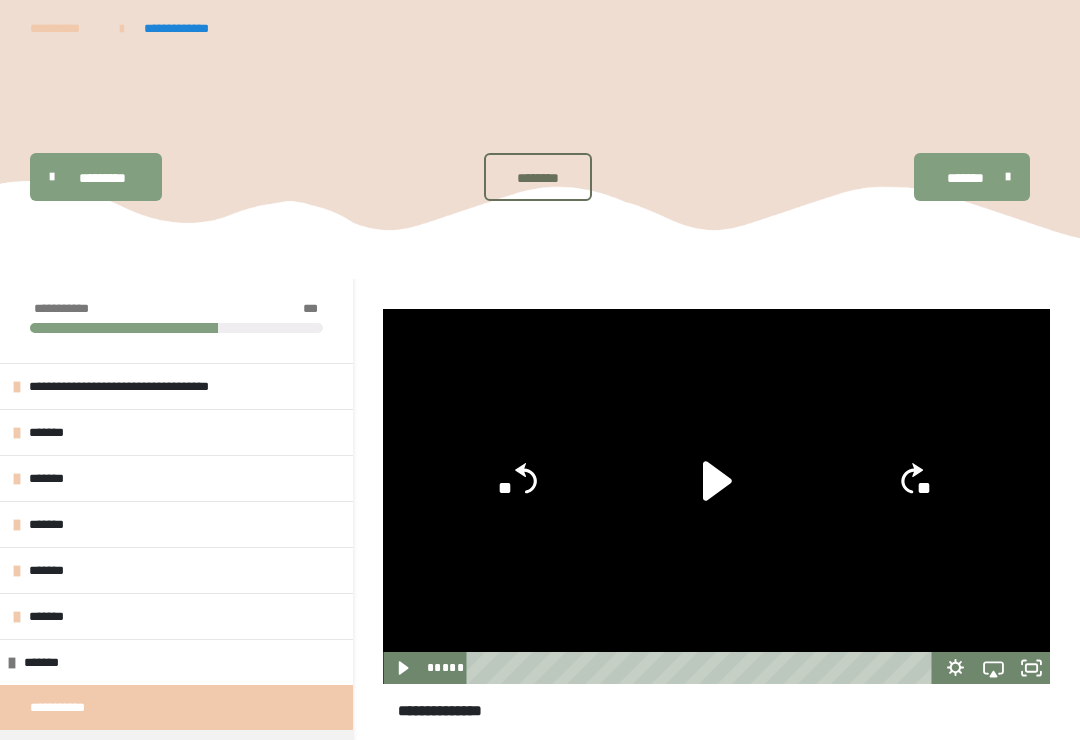 click at bounding box center [716, 496] 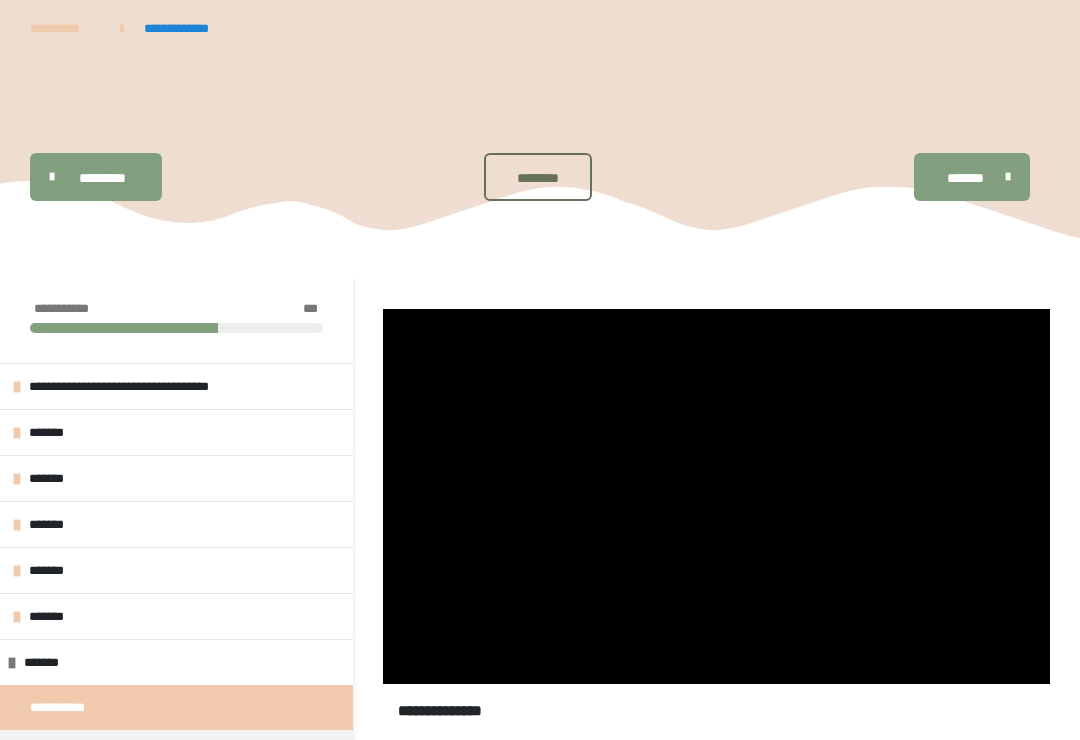 click at bounding box center (716, 496) 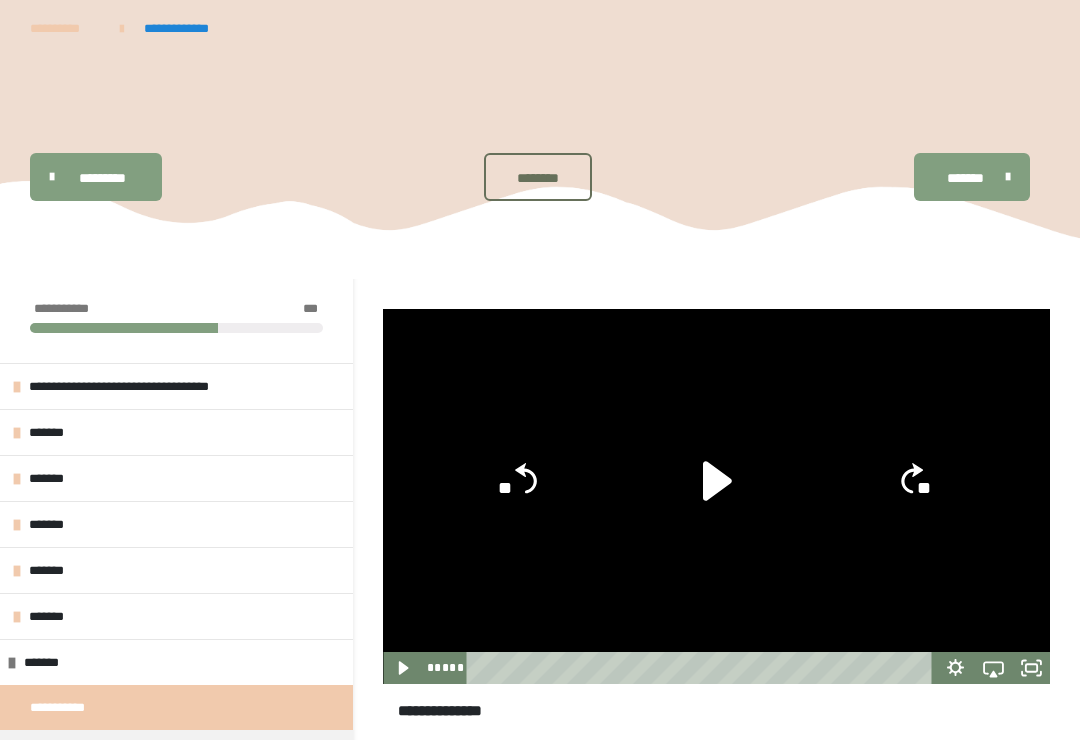 click 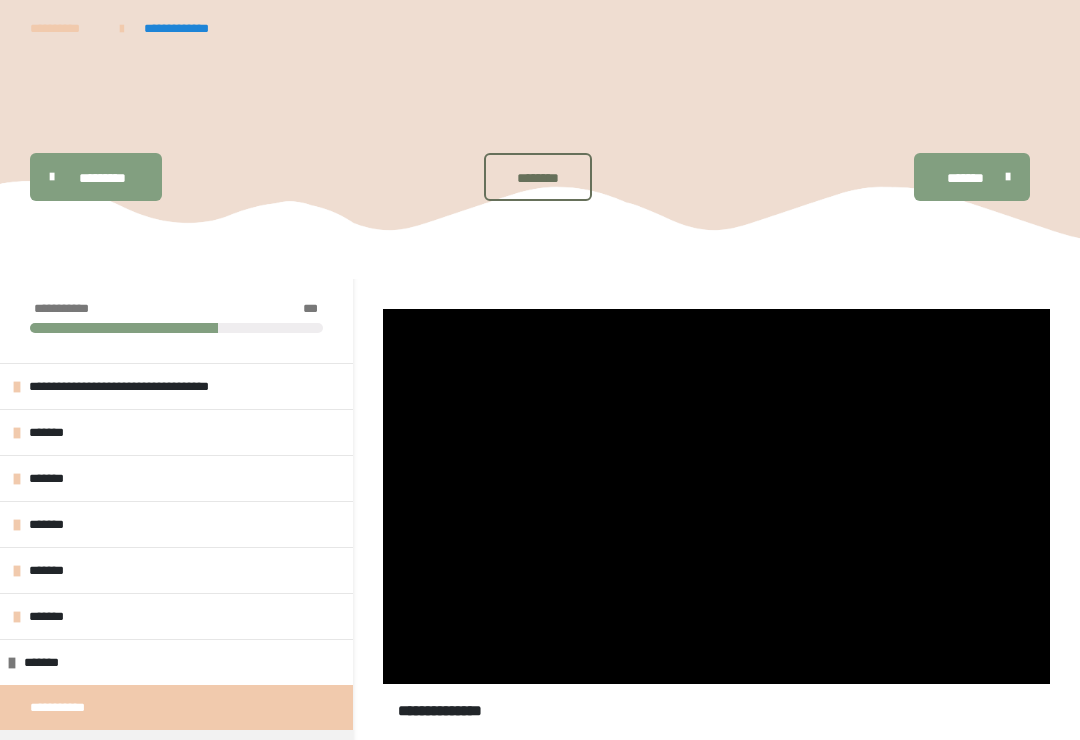 click at bounding box center (716, 496) 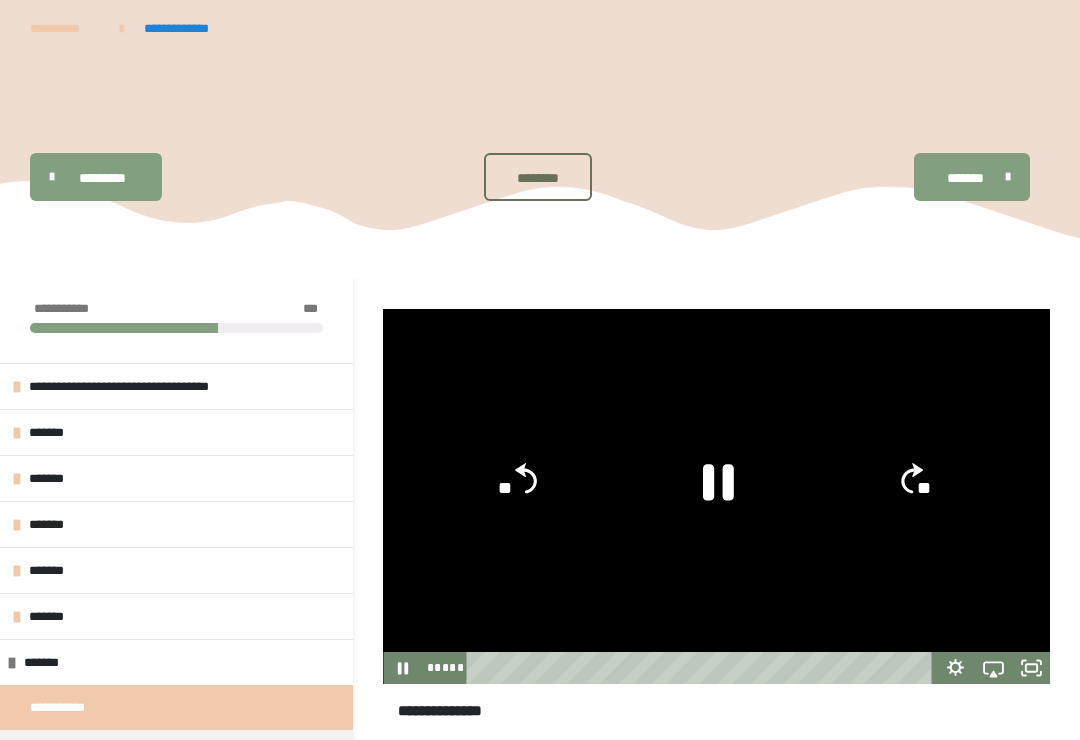 click 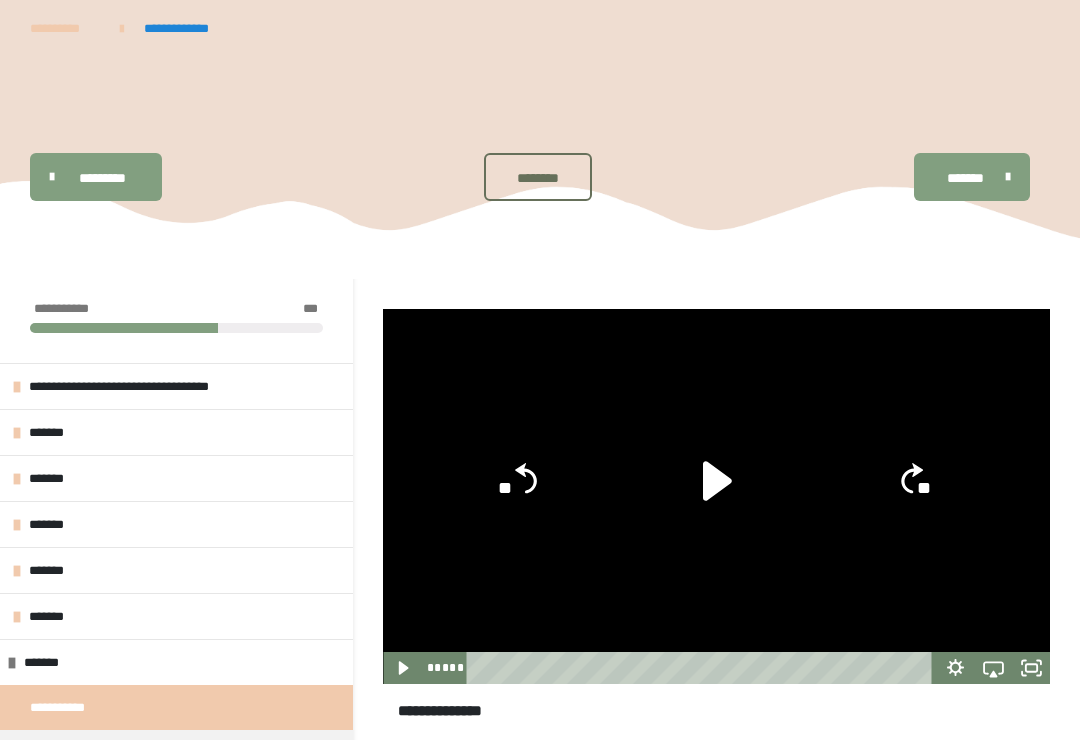 click at bounding box center [716, 496] 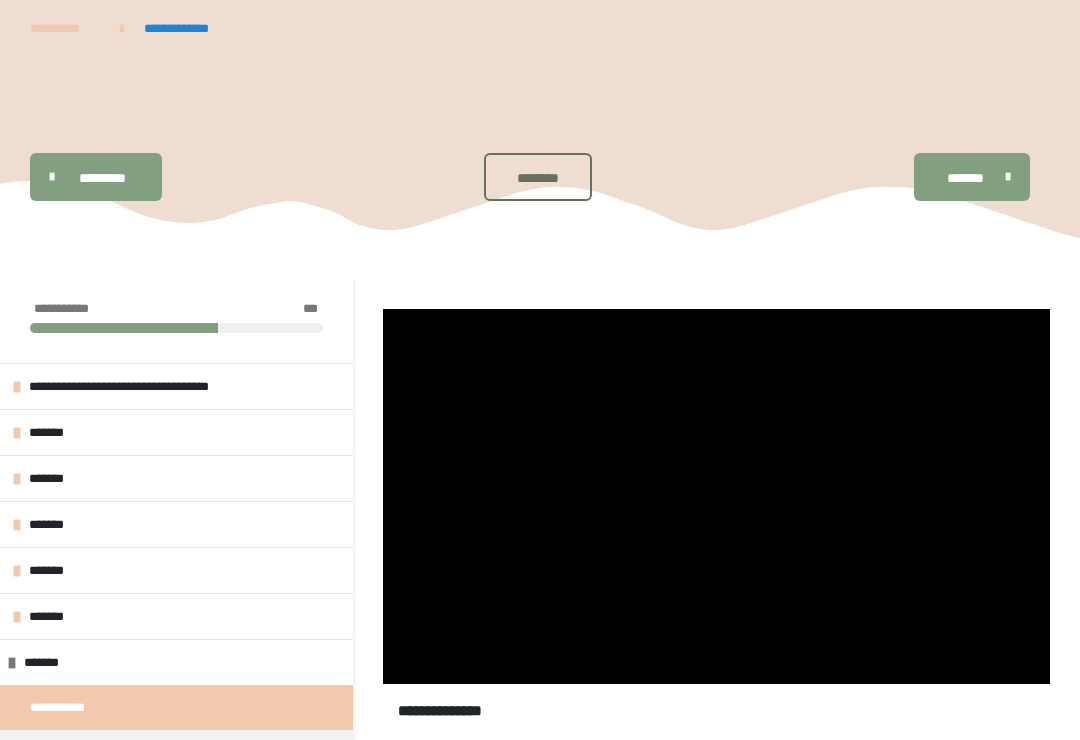 click at bounding box center [716, 496] 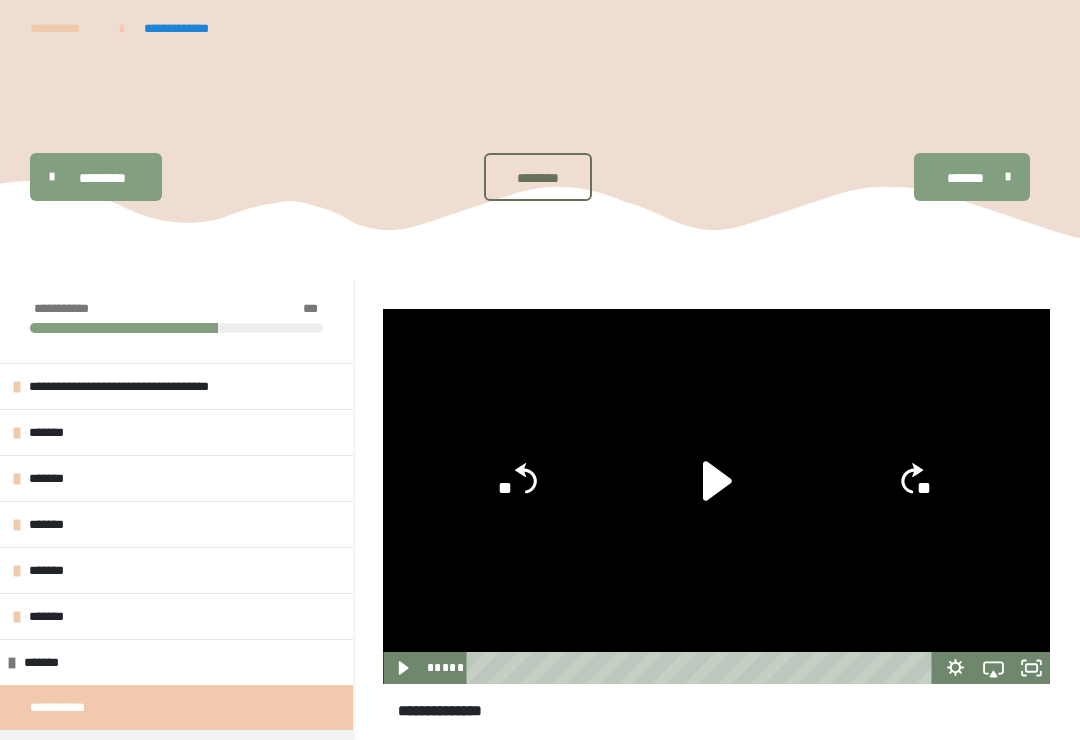 click 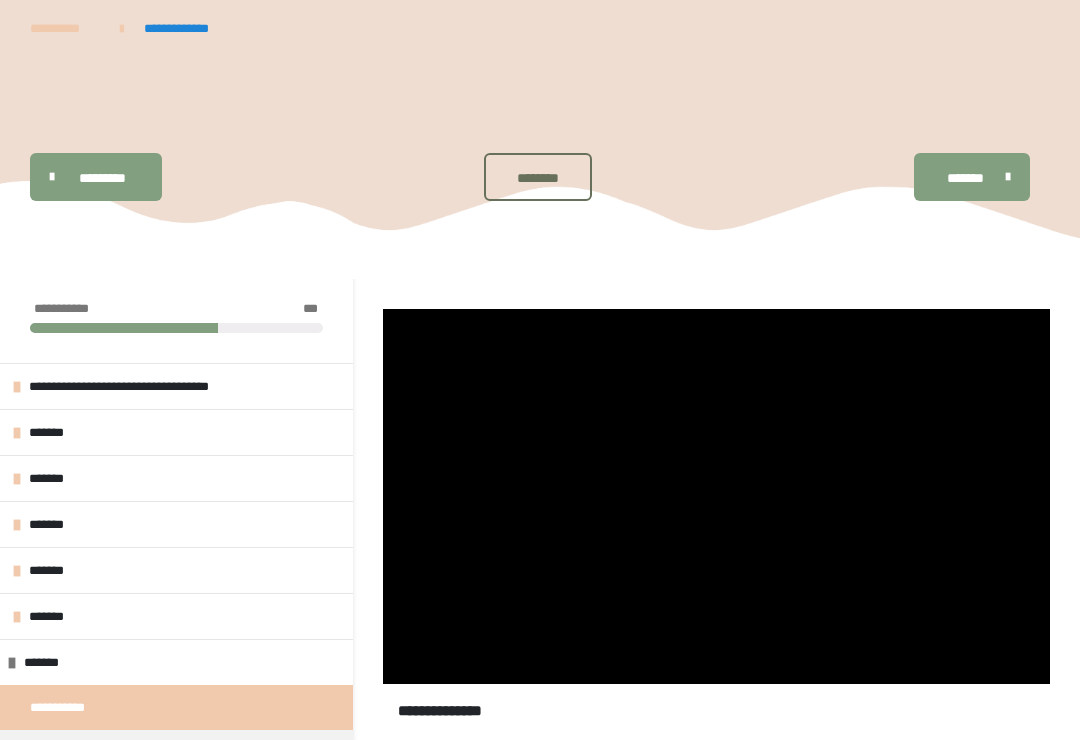 click at bounding box center (716, 496) 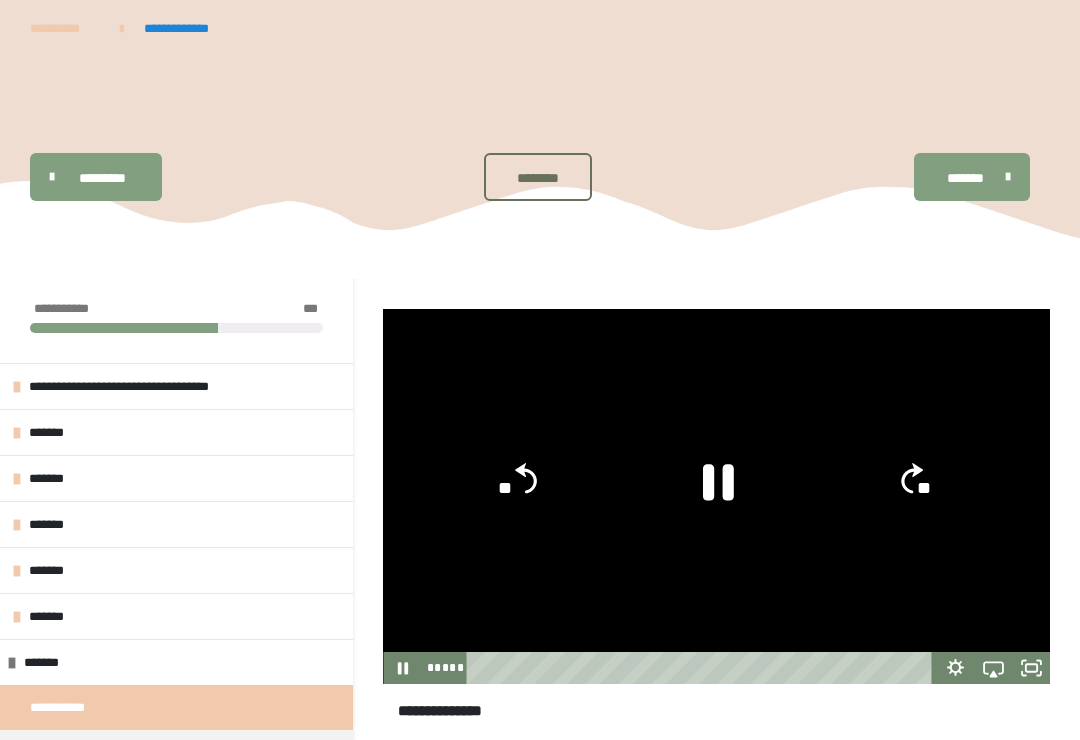 click 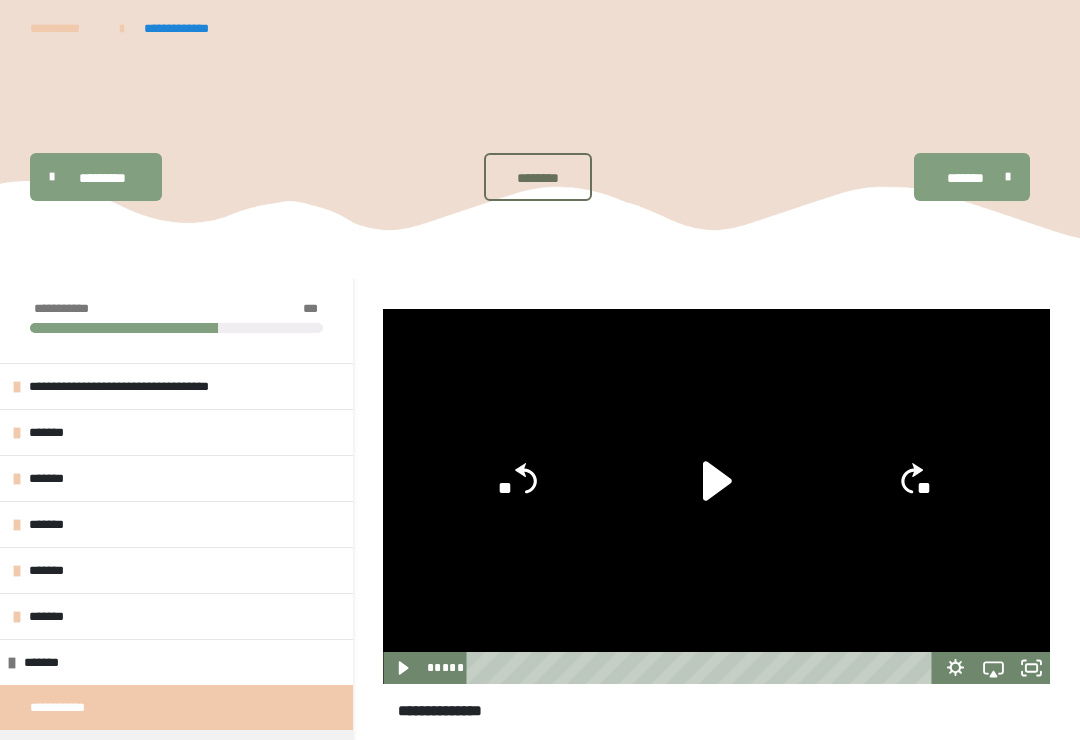 click at bounding box center [716, 496] 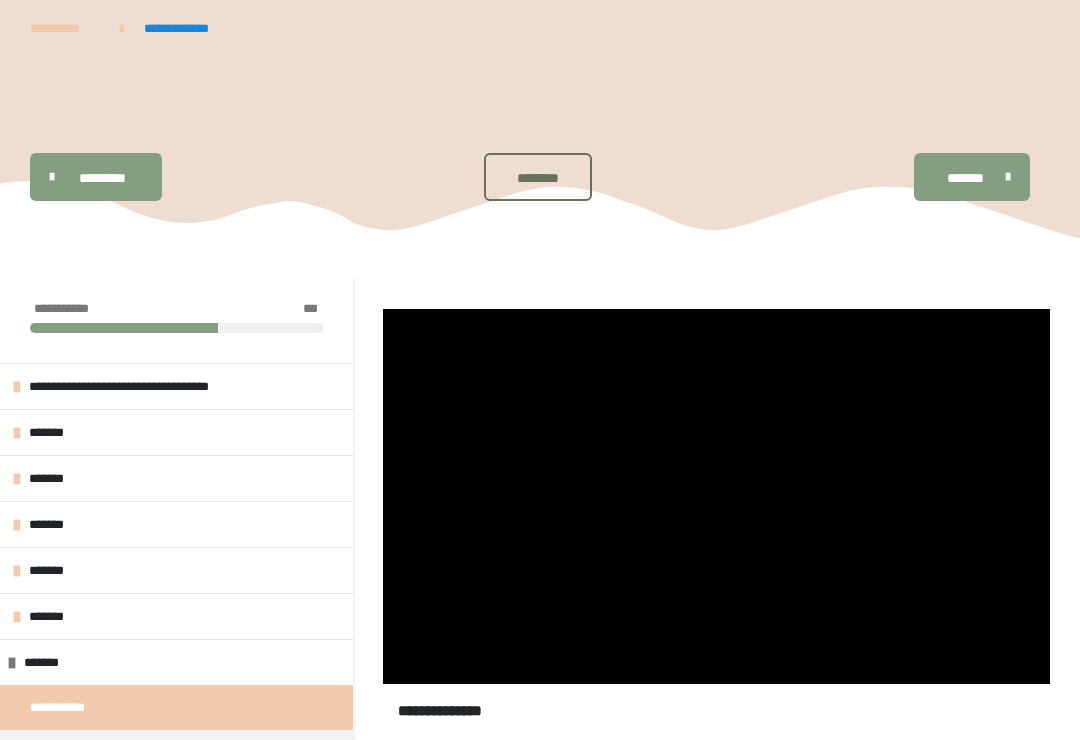 click at bounding box center (716, 496) 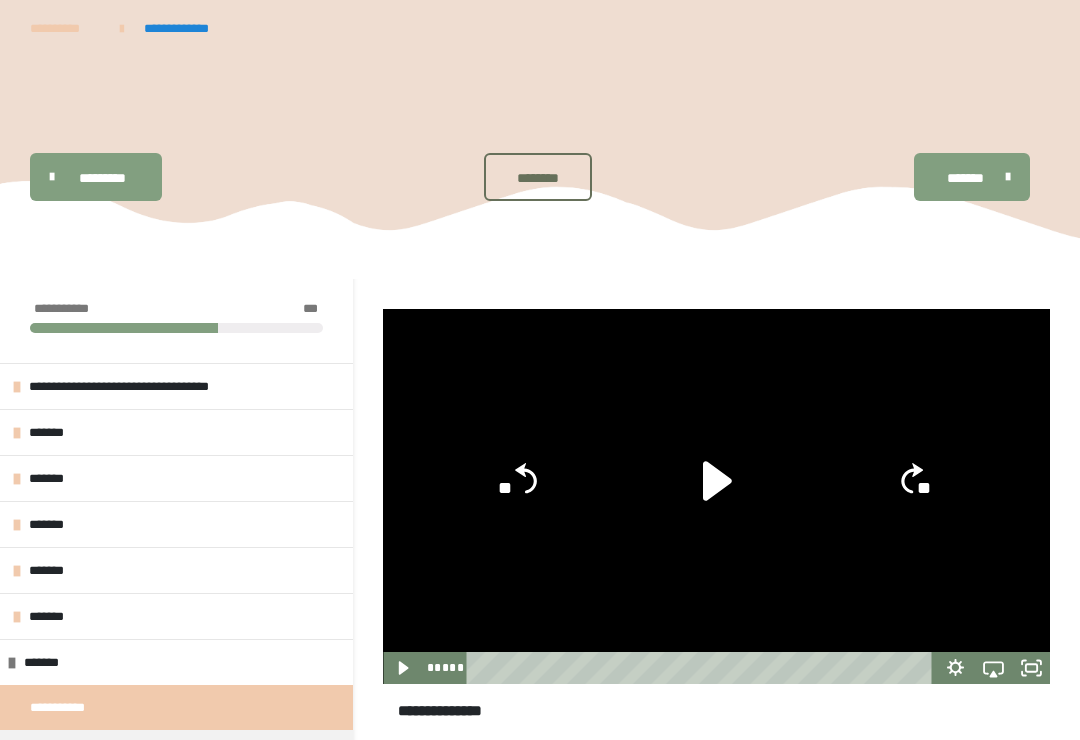 click 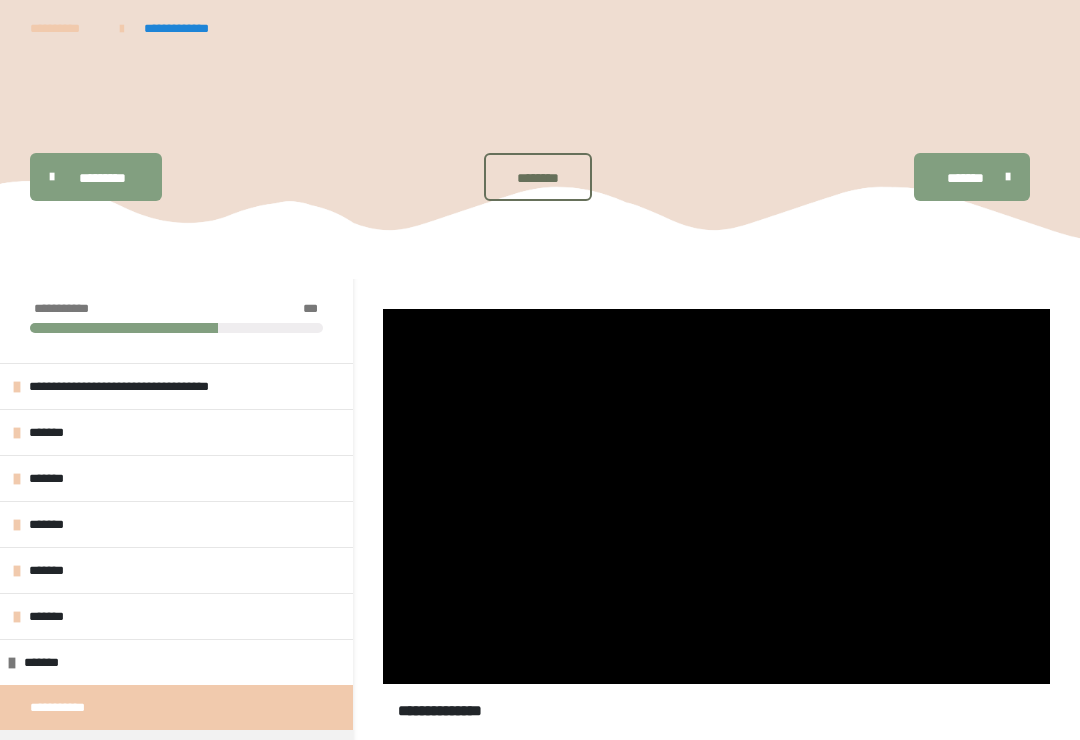 click at bounding box center (716, 496) 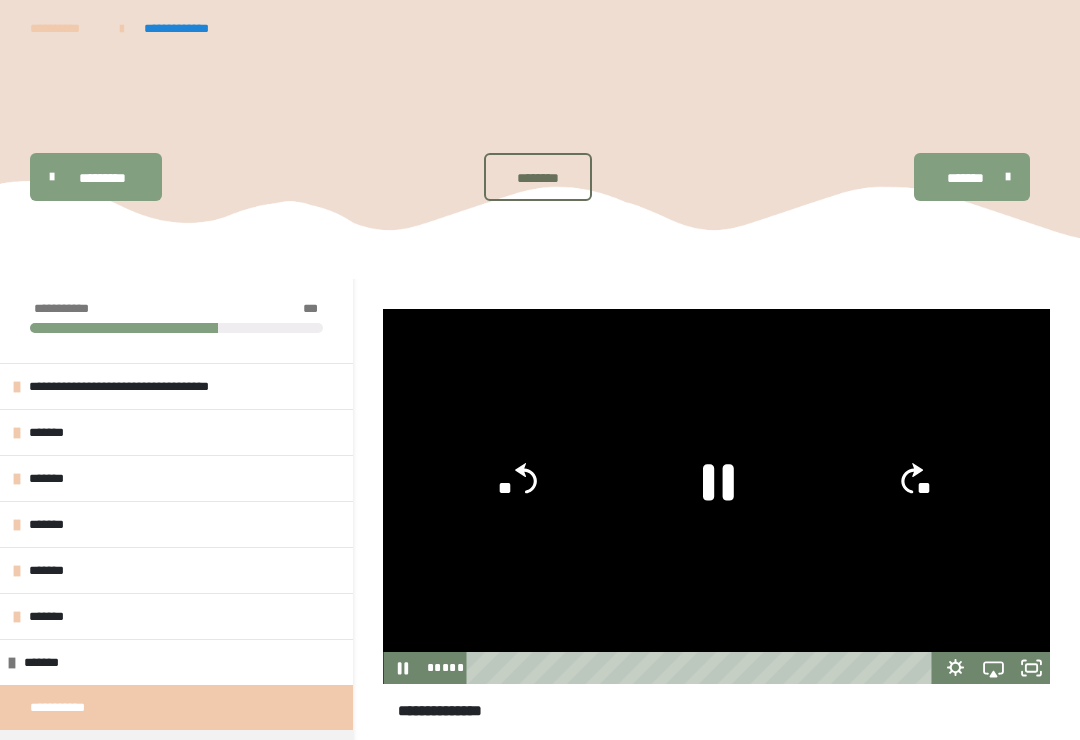 click 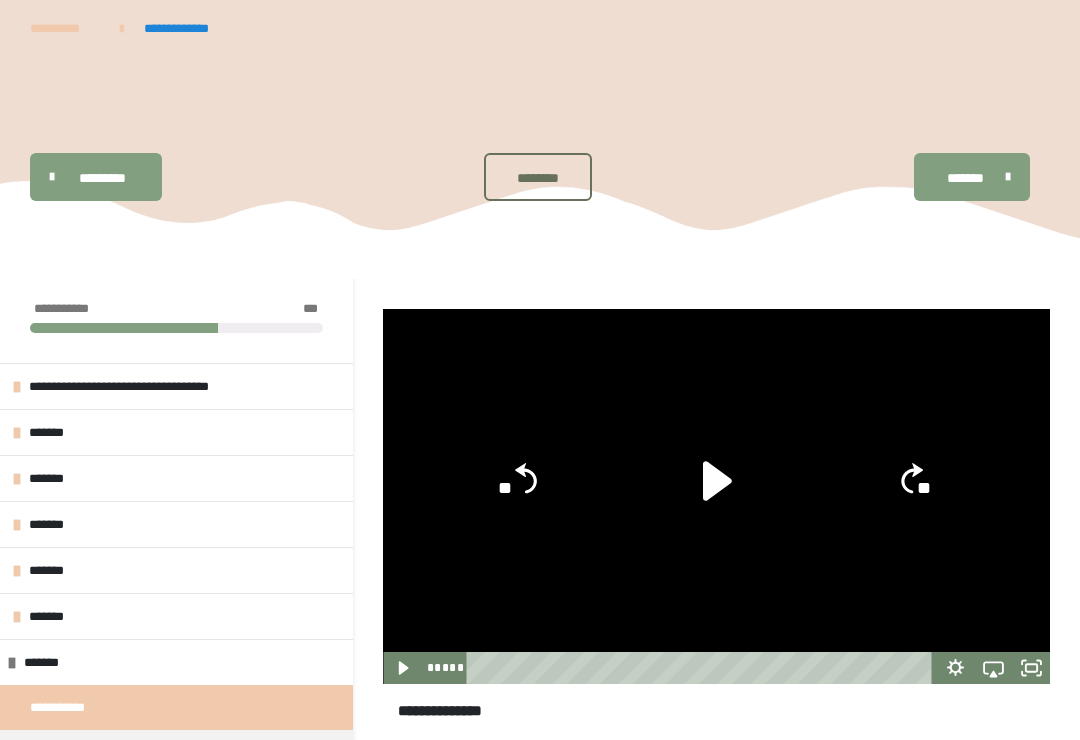 click at bounding box center (716, 496) 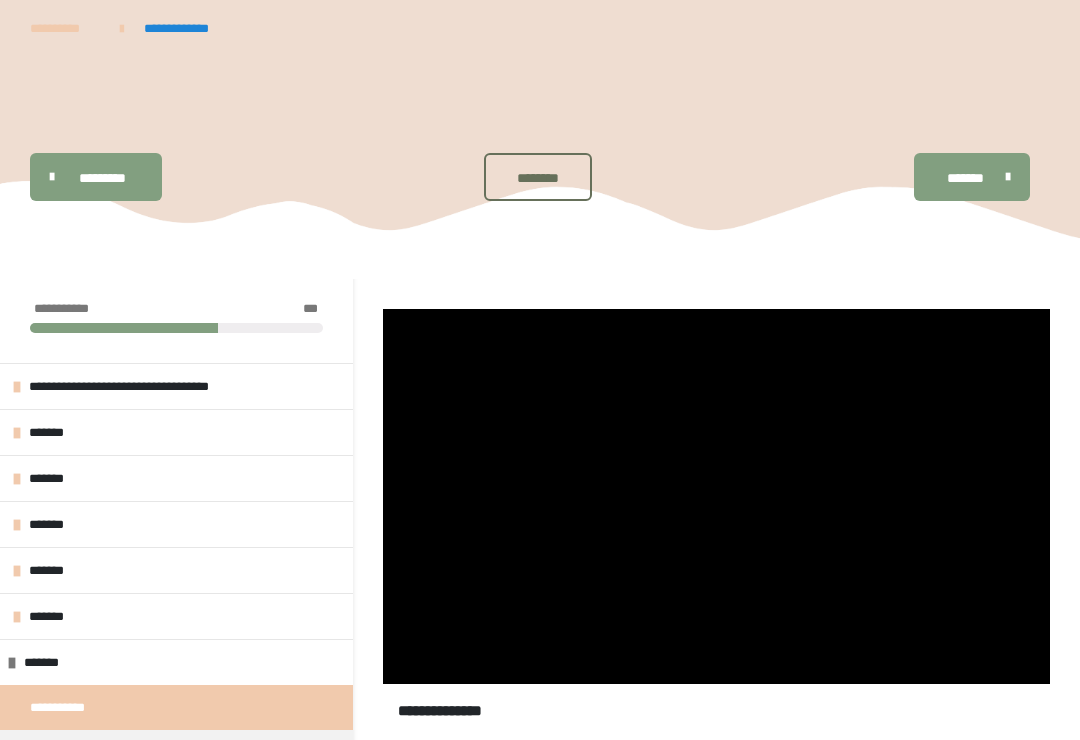 click at bounding box center (716, 496) 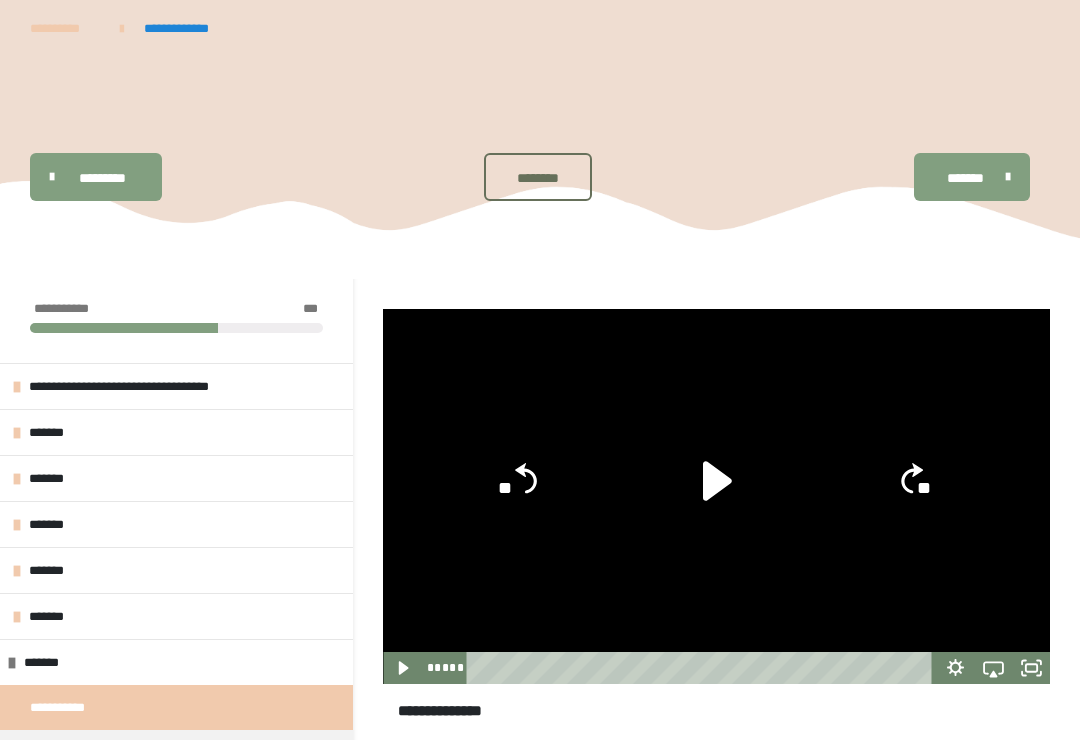 click 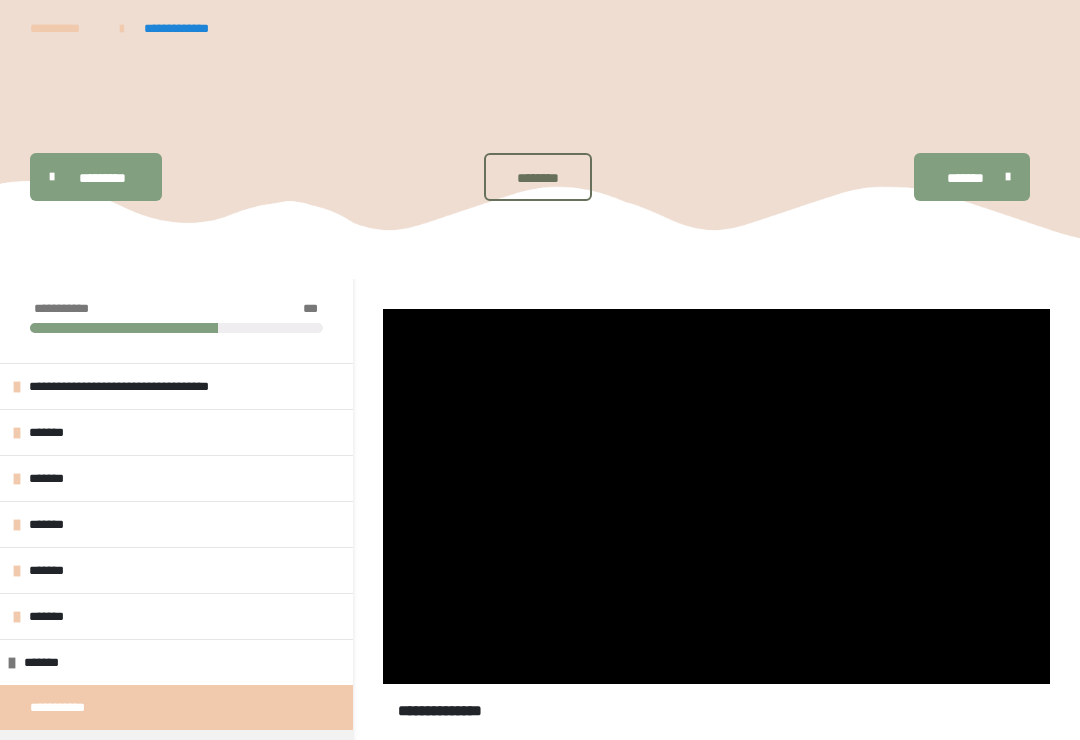 click at bounding box center (716, 496) 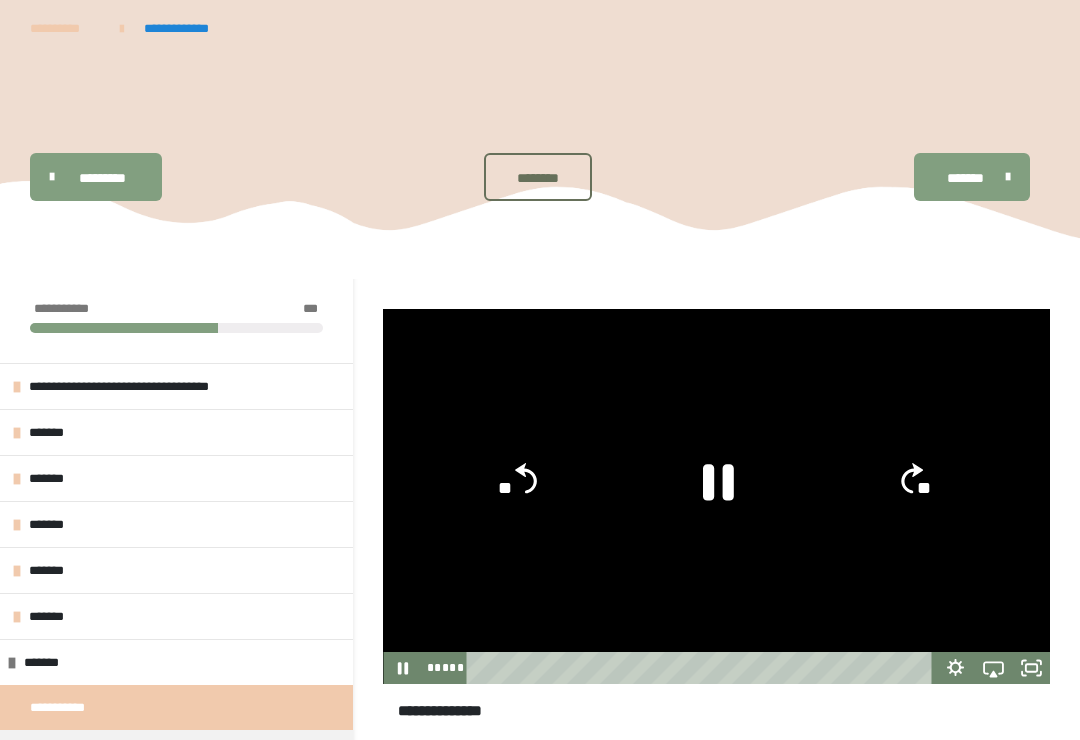 click 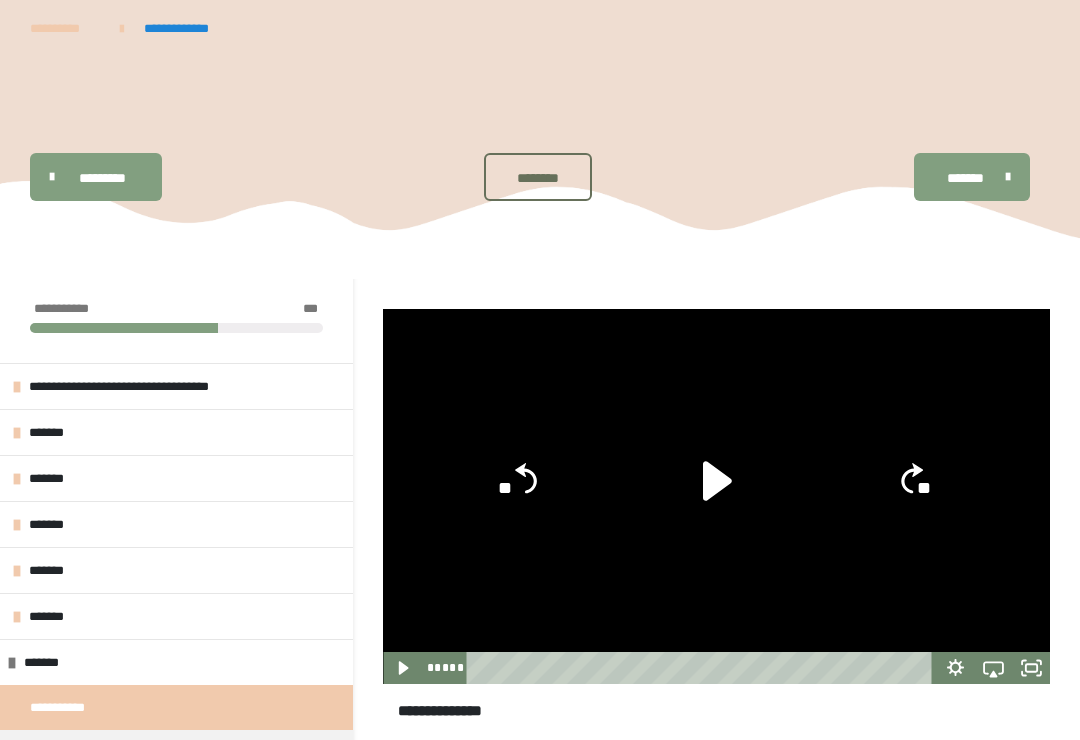 click at bounding box center (716, 496) 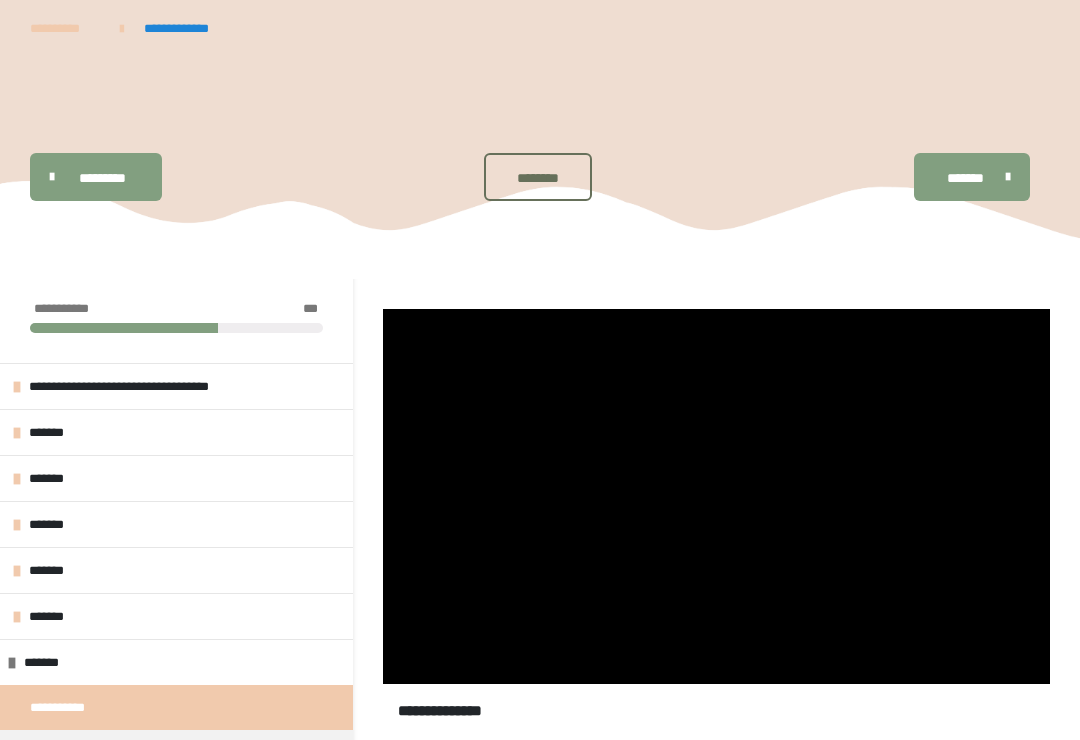 click at bounding box center (716, 496) 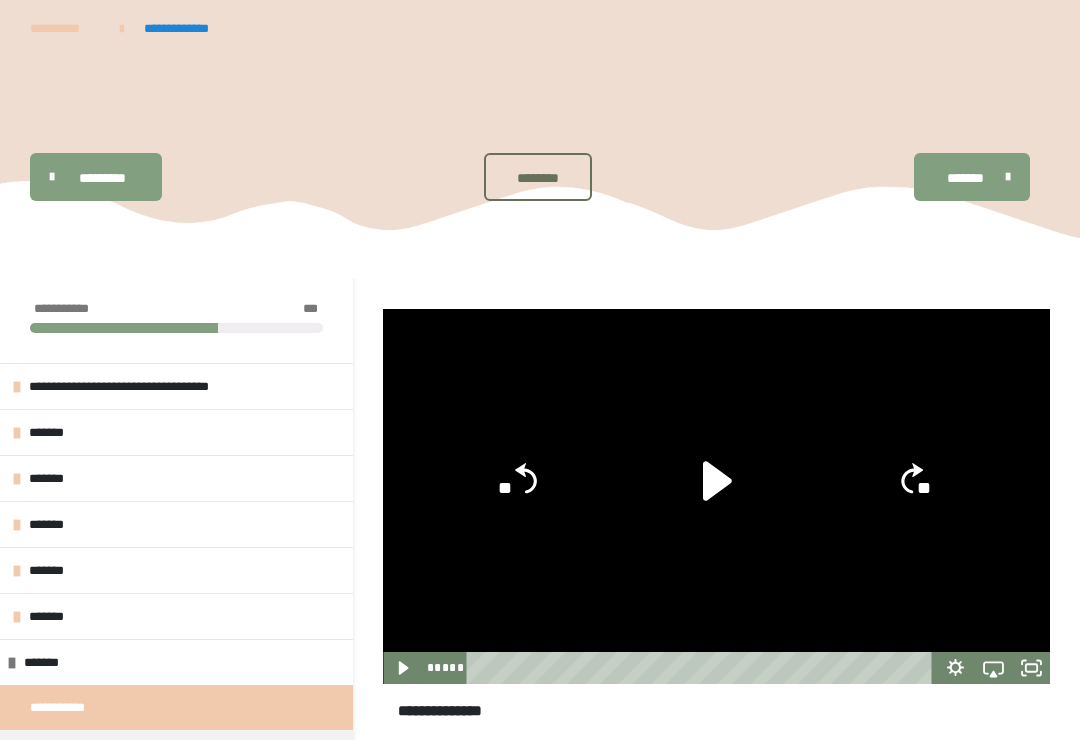 click 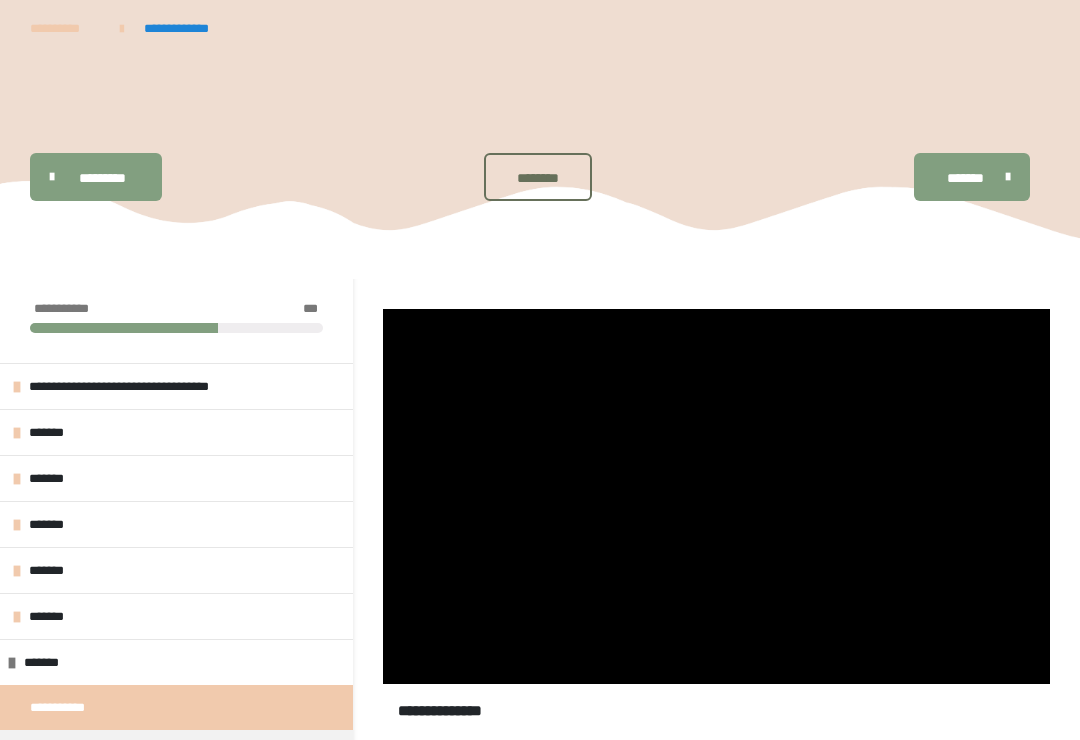 click at bounding box center (716, 496) 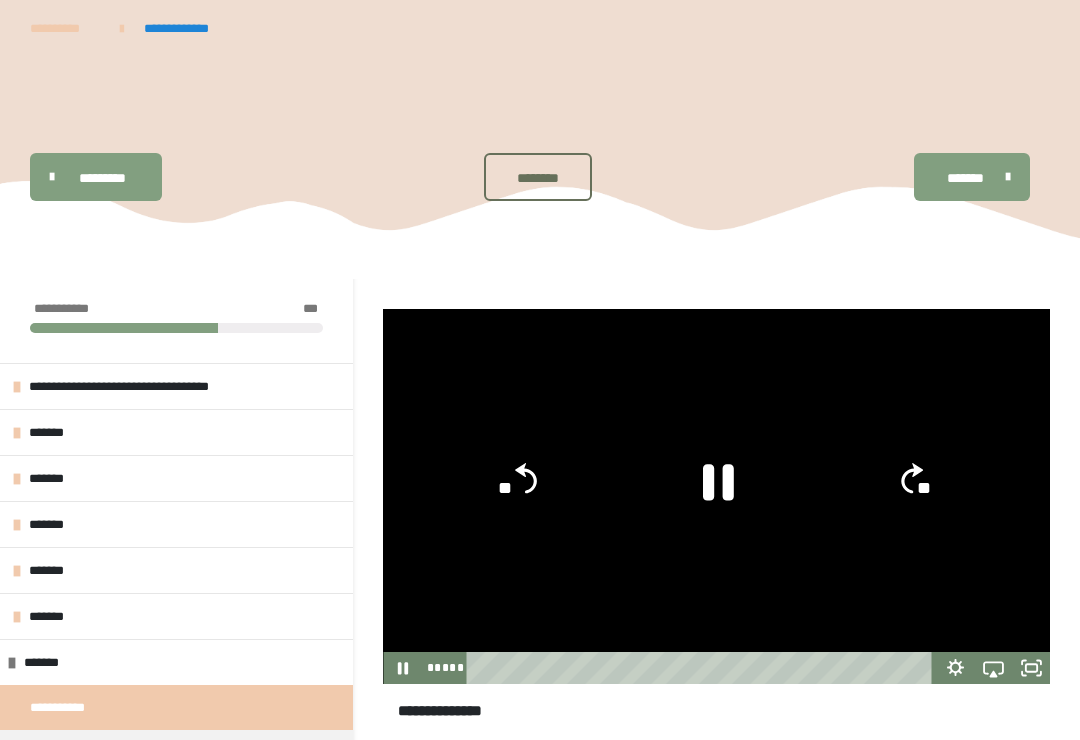click 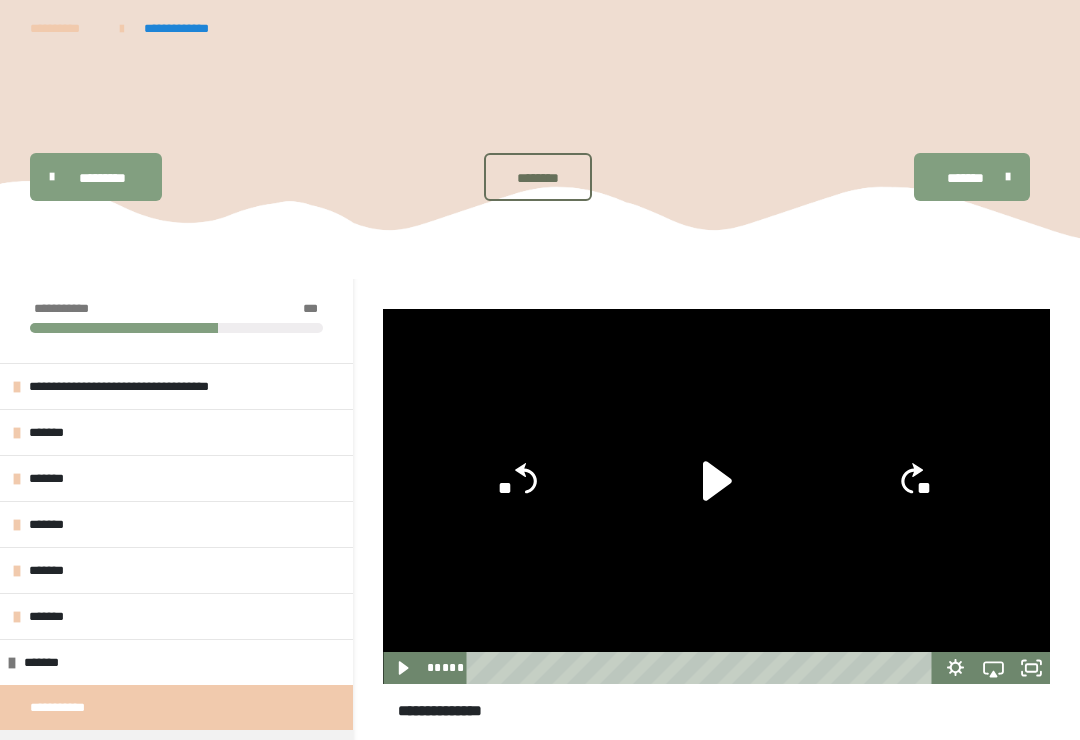 click at bounding box center (716, 496) 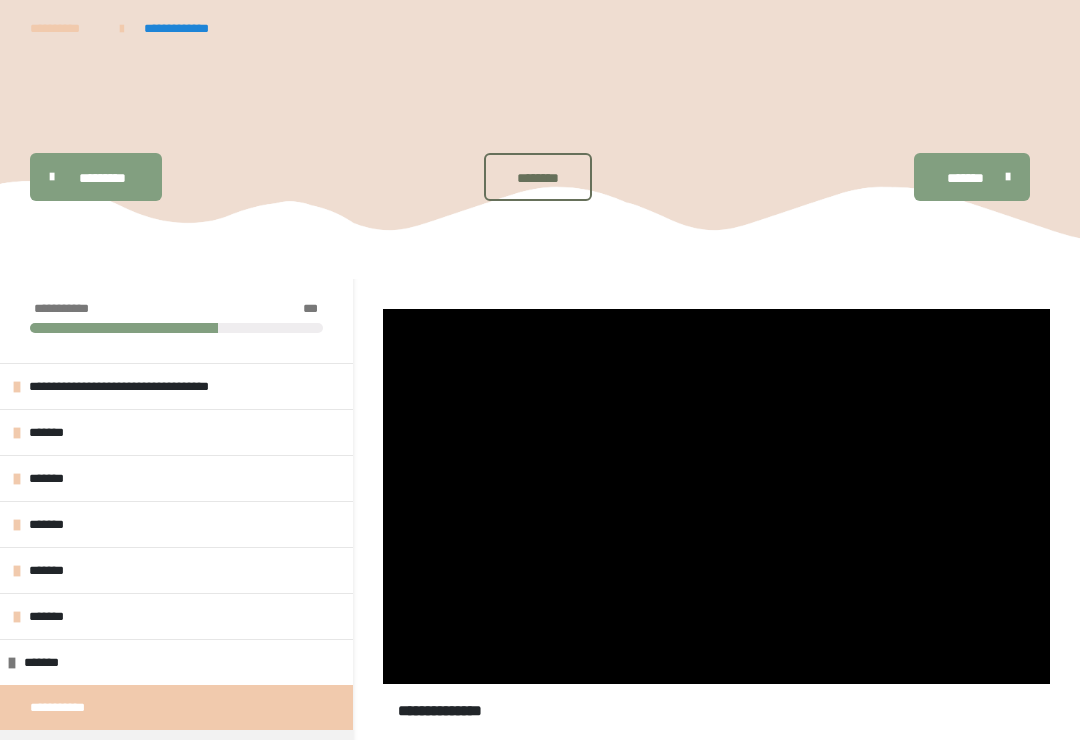click at bounding box center (716, 496) 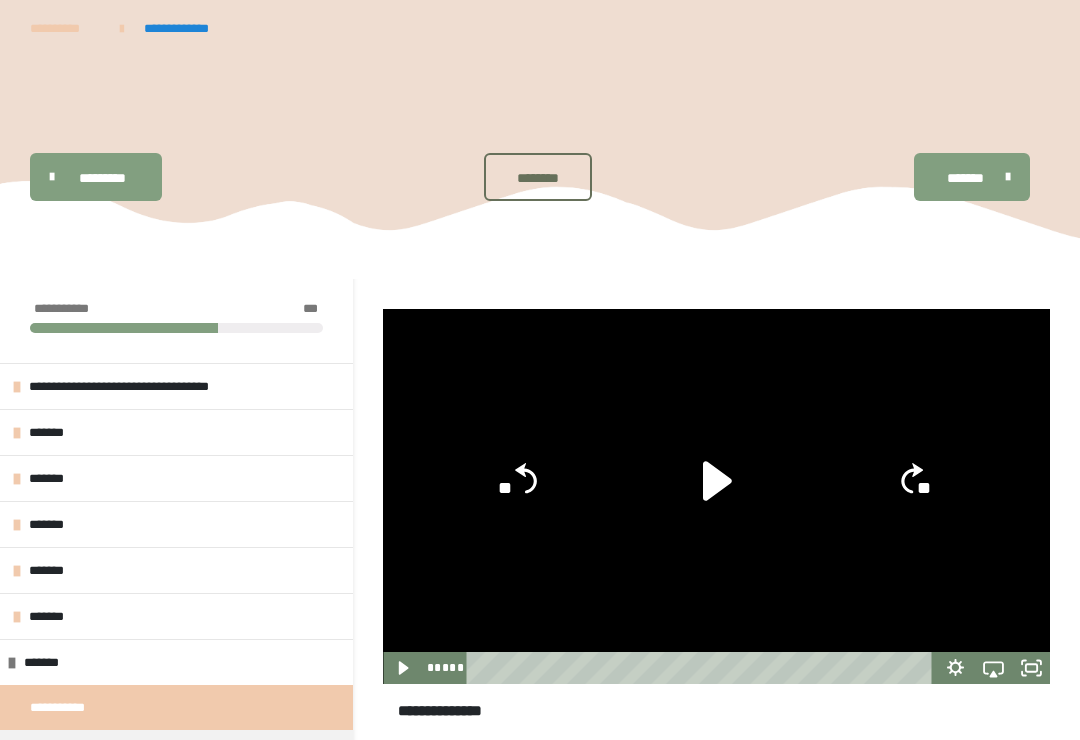click 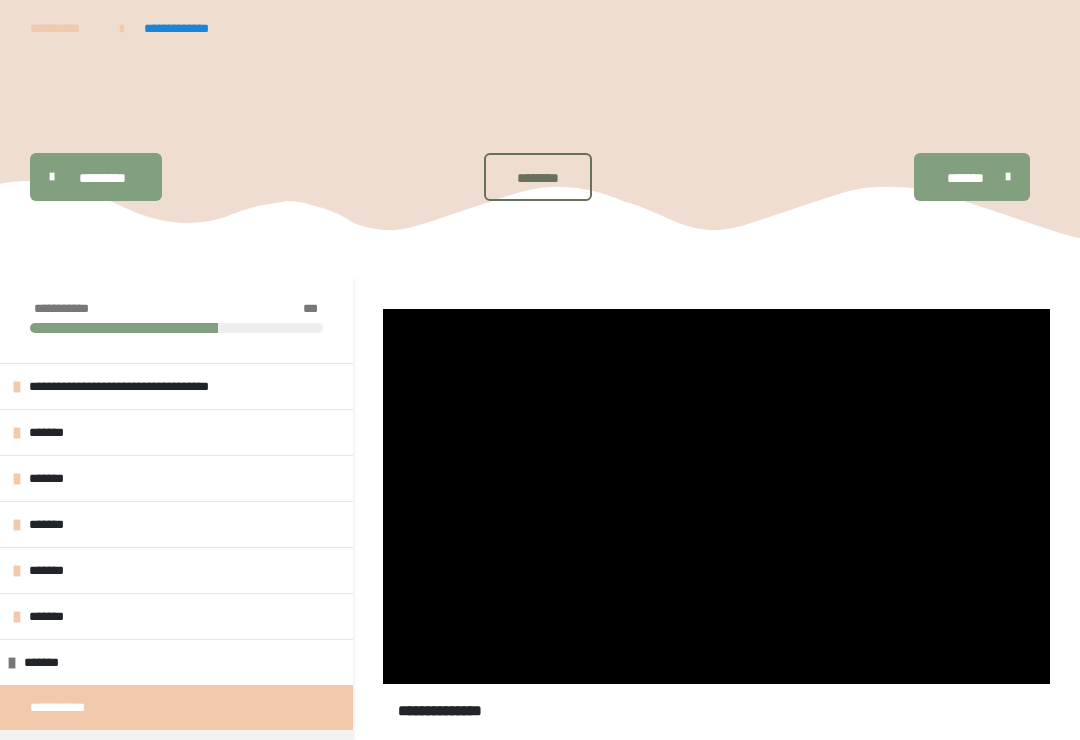 click at bounding box center [716, 496] 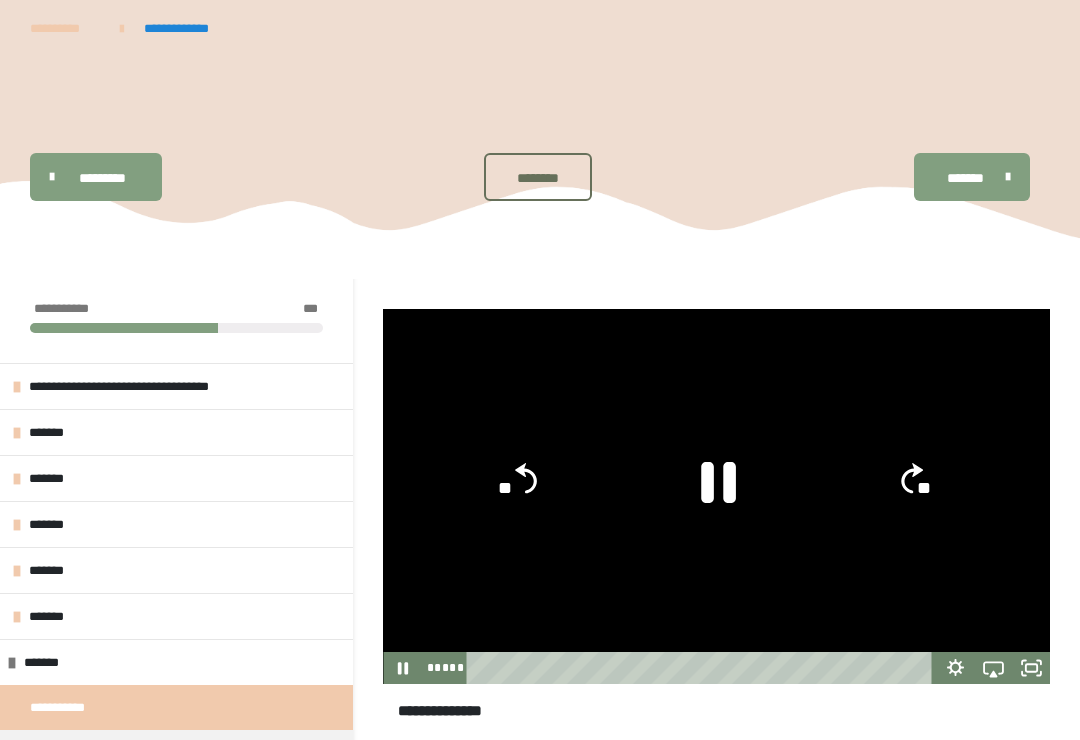 click 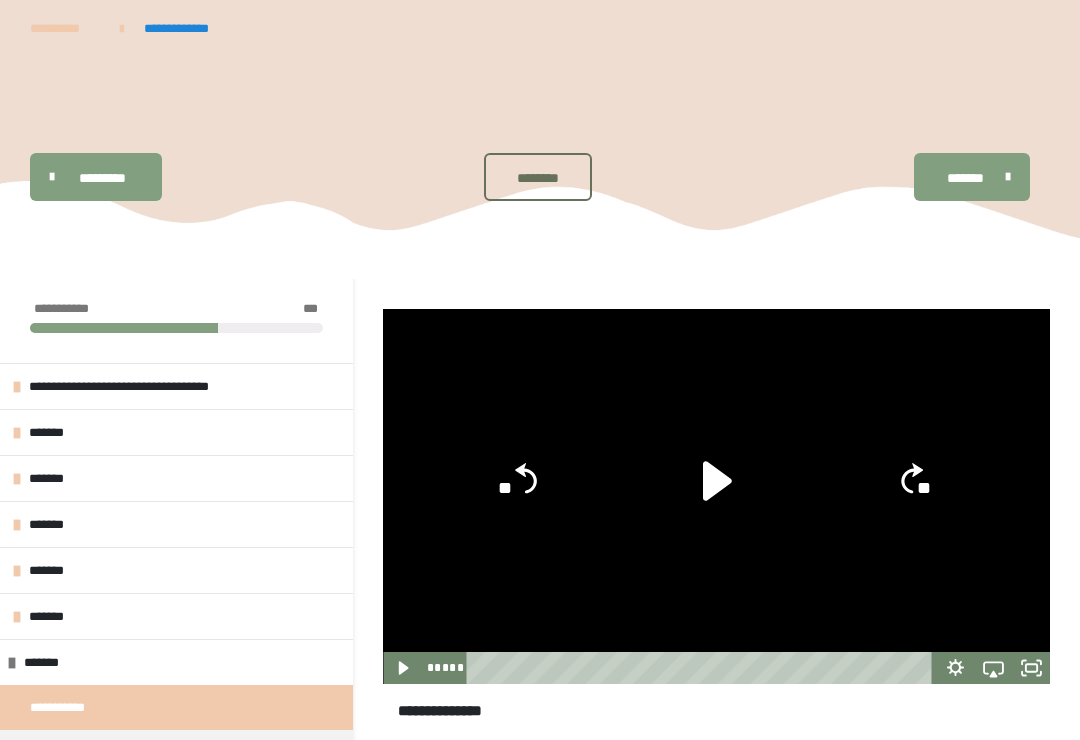 click at bounding box center (716, 496) 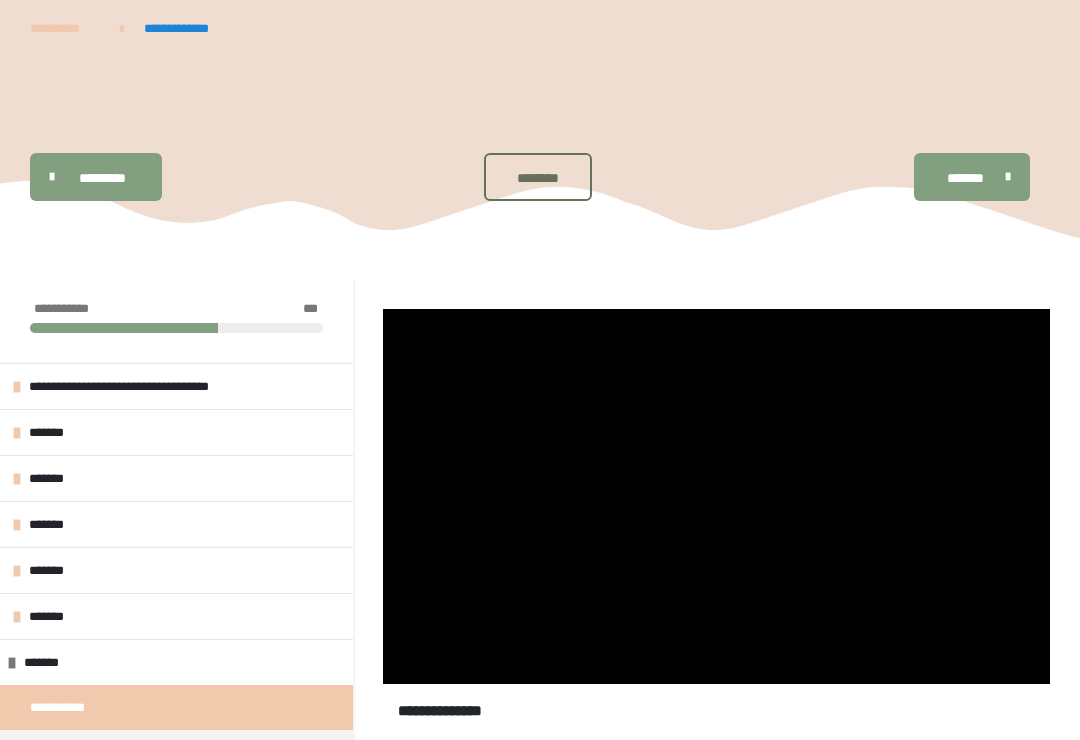 click at bounding box center [716, 496] 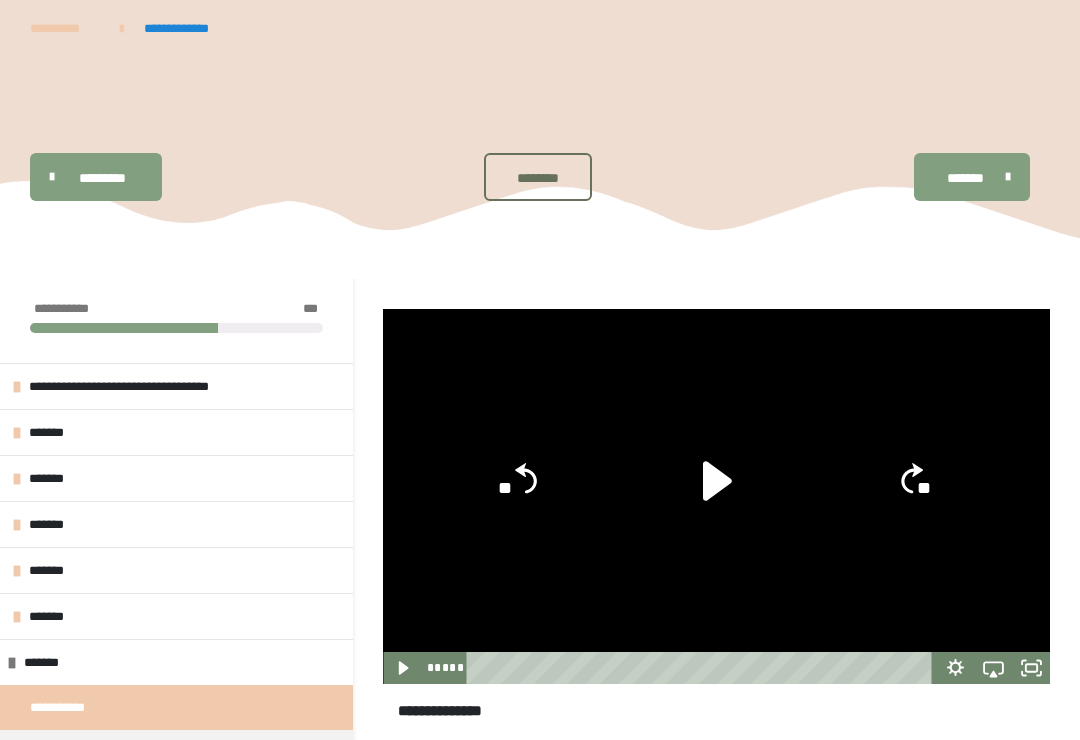 click 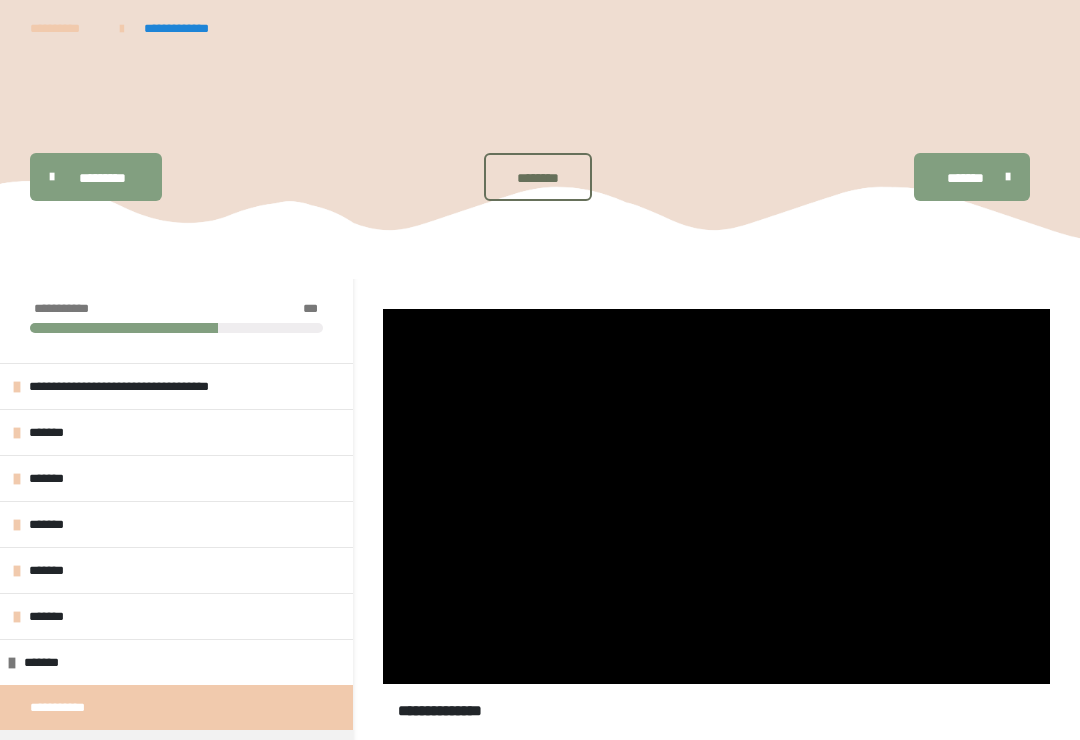 click at bounding box center [716, 496] 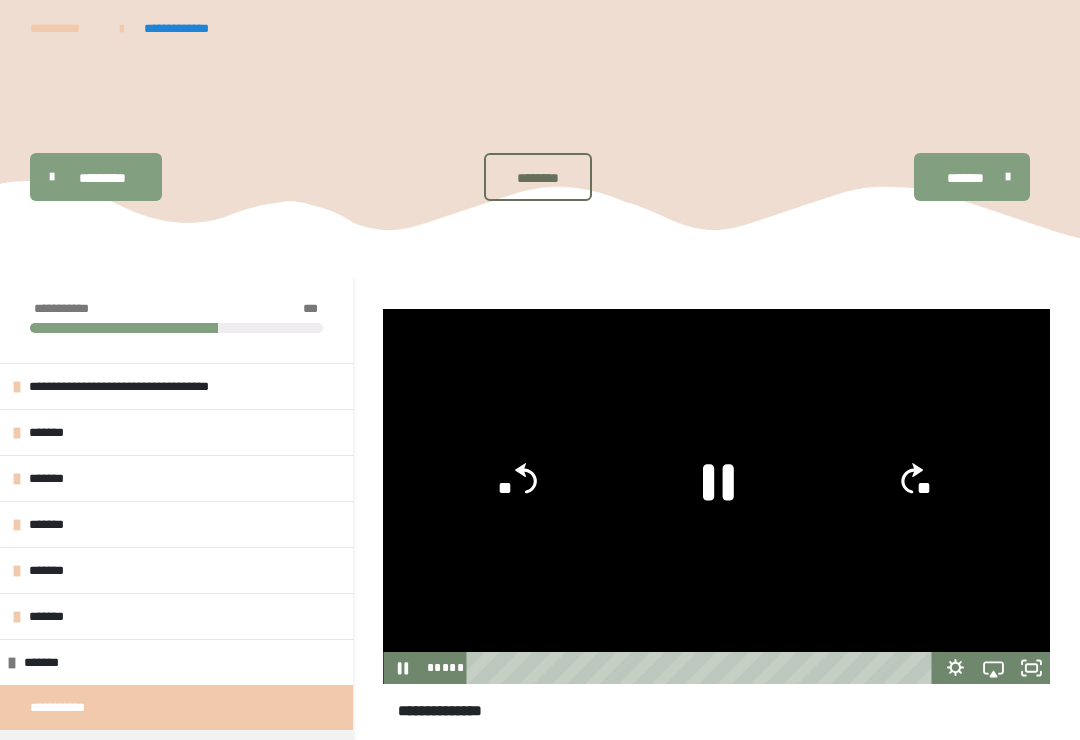 click 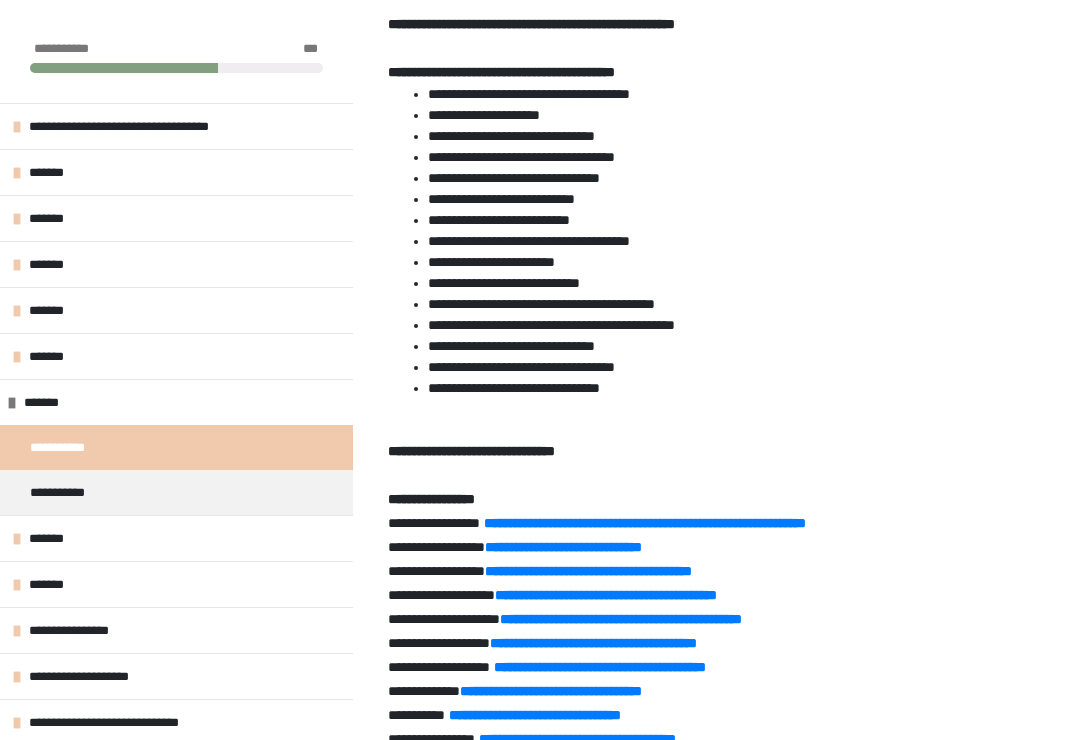 scroll, scrollTop: 918, scrollLeft: 0, axis: vertical 